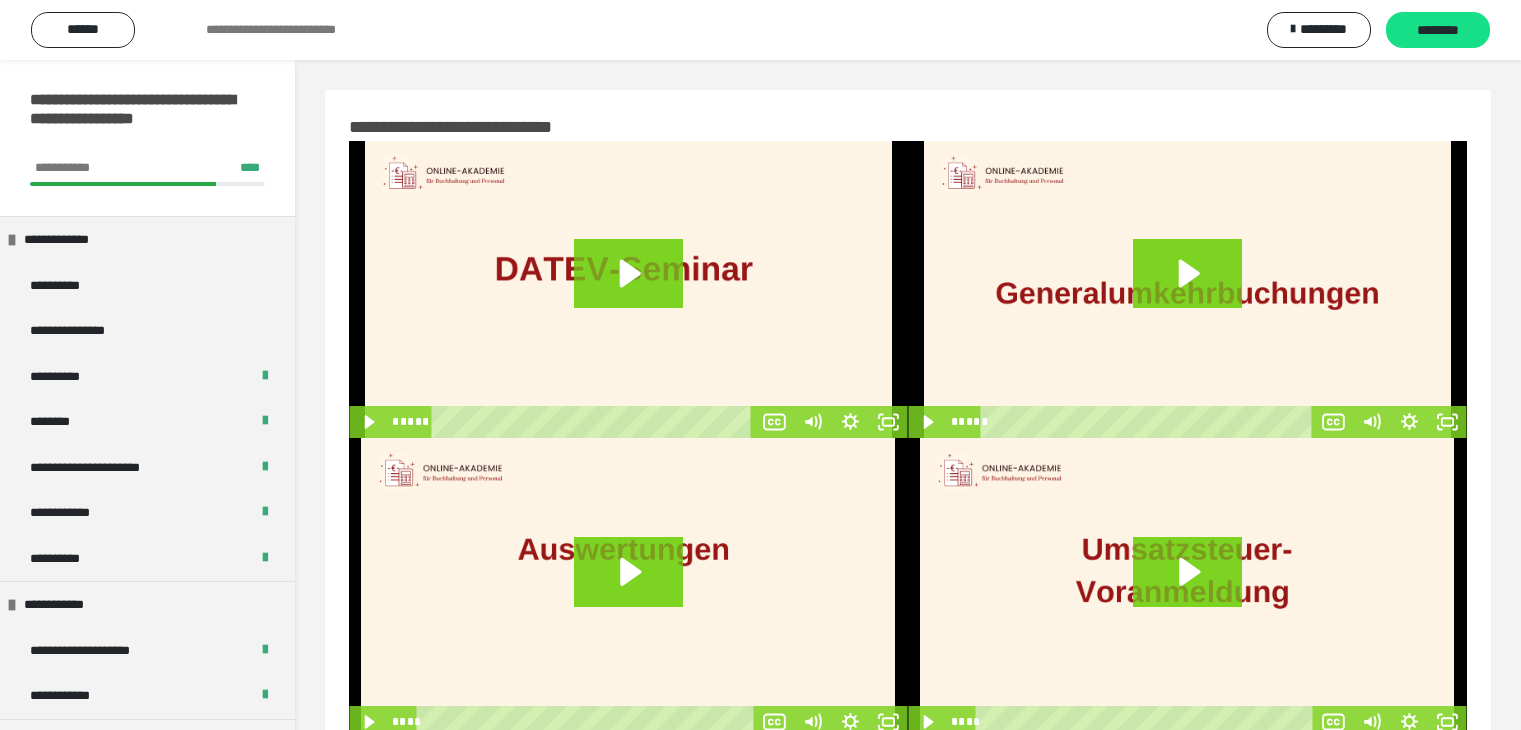scroll, scrollTop: 60, scrollLeft: 0, axis: vertical 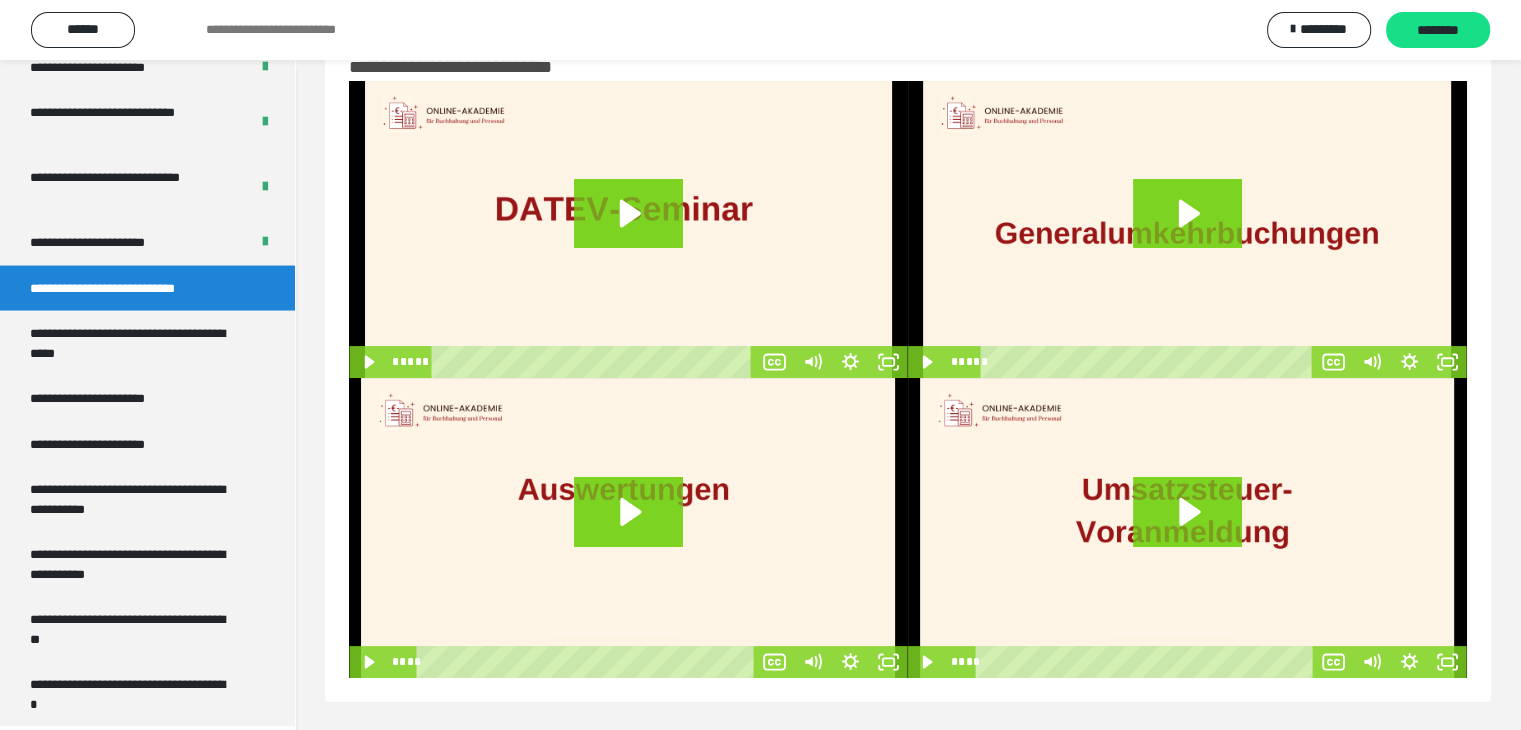 click at bounding box center (1187, 528) 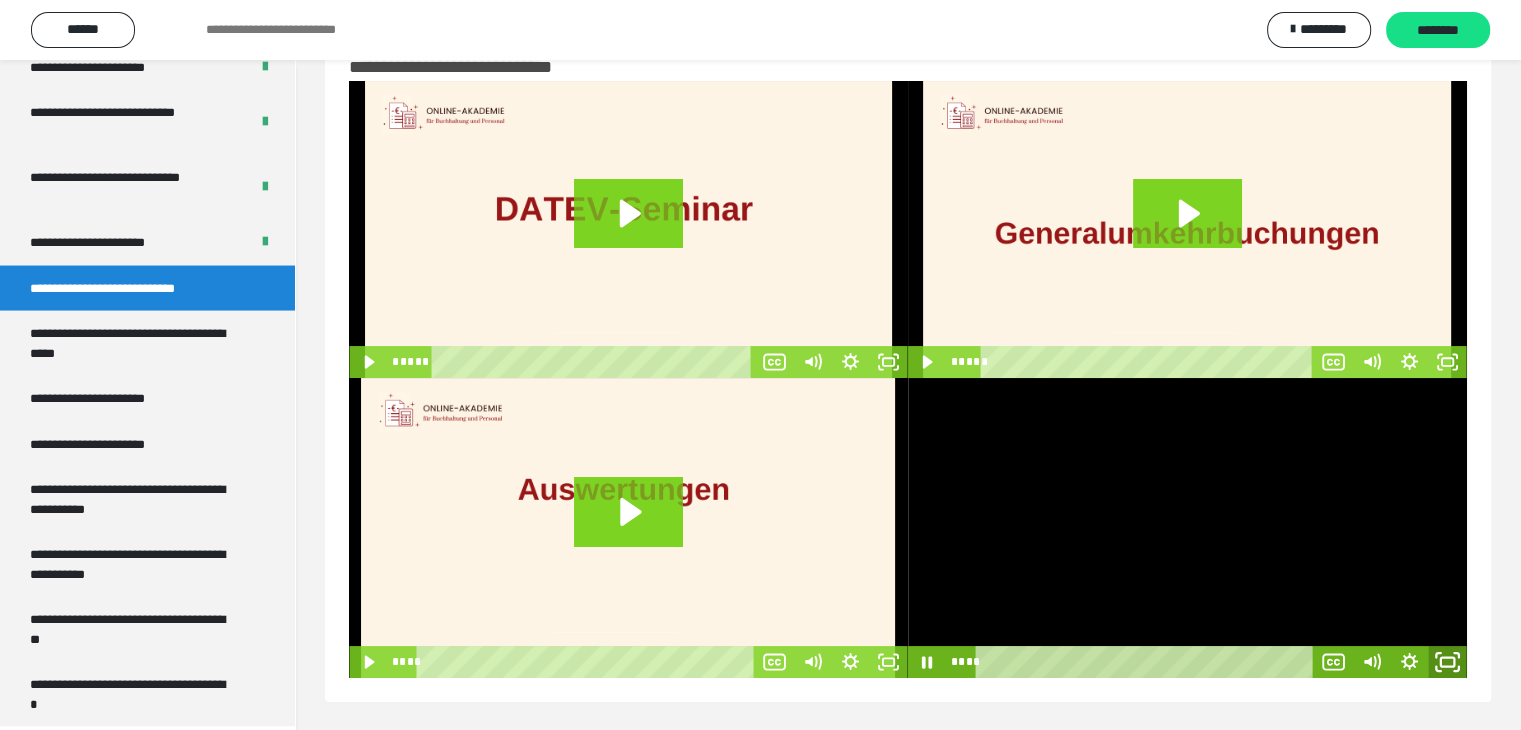 click 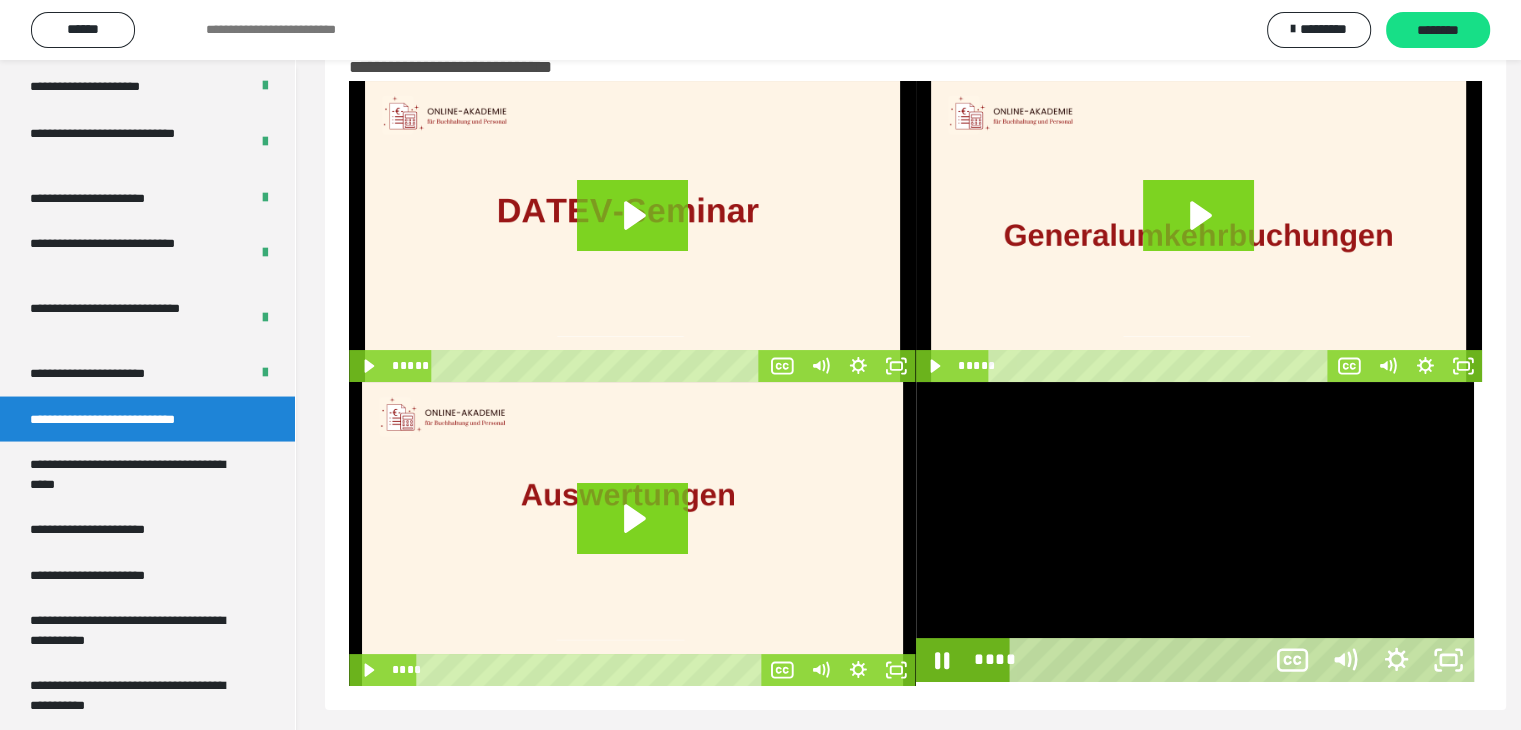 scroll, scrollTop: 3758, scrollLeft: 0, axis: vertical 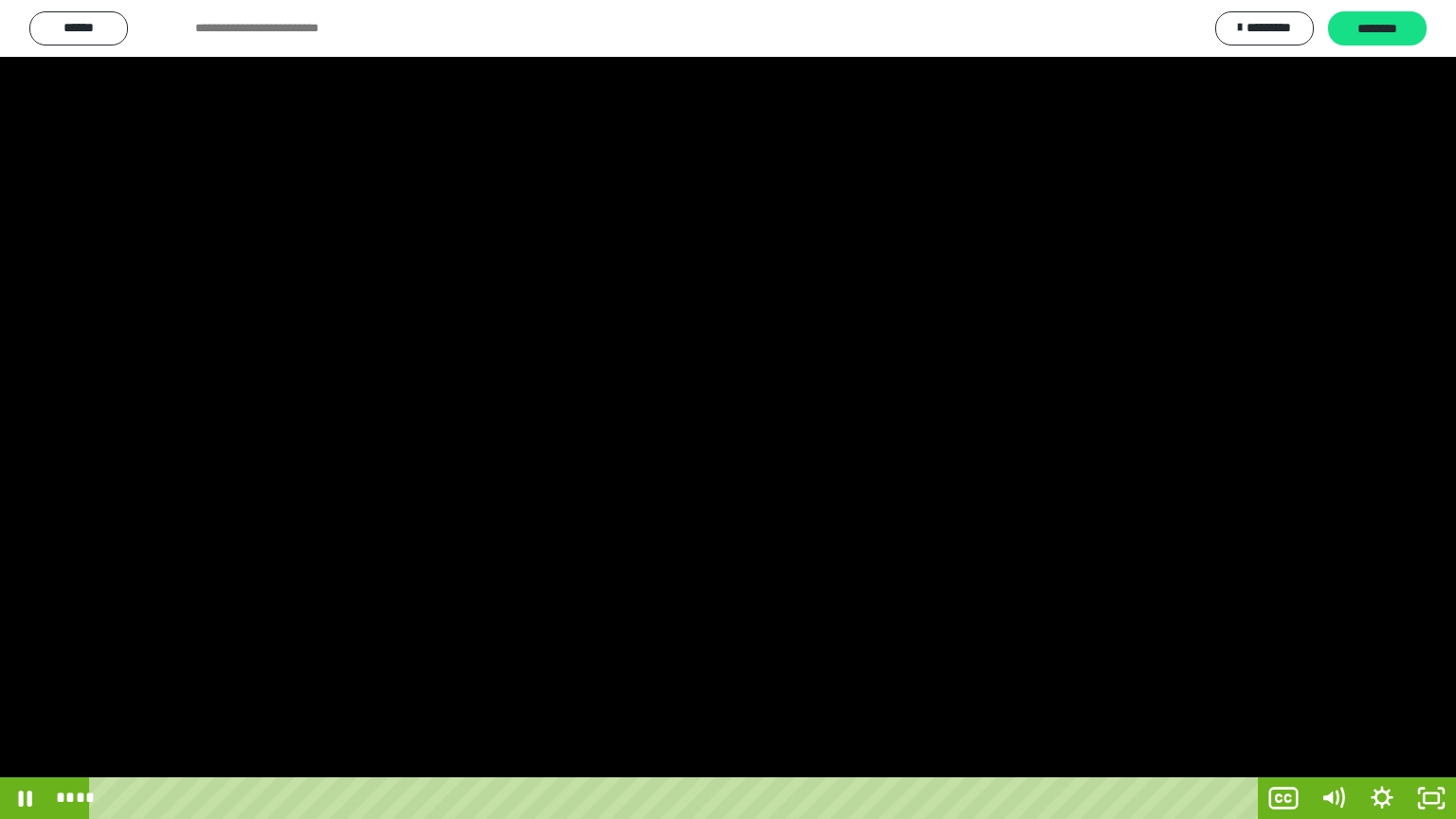 click at bounding box center (728, 410) 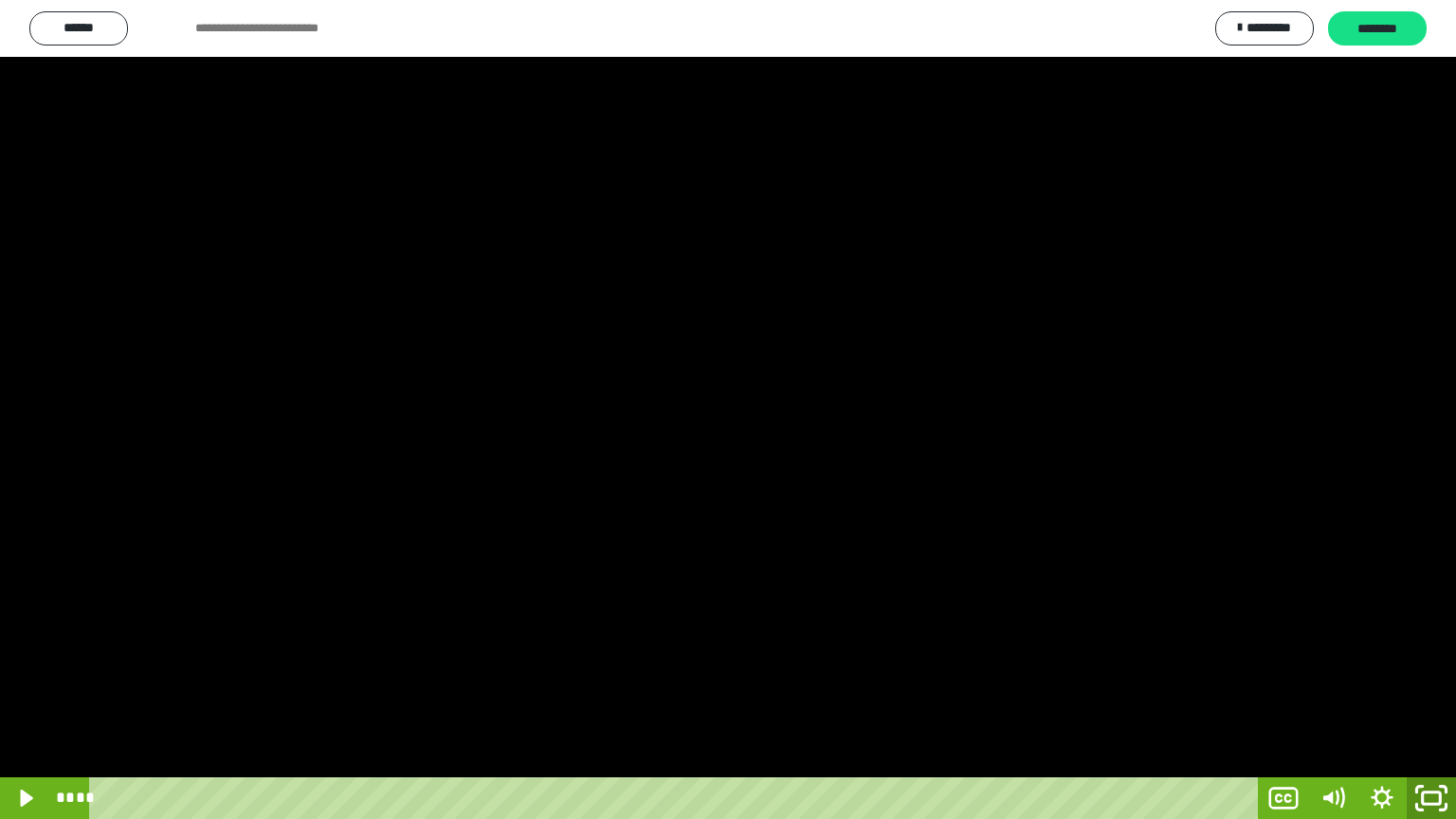 click 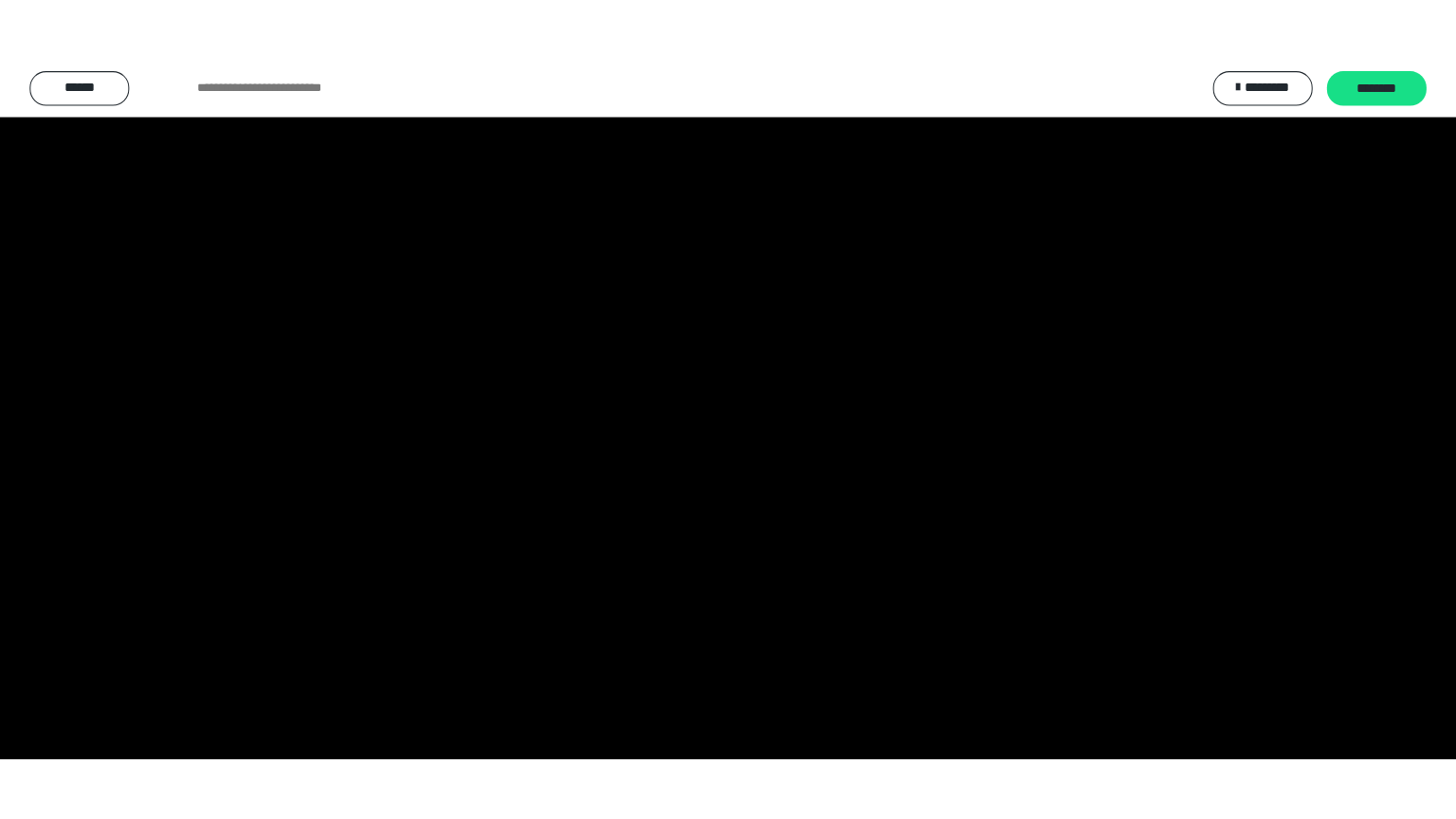 scroll, scrollTop: 3689, scrollLeft: 0, axis: vertical 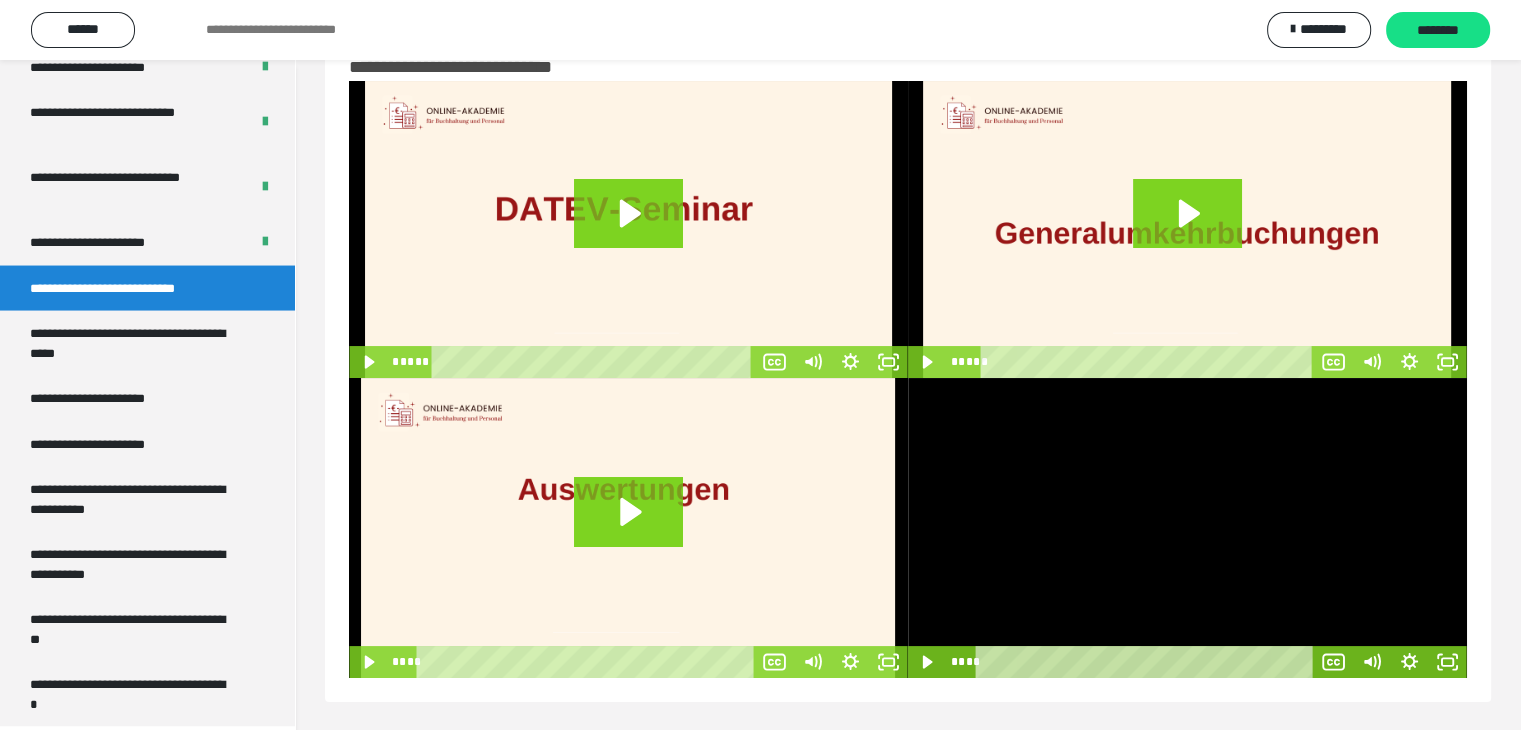 click at bounding box center (1187, 528) 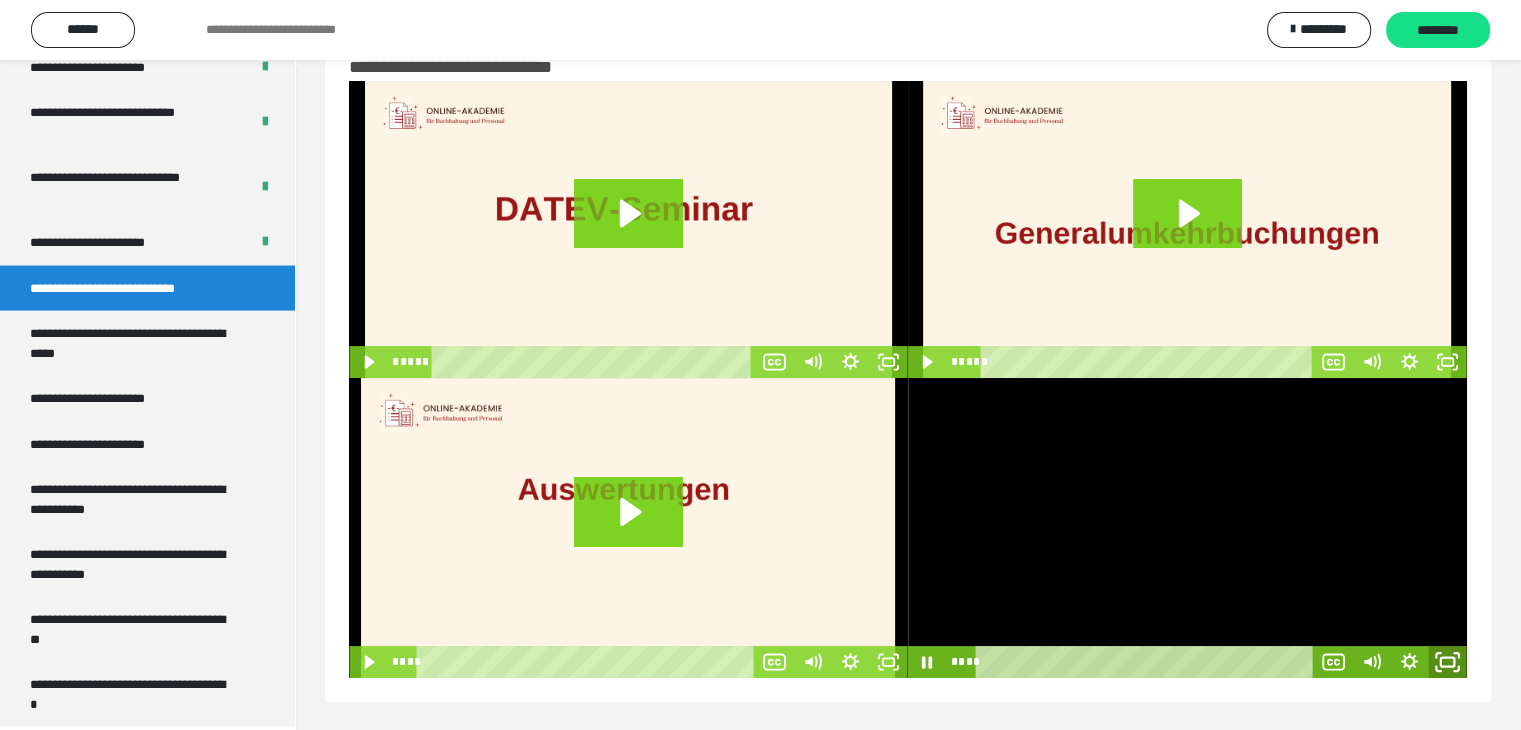 click 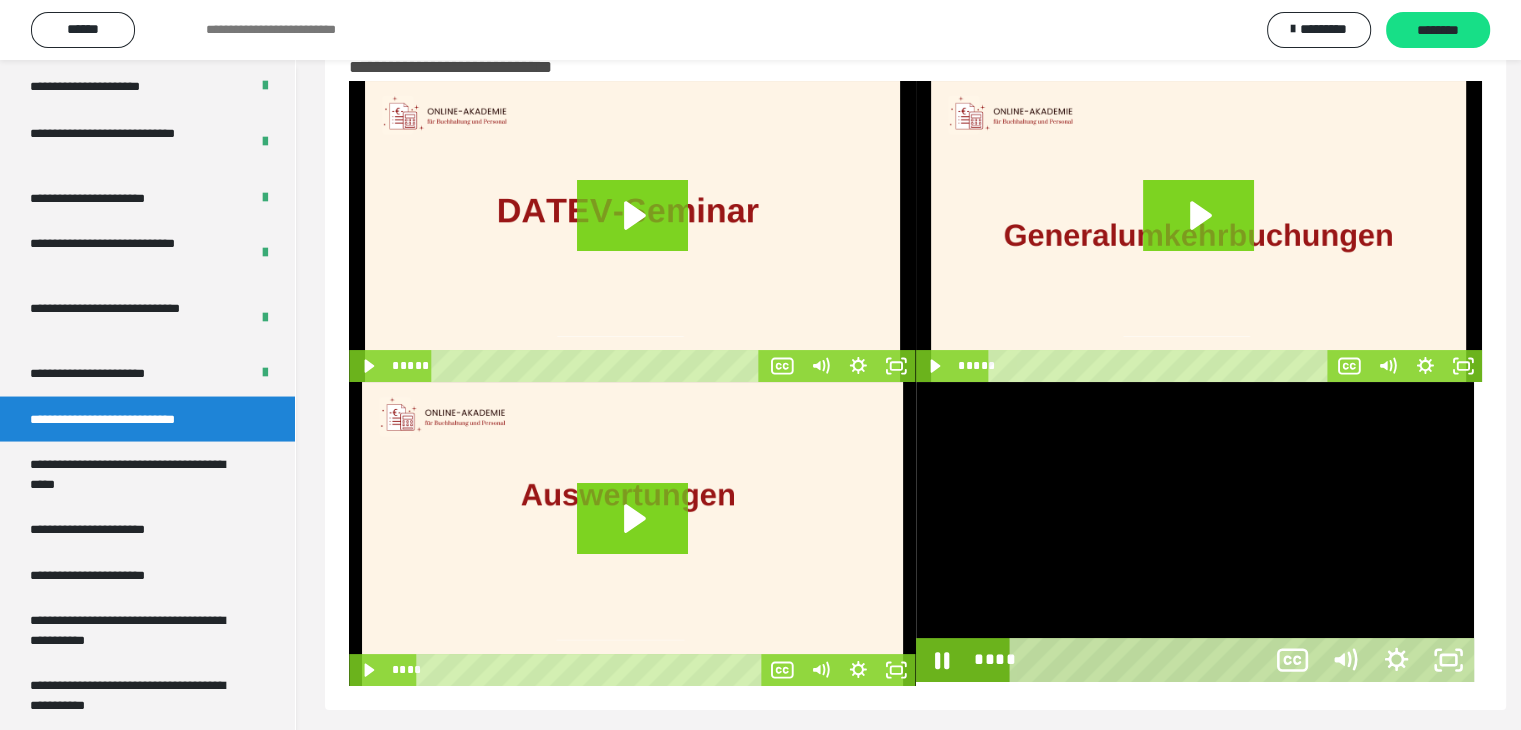 scroll, scrollTop: 3758, scrollLeft: 0, axis: vertical 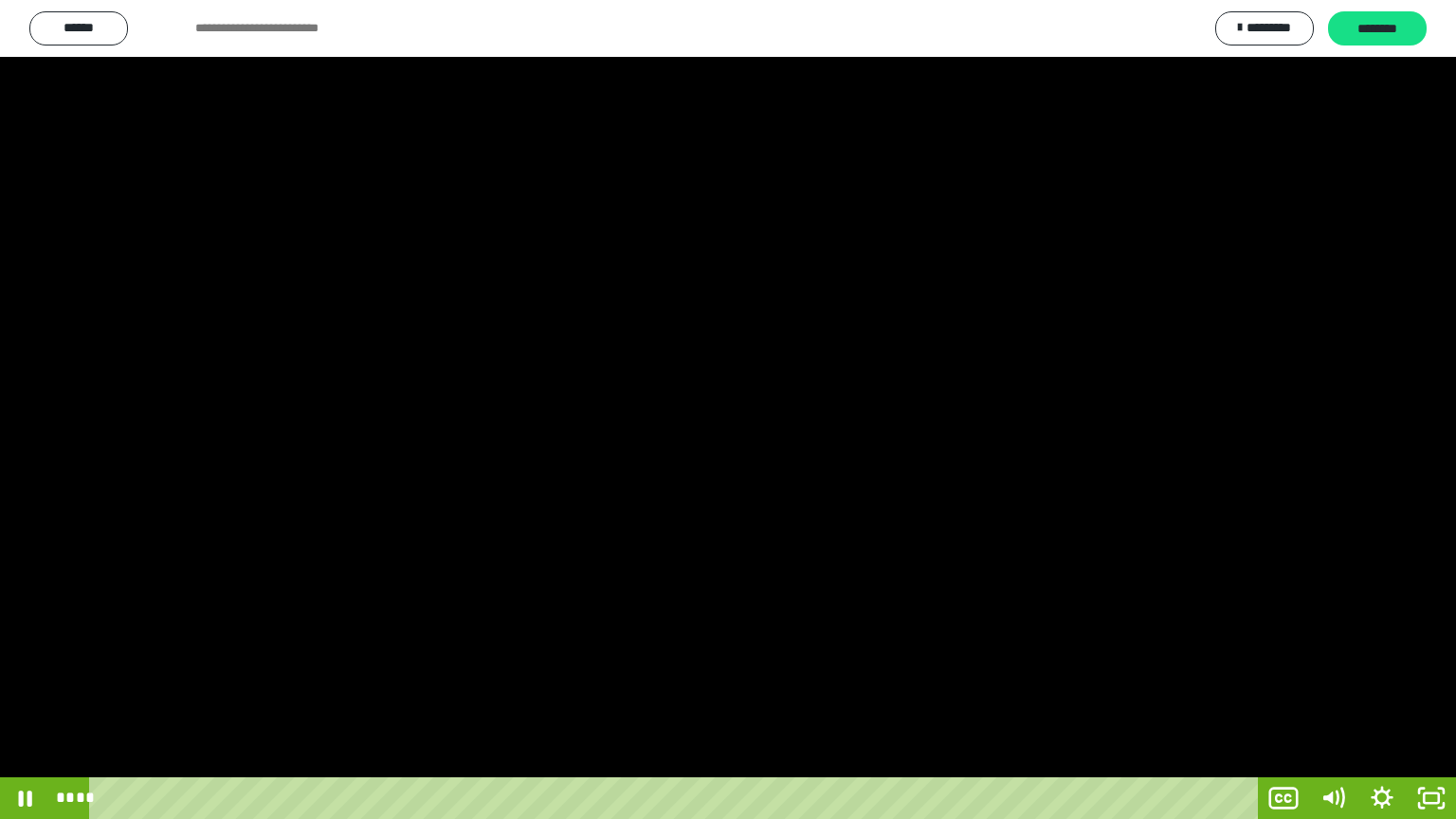 click at bounding box center (728, 410) 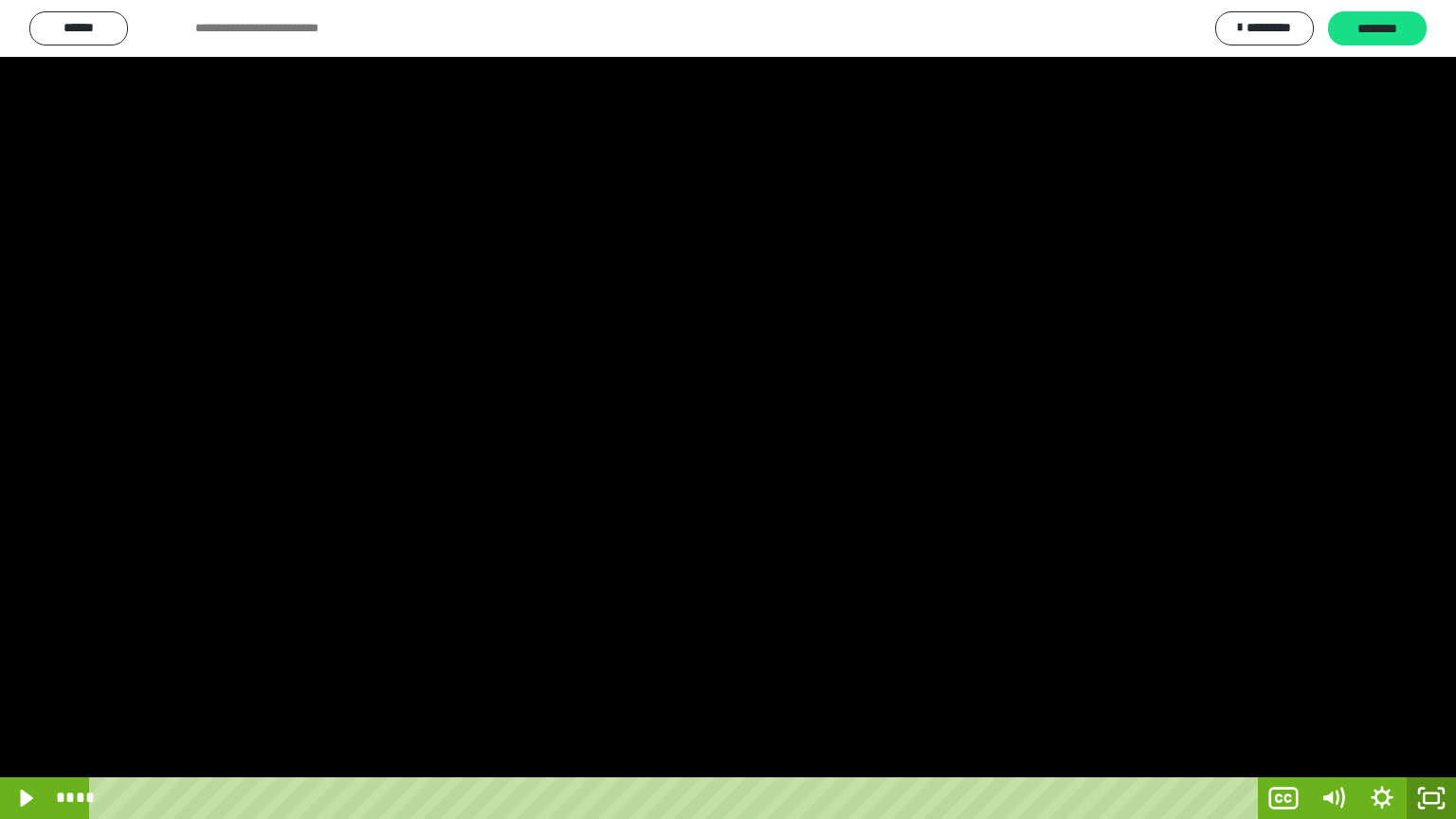 click 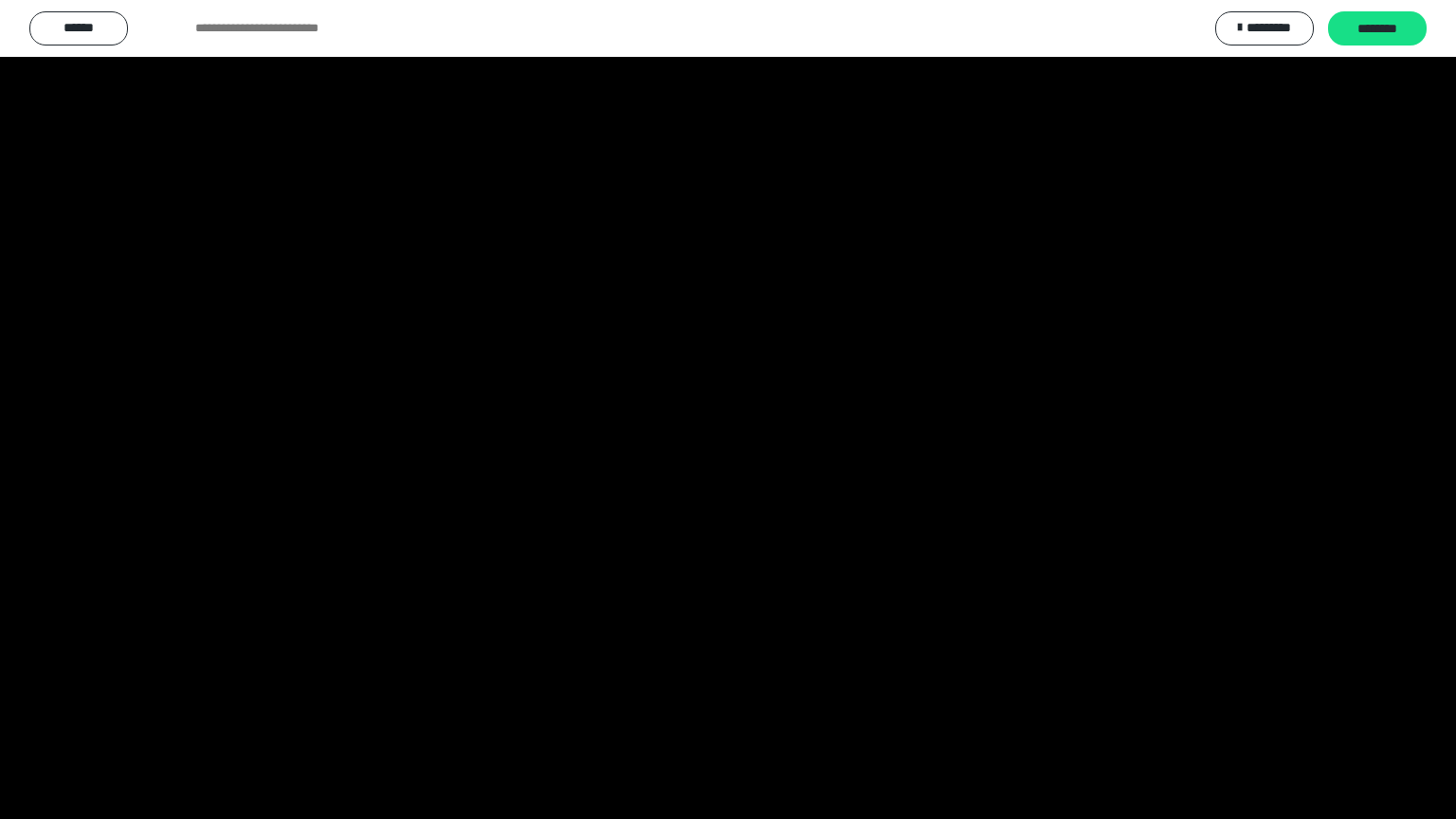 scroll, scrollTop: 3689, scrollLeft: 0, axis: vertical 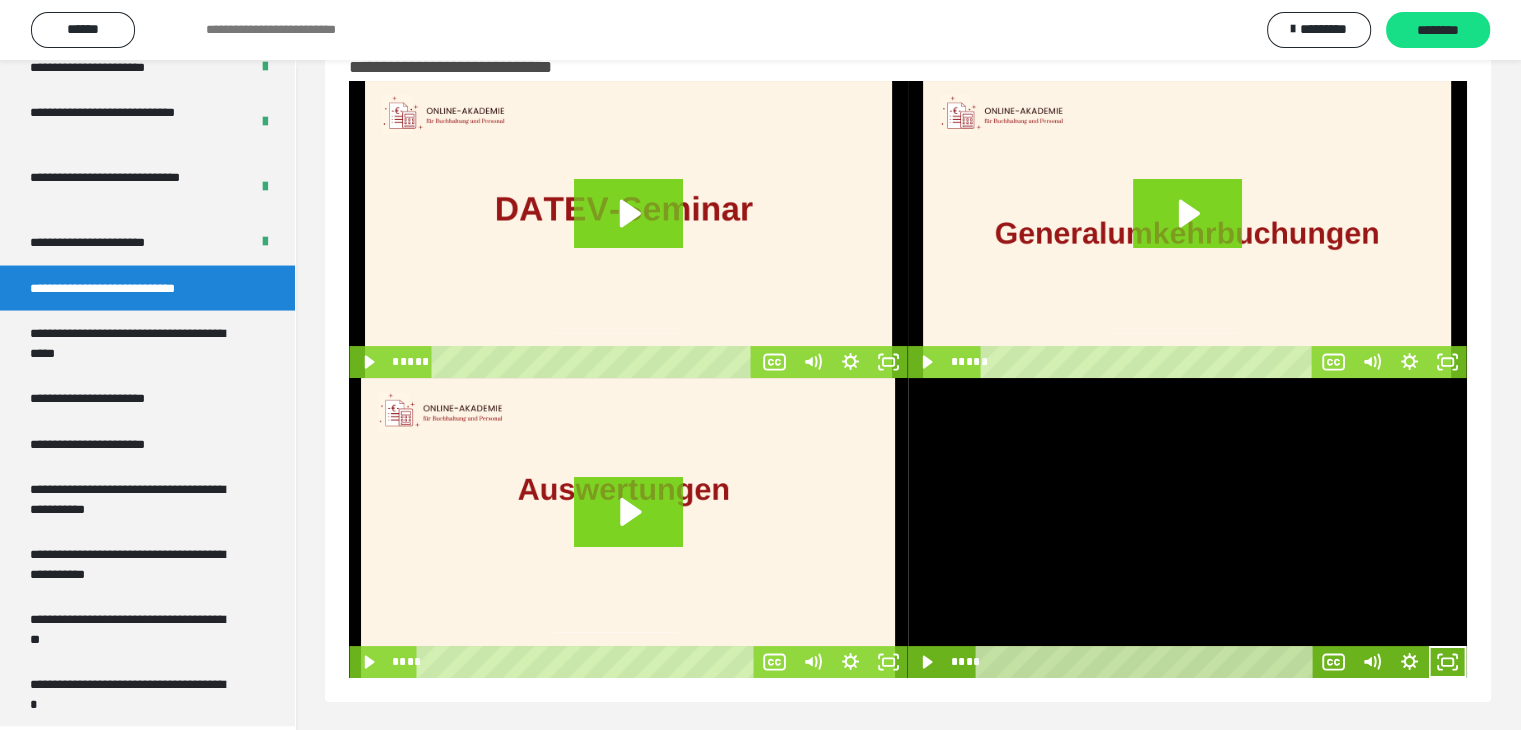 click at bounding box center (1187, 528) 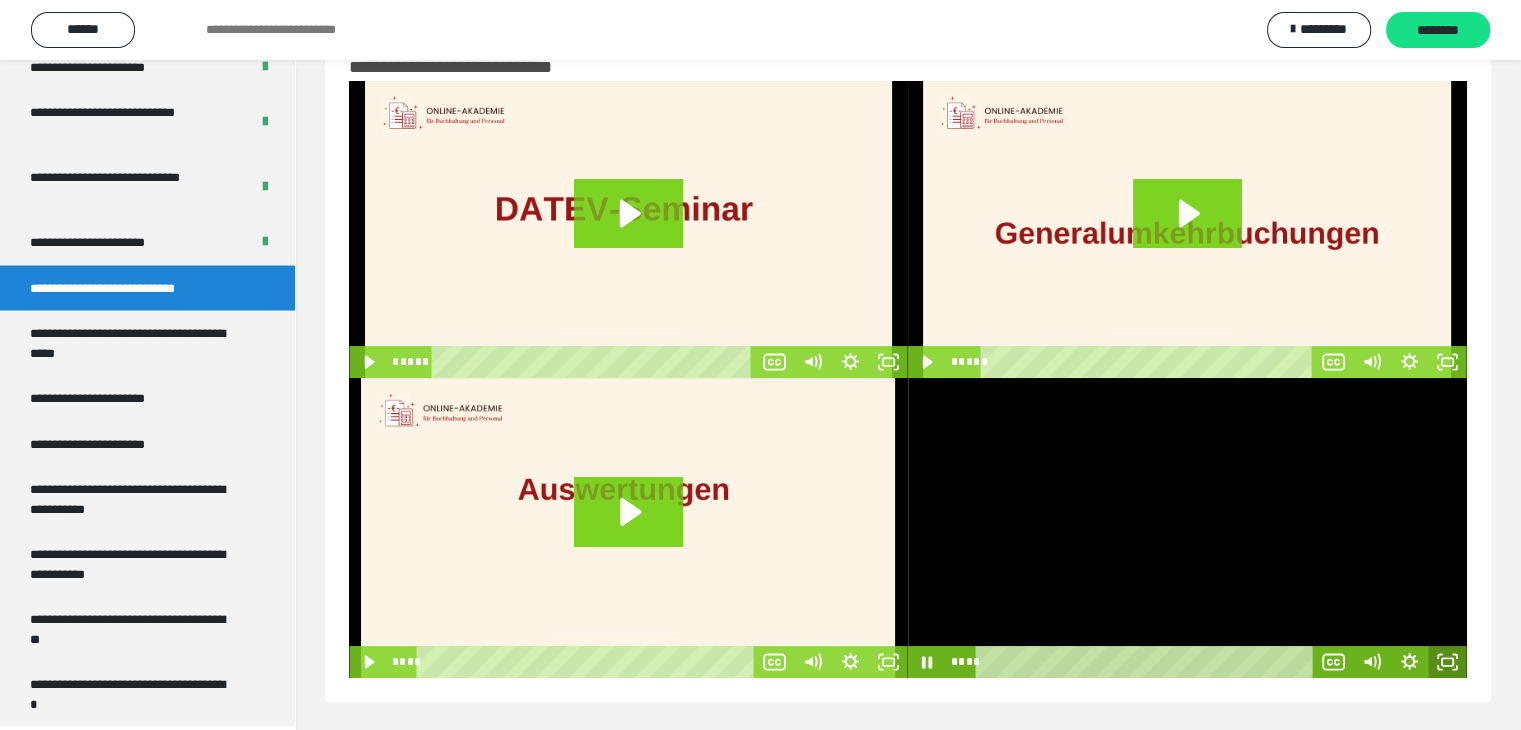 click 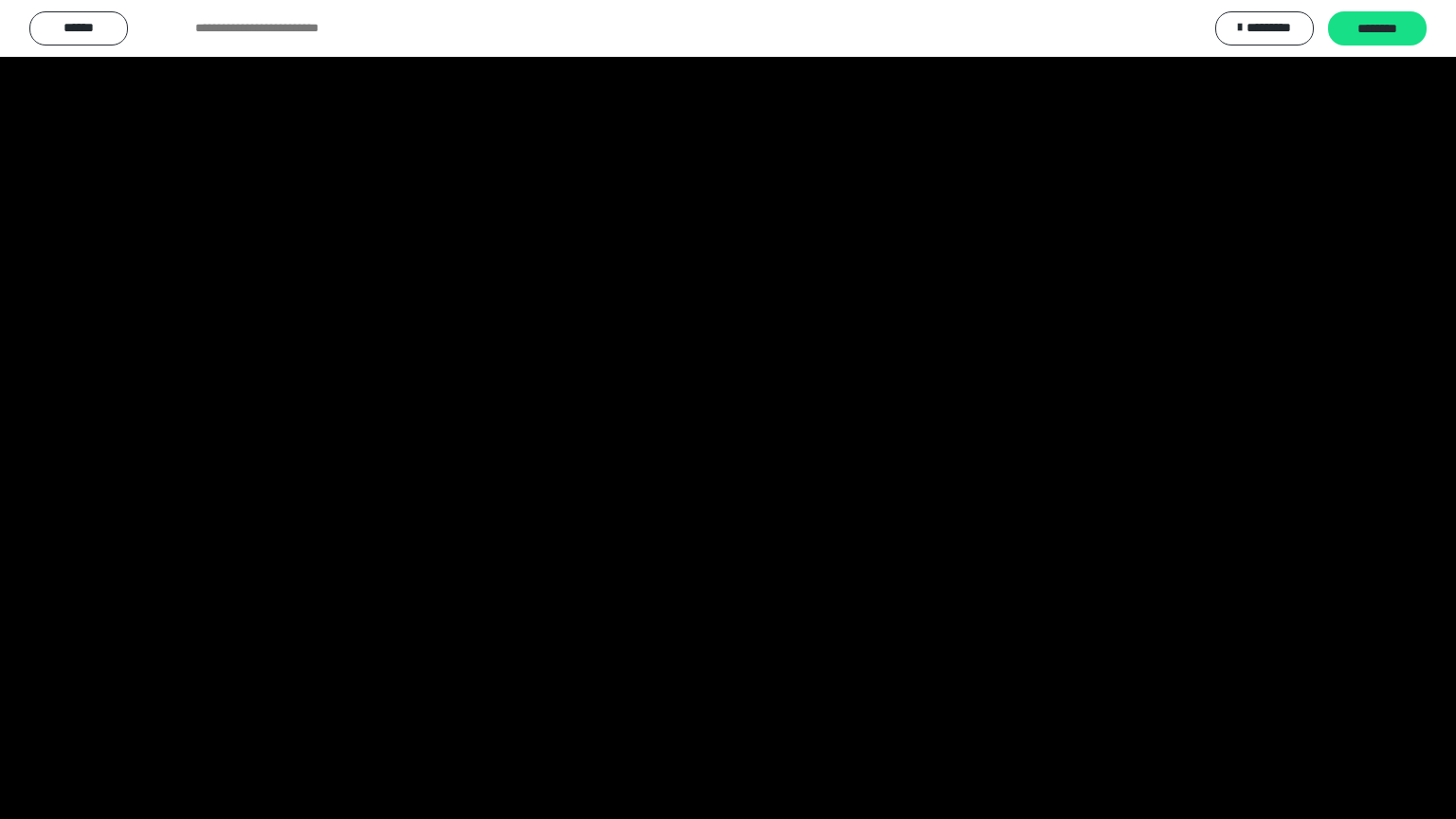 click at bounding box center (728, 410) 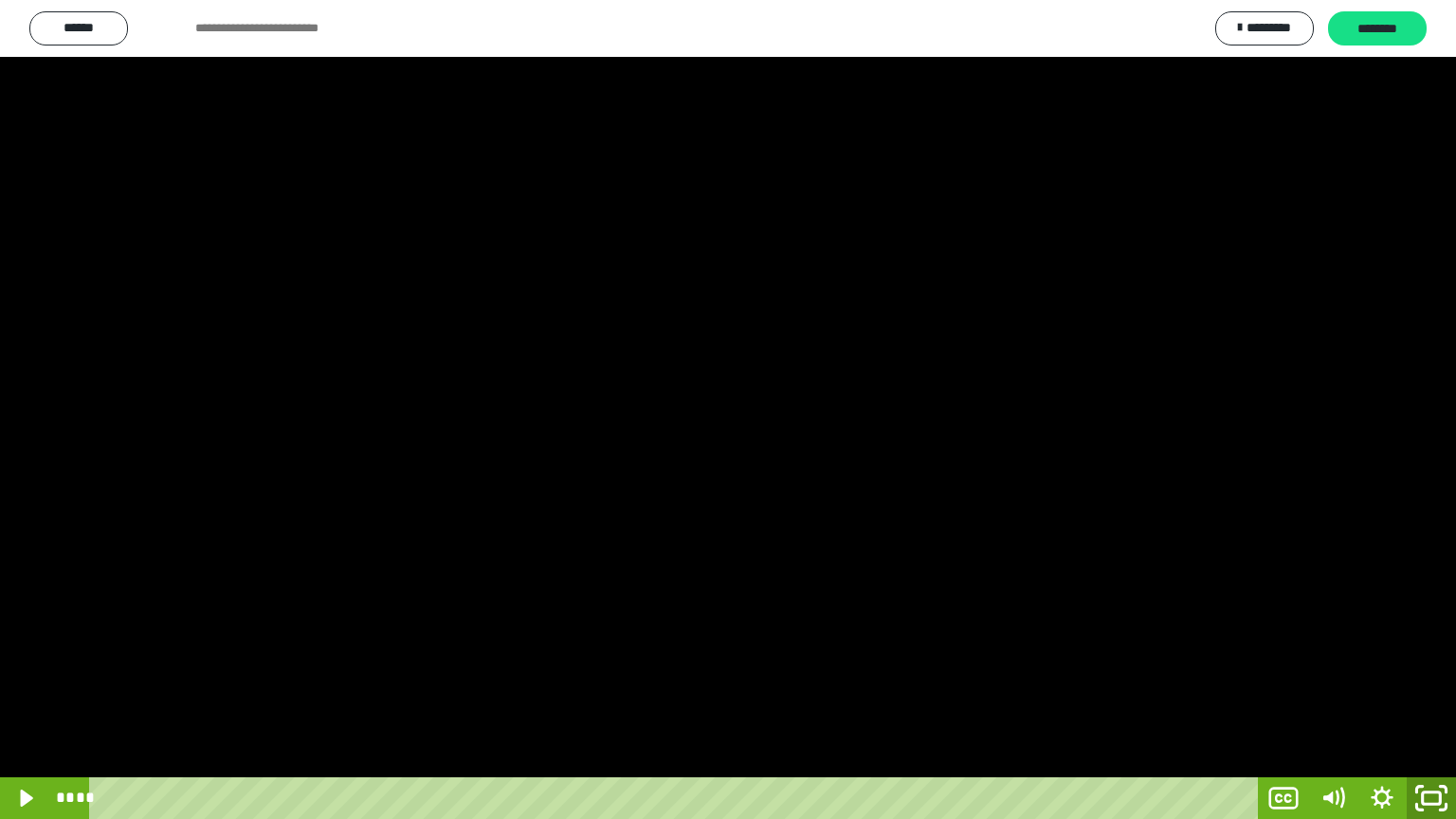 click 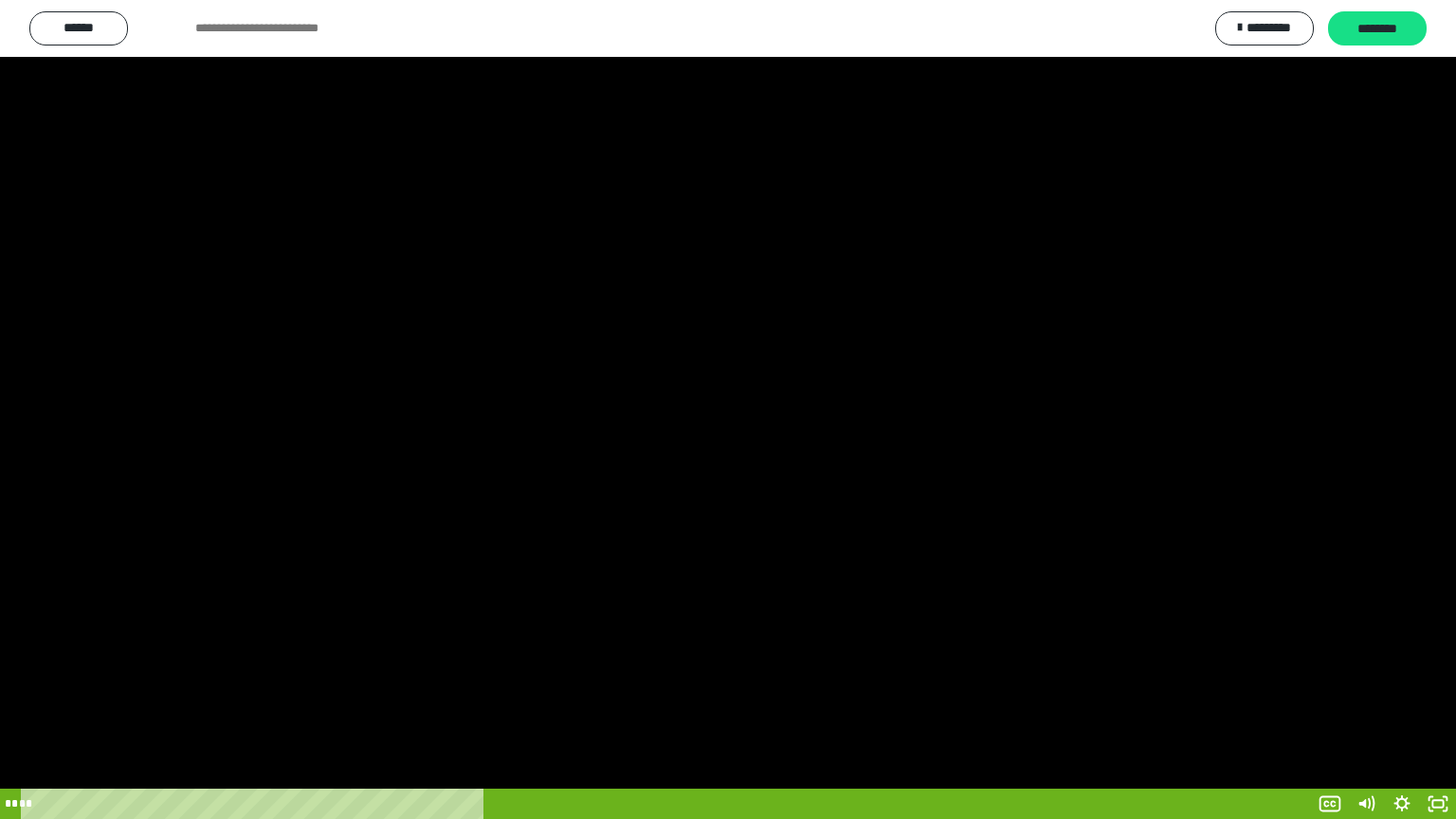scroll, scrollTop: 3689, scrollLeft: 0, axis: vertical 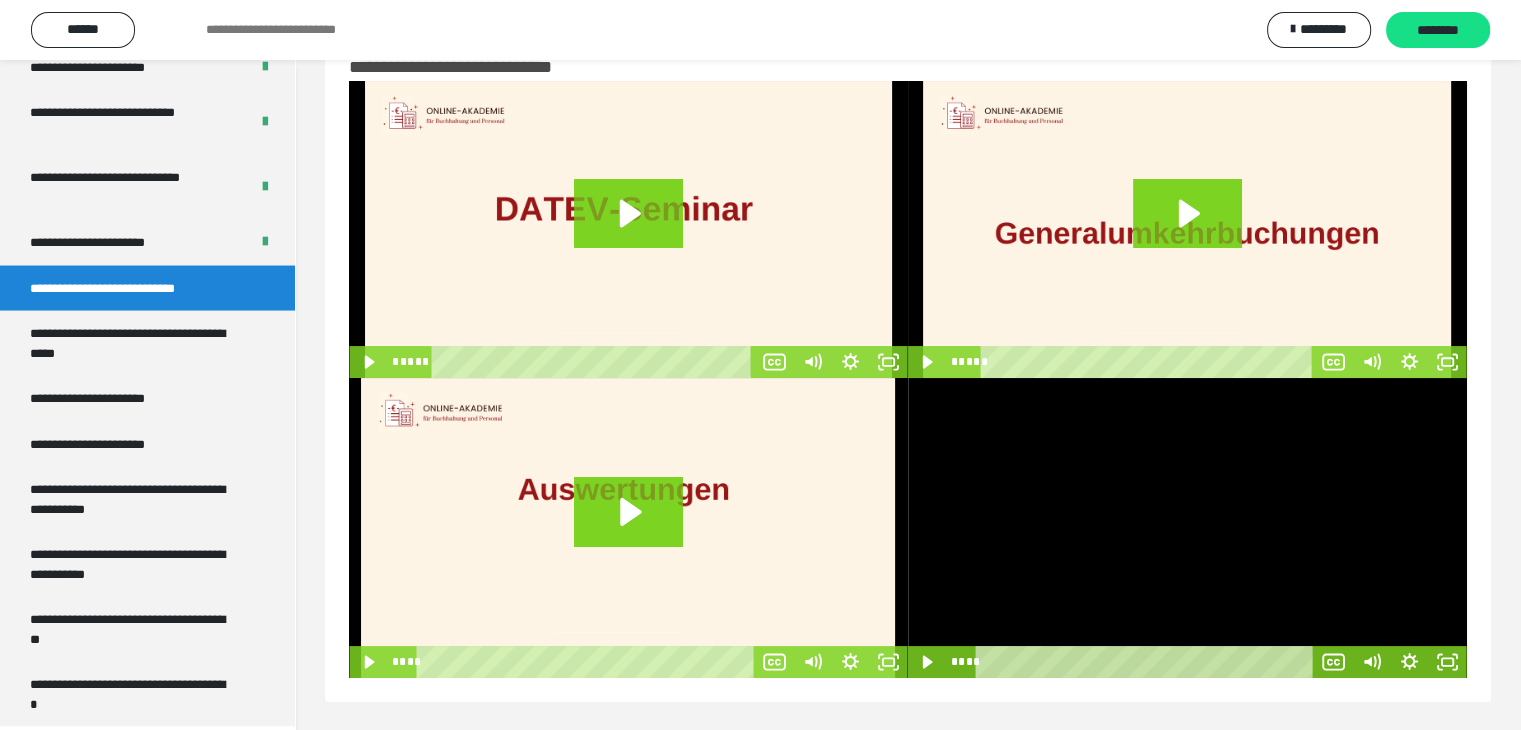 click at bounding box center (1187, 528) 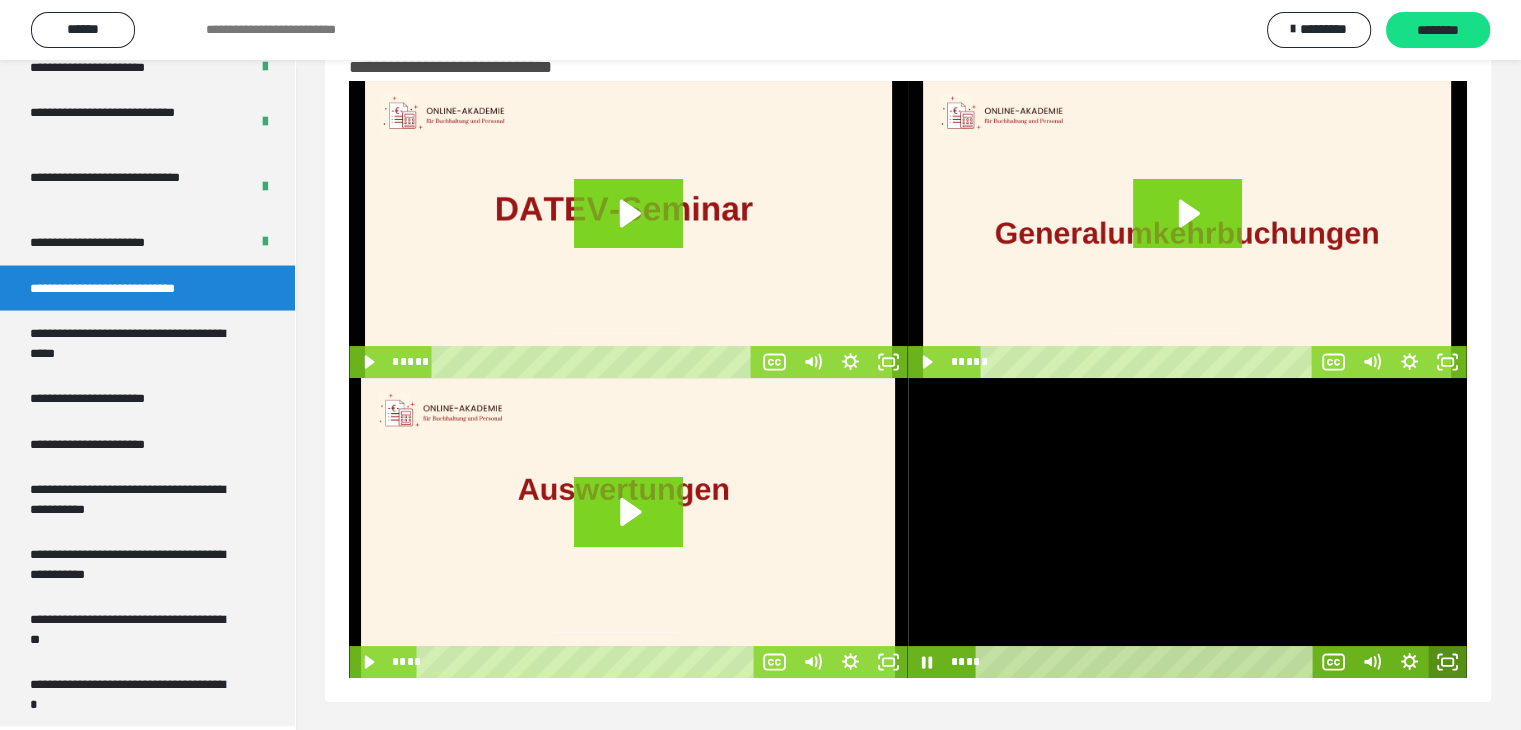 click 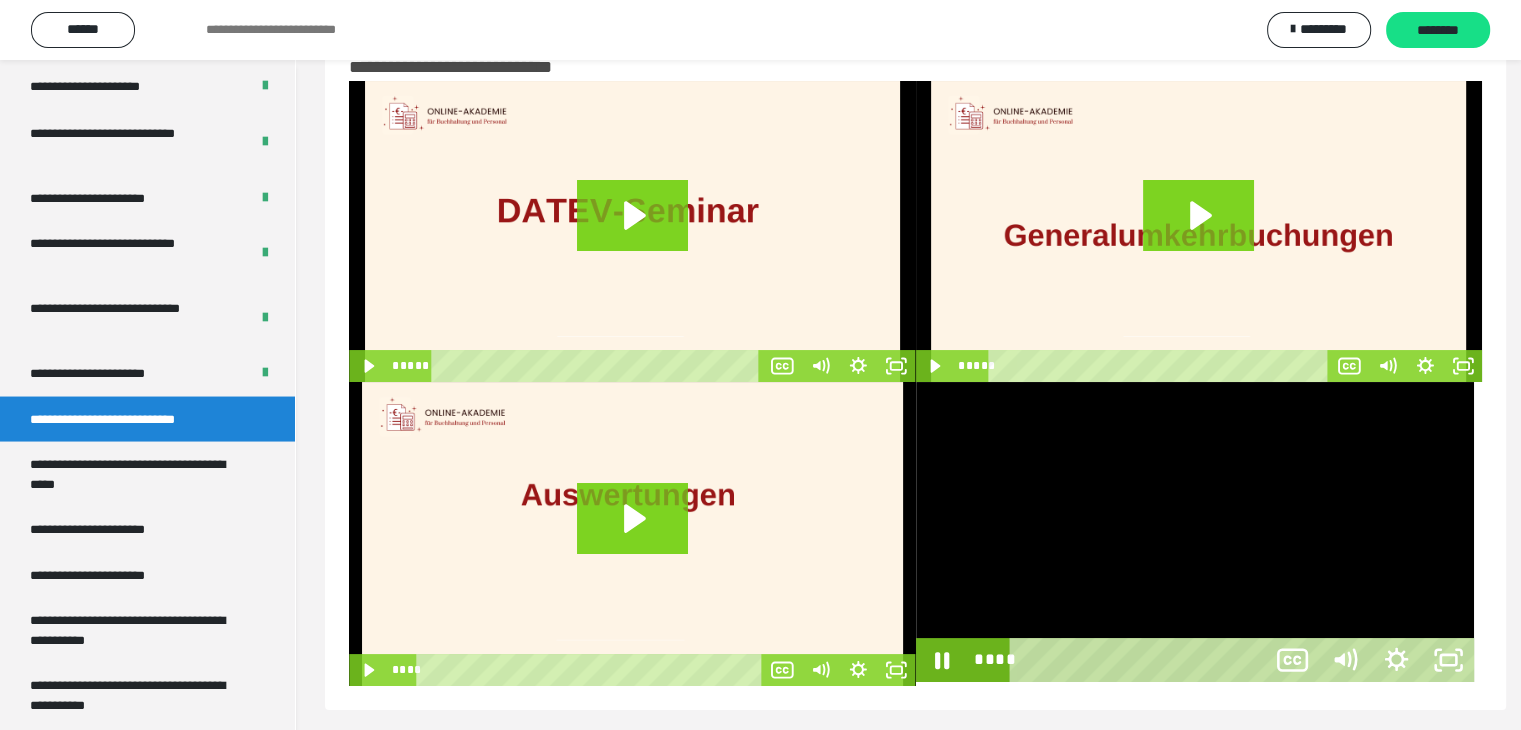 scroll, scrollTop: 3758, scrollLeft: 0, axis: vertical 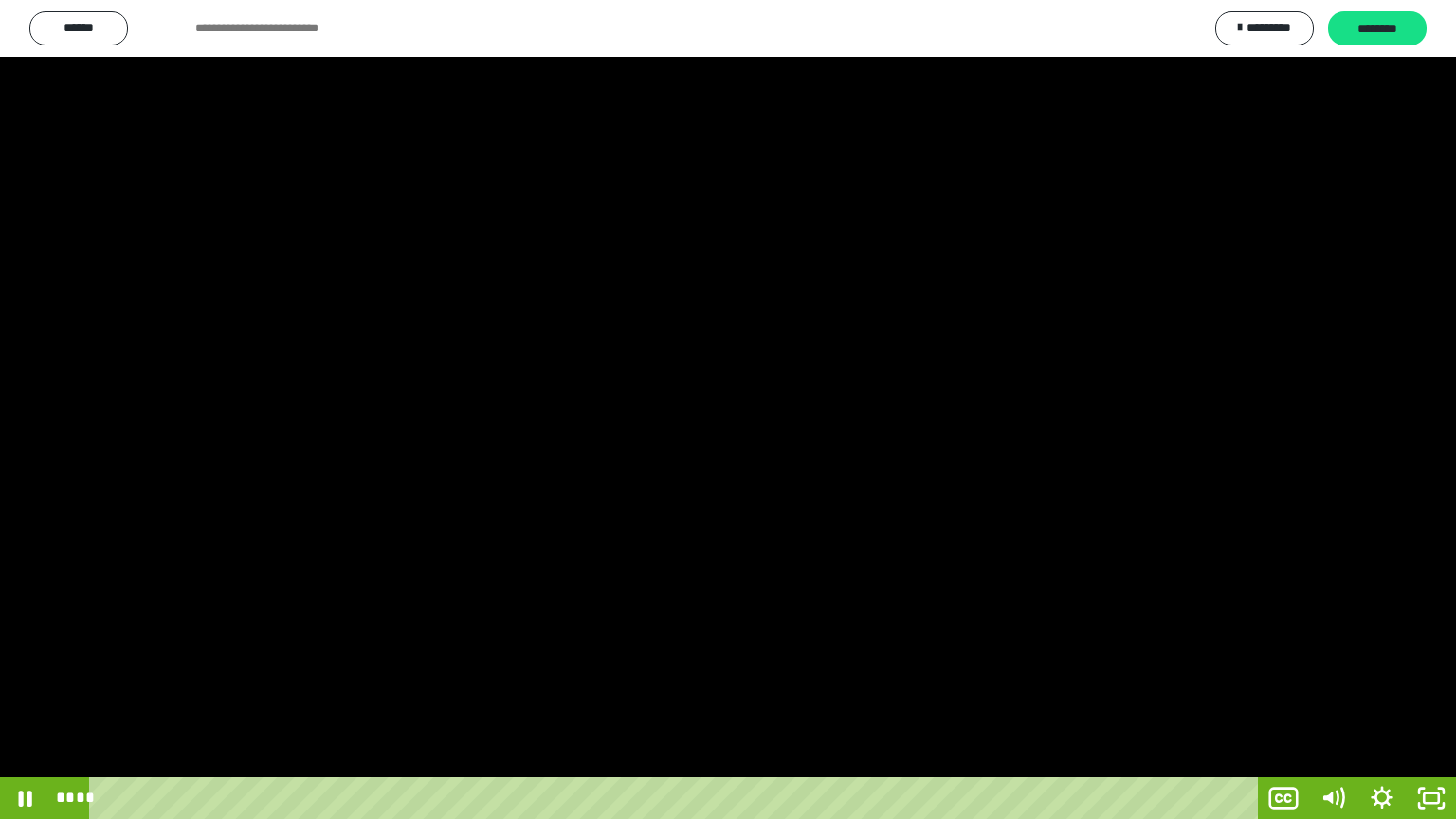 click at bounding box center (728, 410) 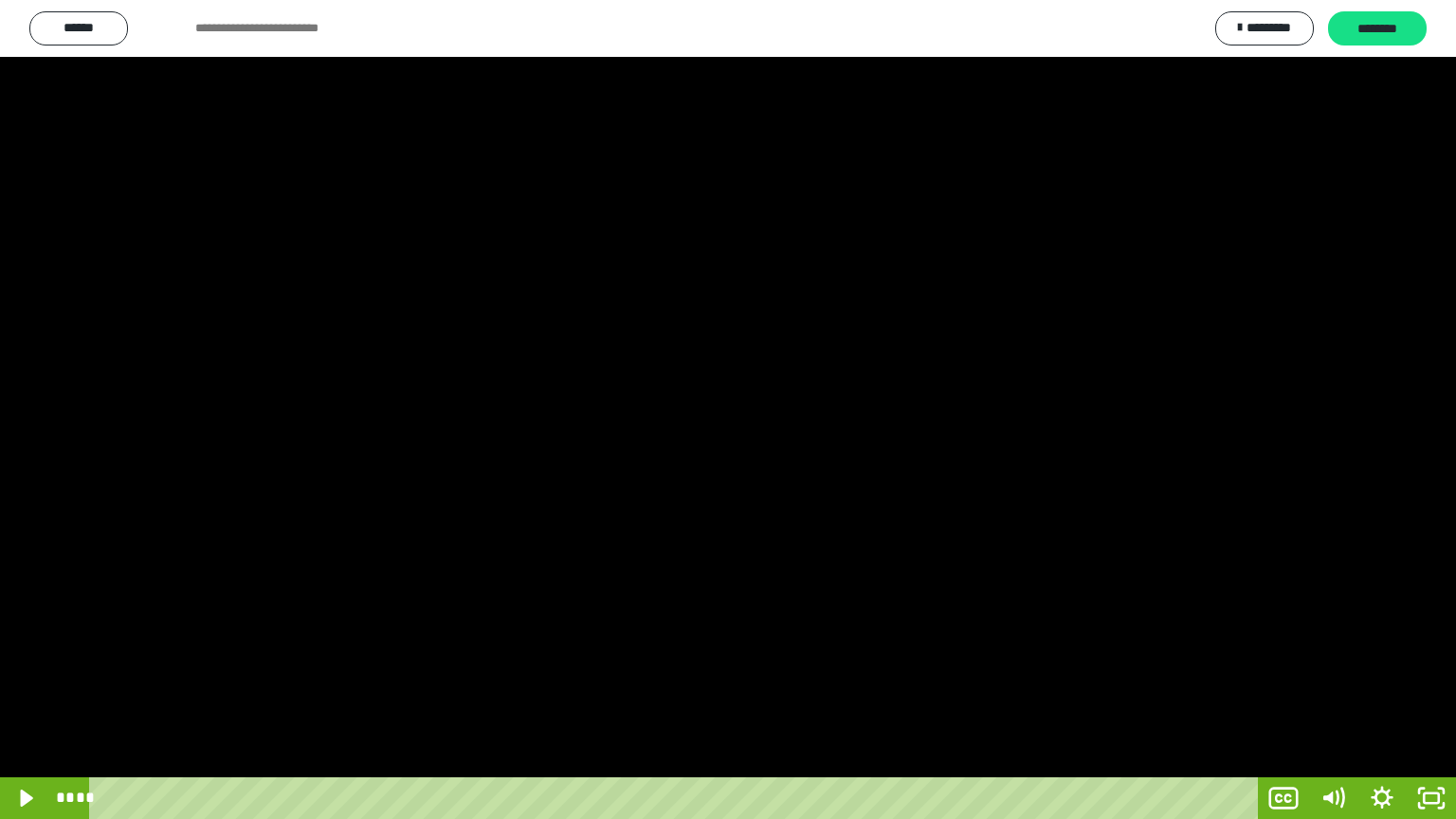 click at bounding box center [728, 410] 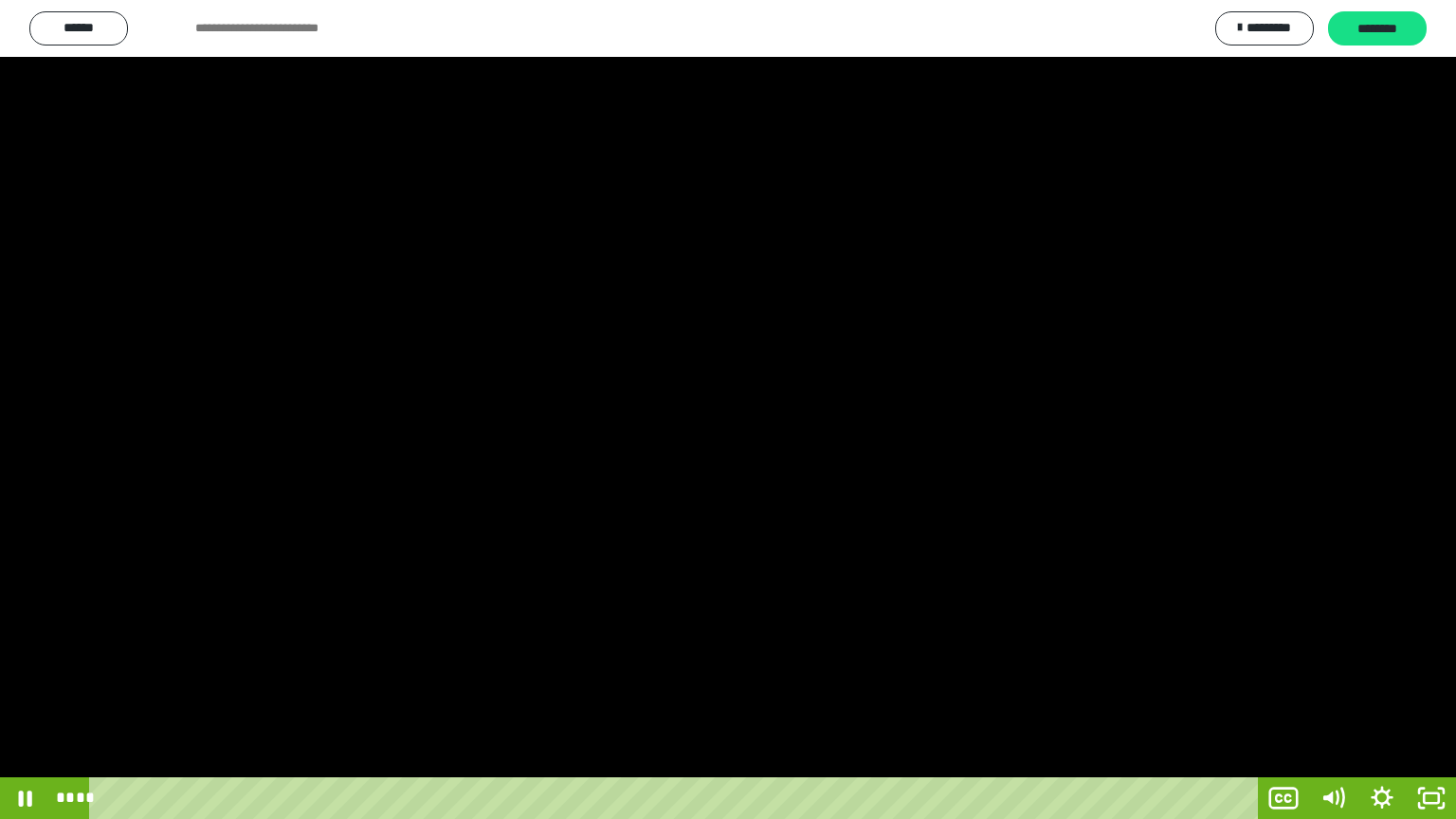 click at bounding box center (728, 410) 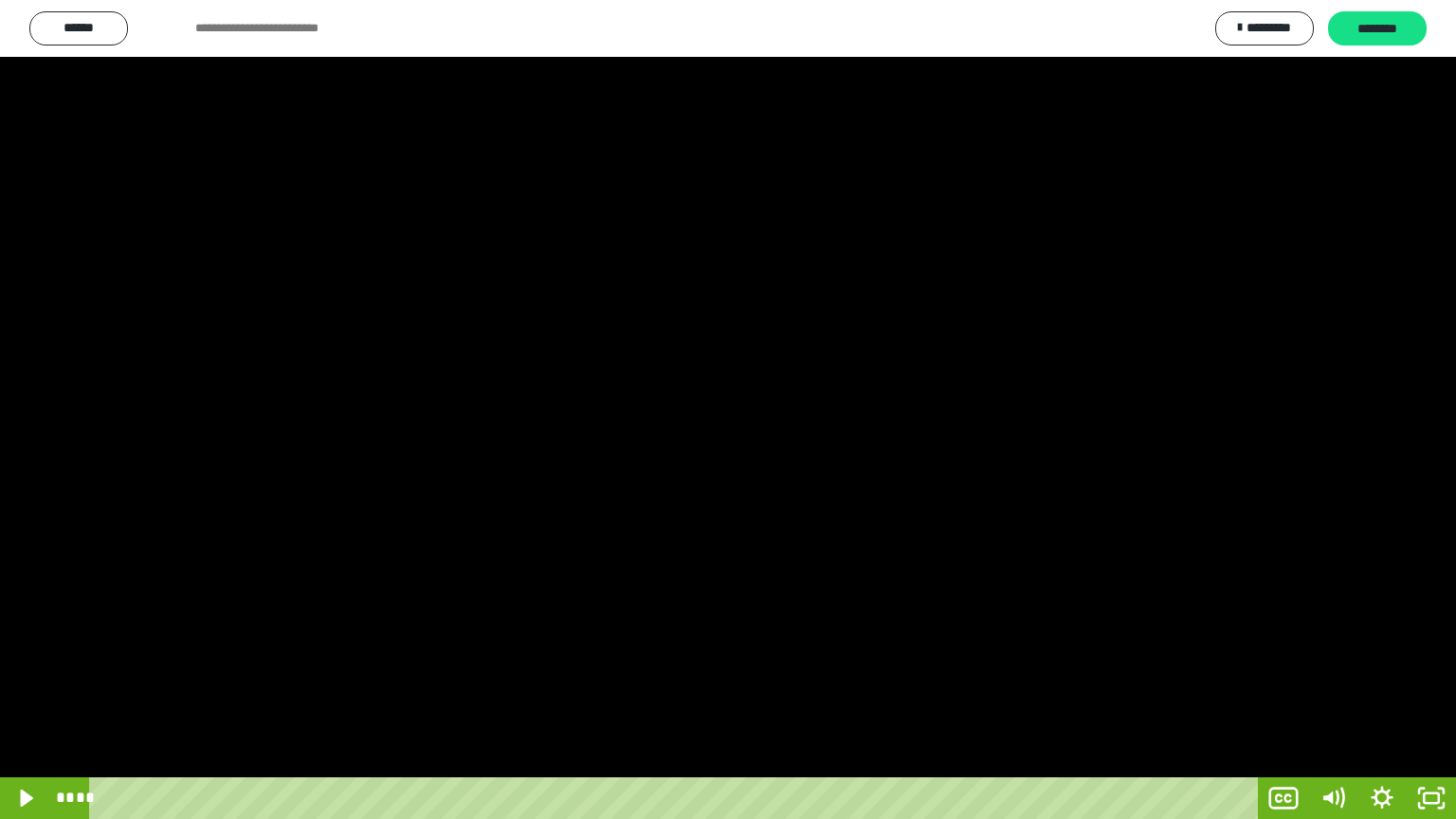click at bounding box center [728, 410] 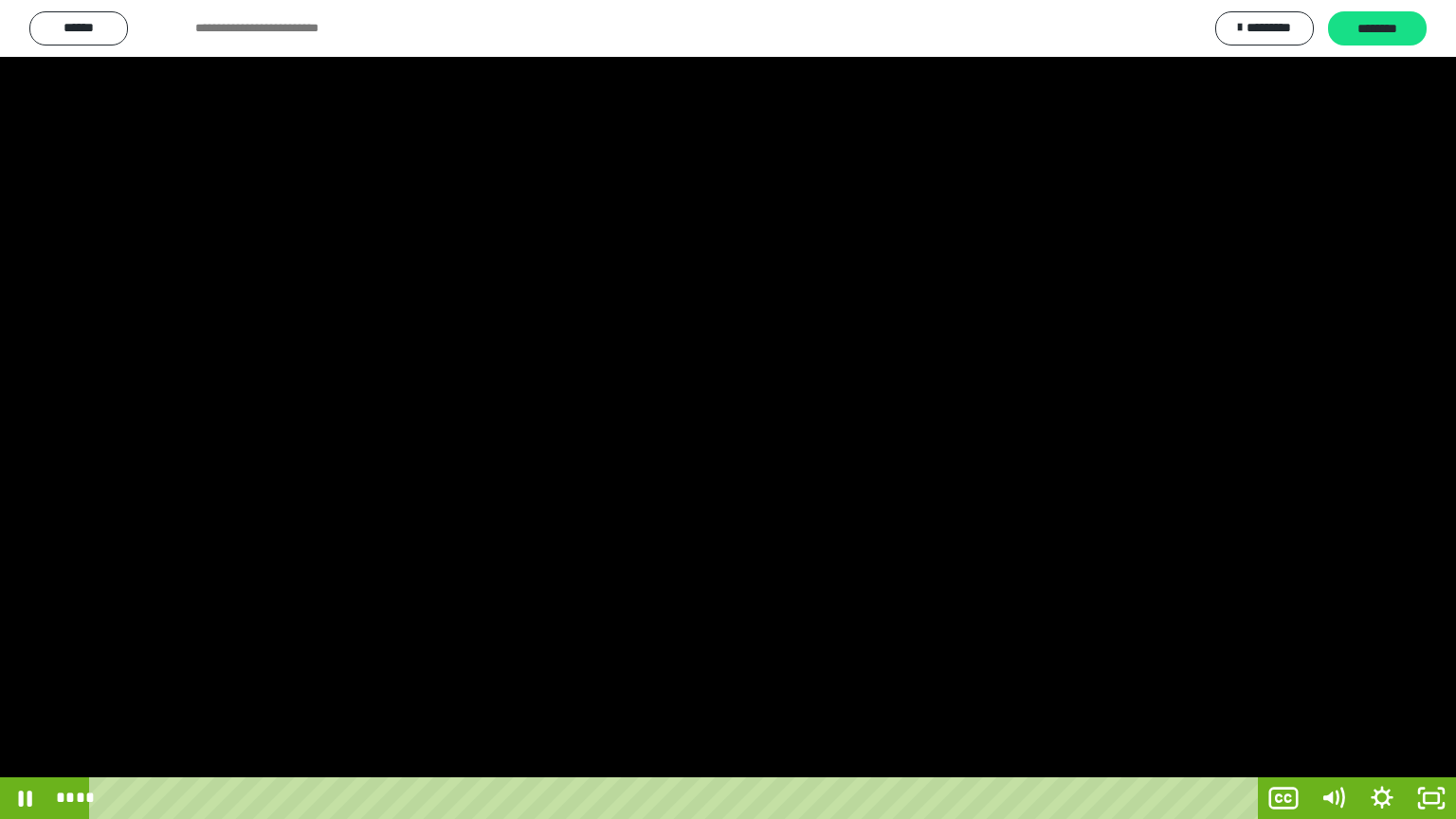 click at bounding box center [728, 410] 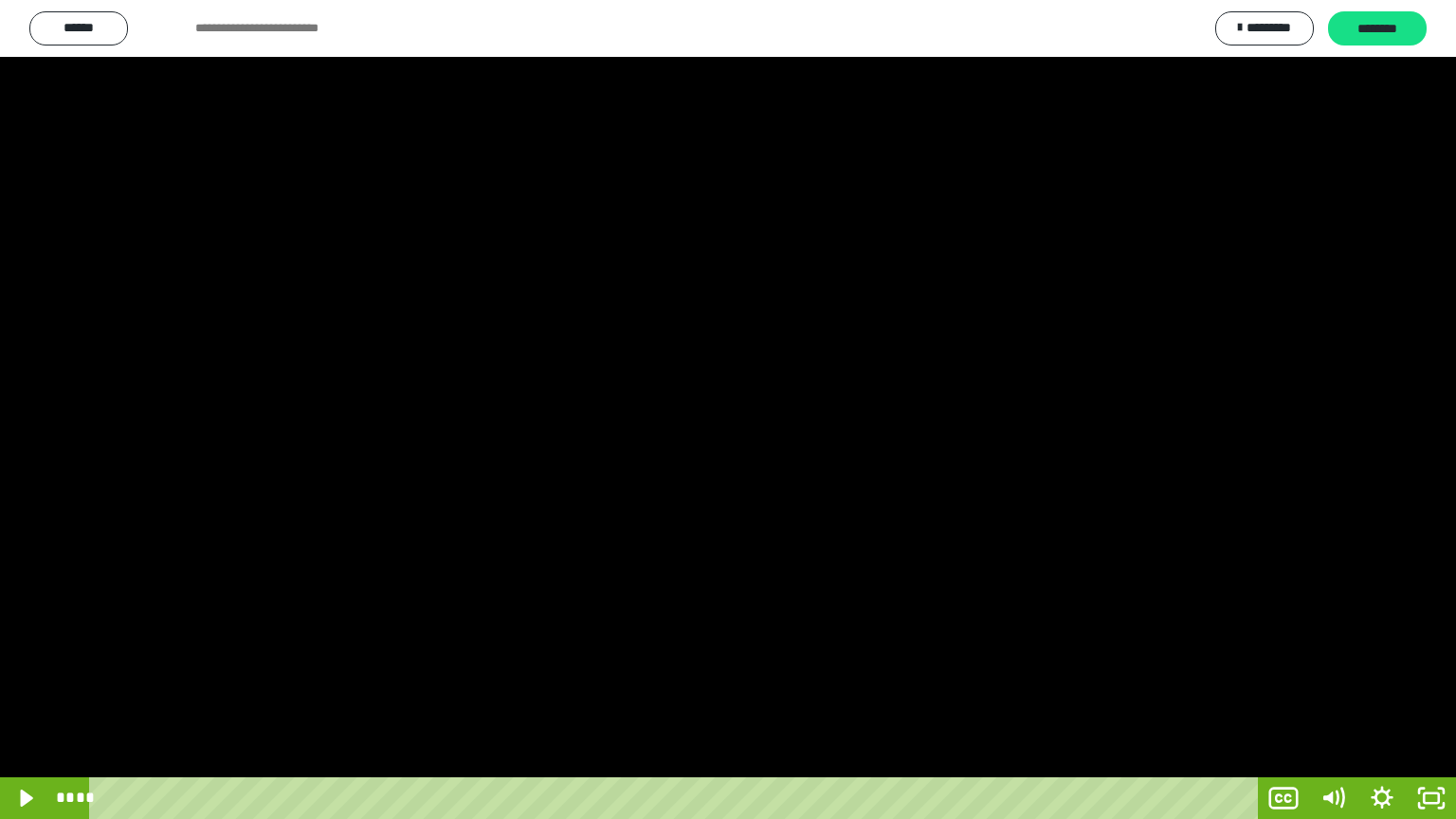 click at bounding box center [728, 410] 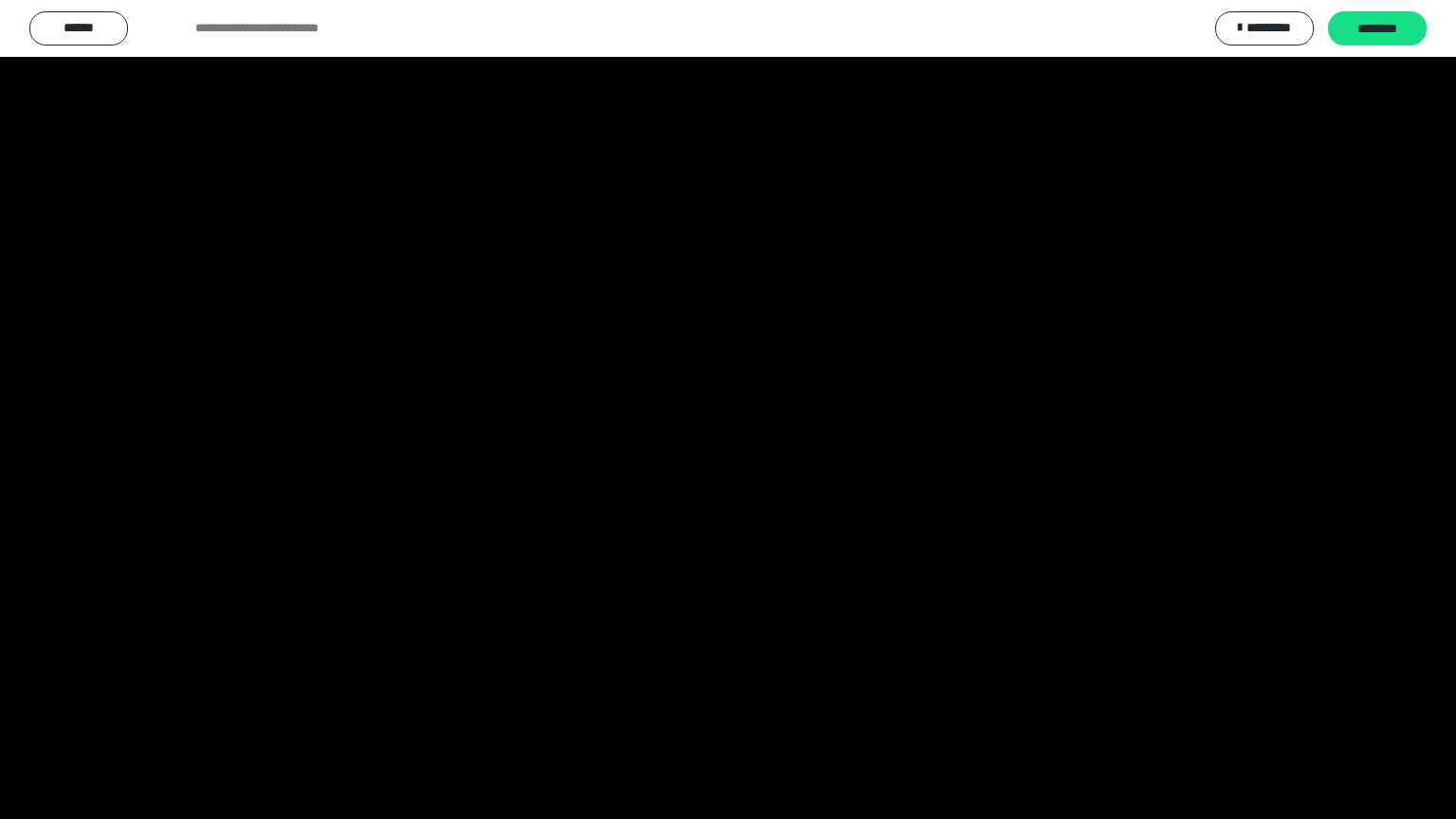 click at bounding box center [728, 410] 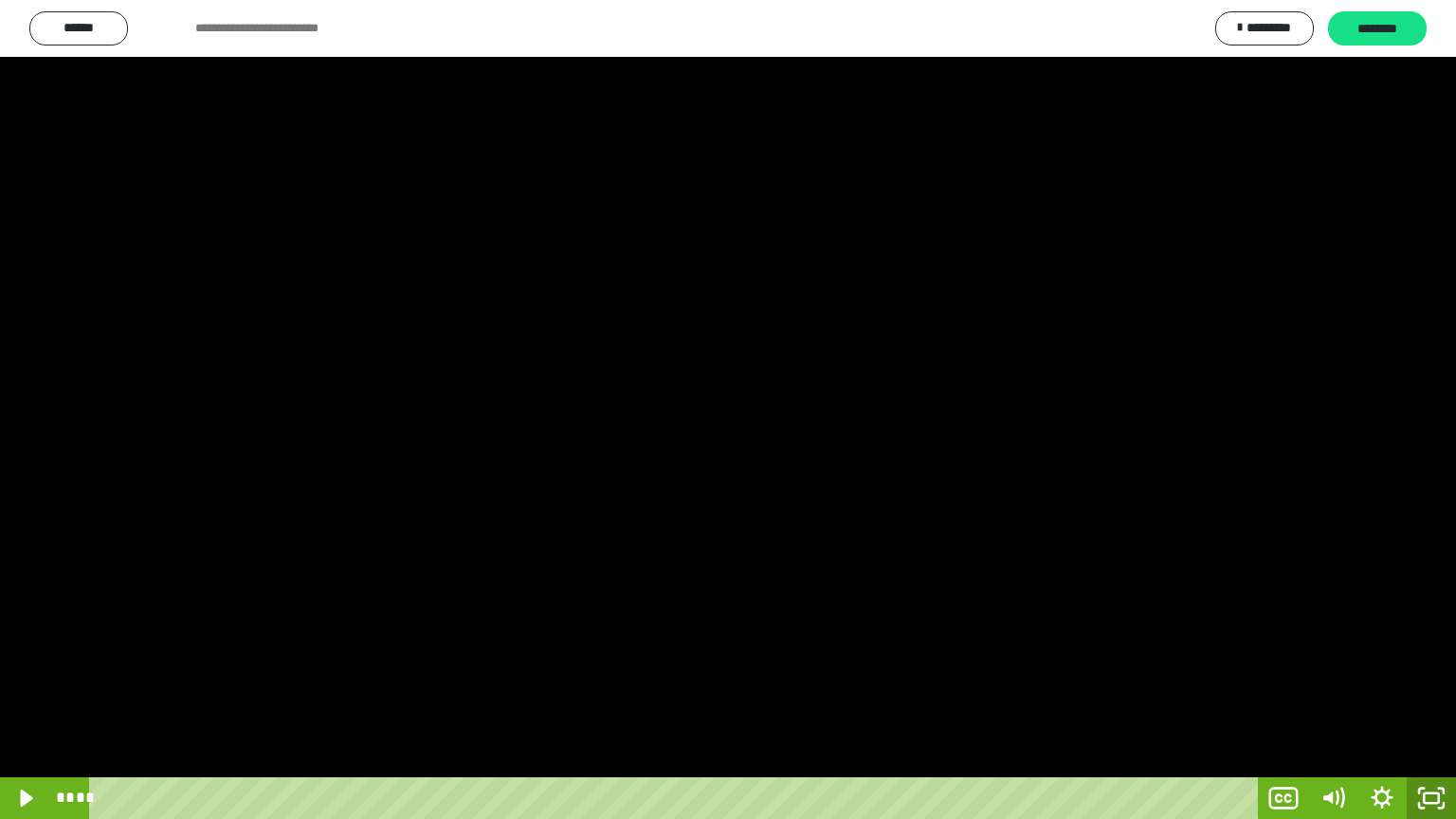 click 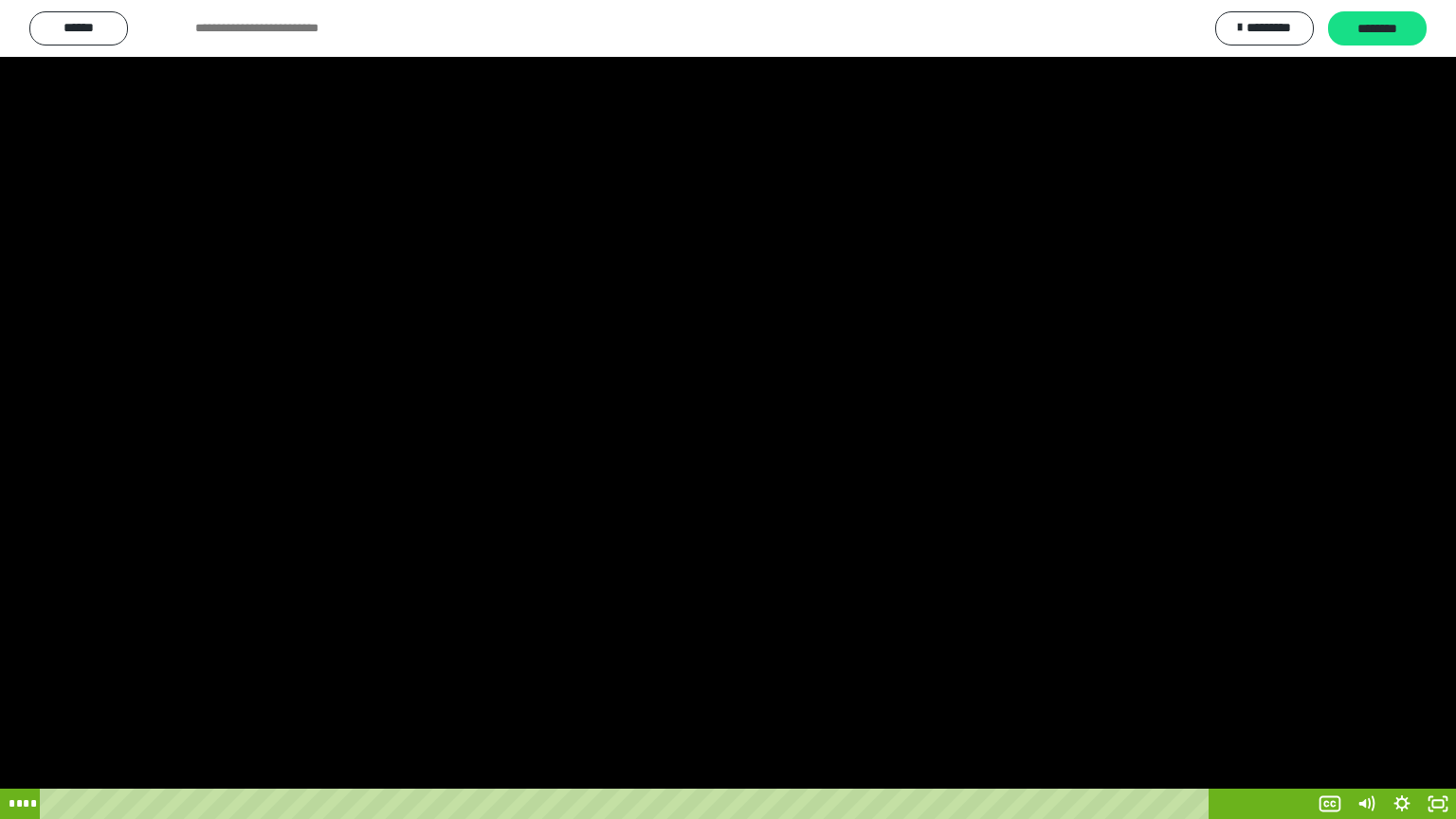 scroll, scrollTop: 3689, scrollLeft: 0, axis: vertical 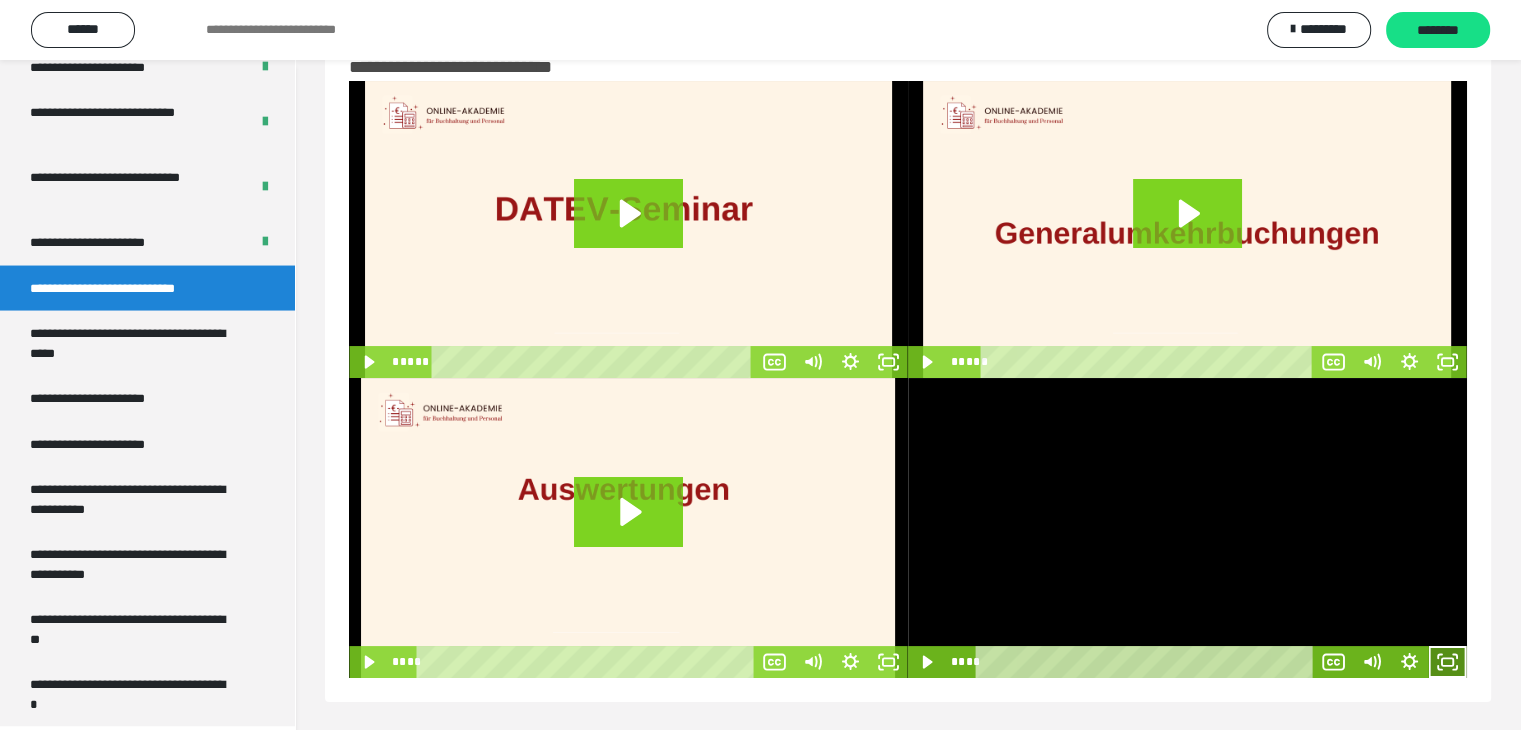click 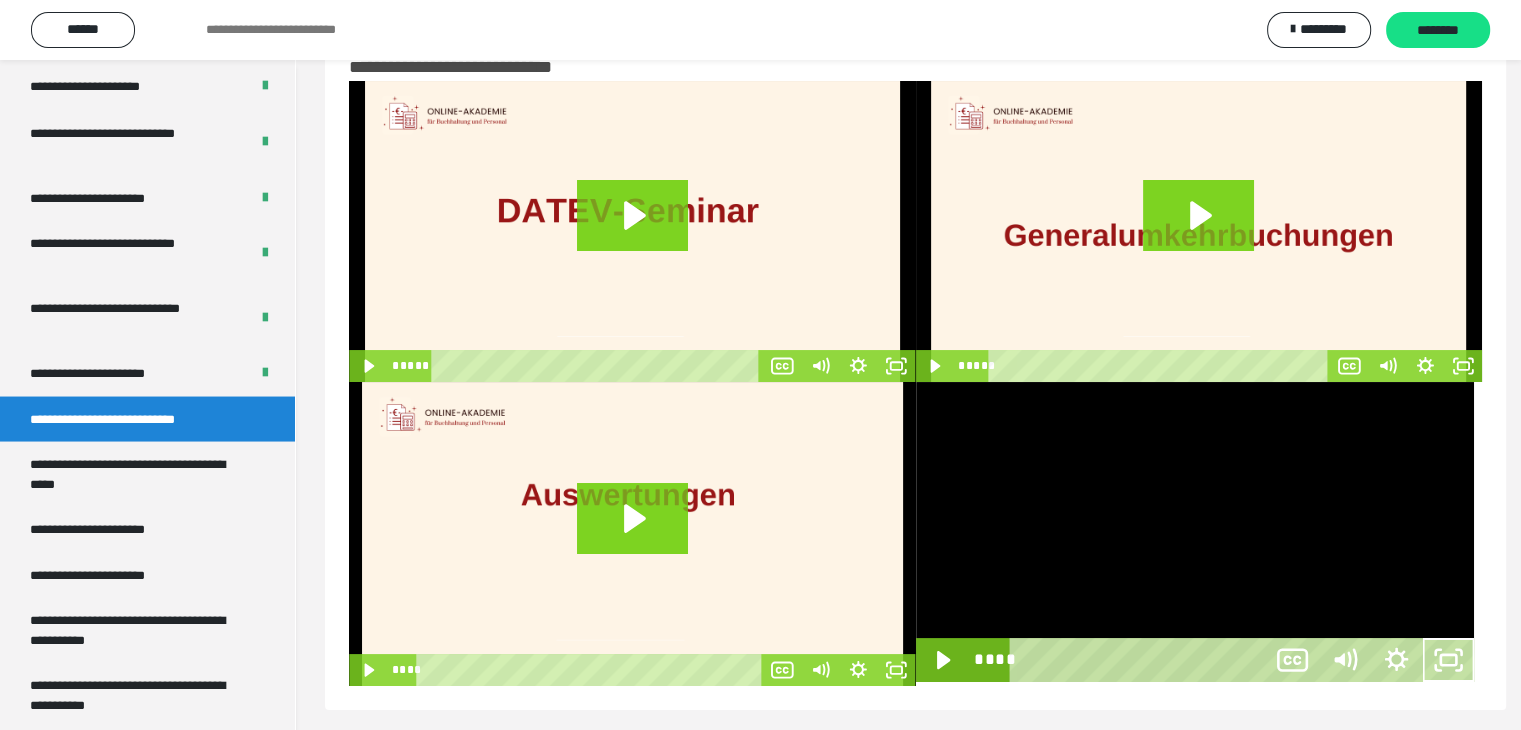 scroll, scrollTop: 3758, scrollLeft: 0, axis: vertical 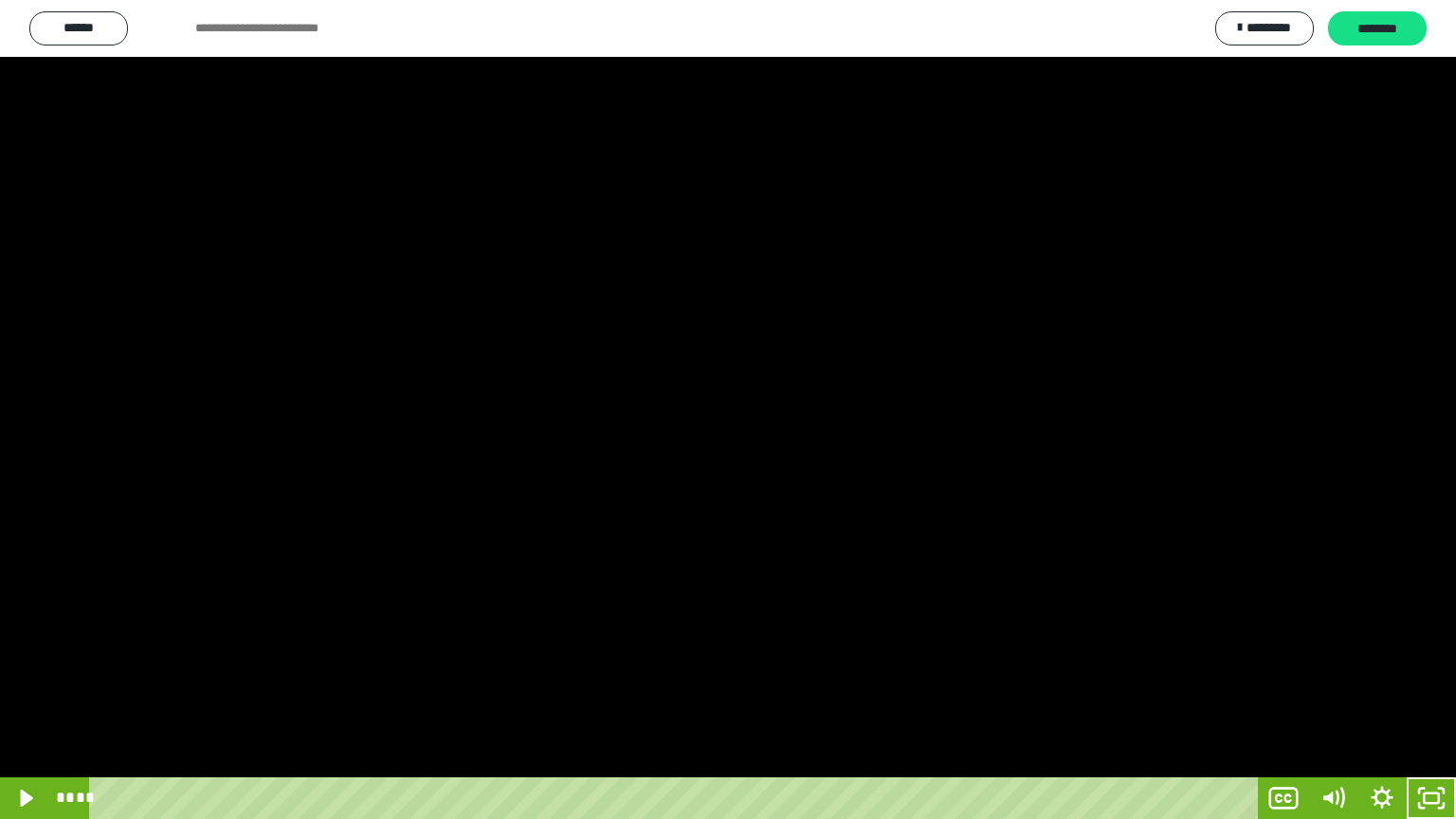 click at bounding box center [728, 410] 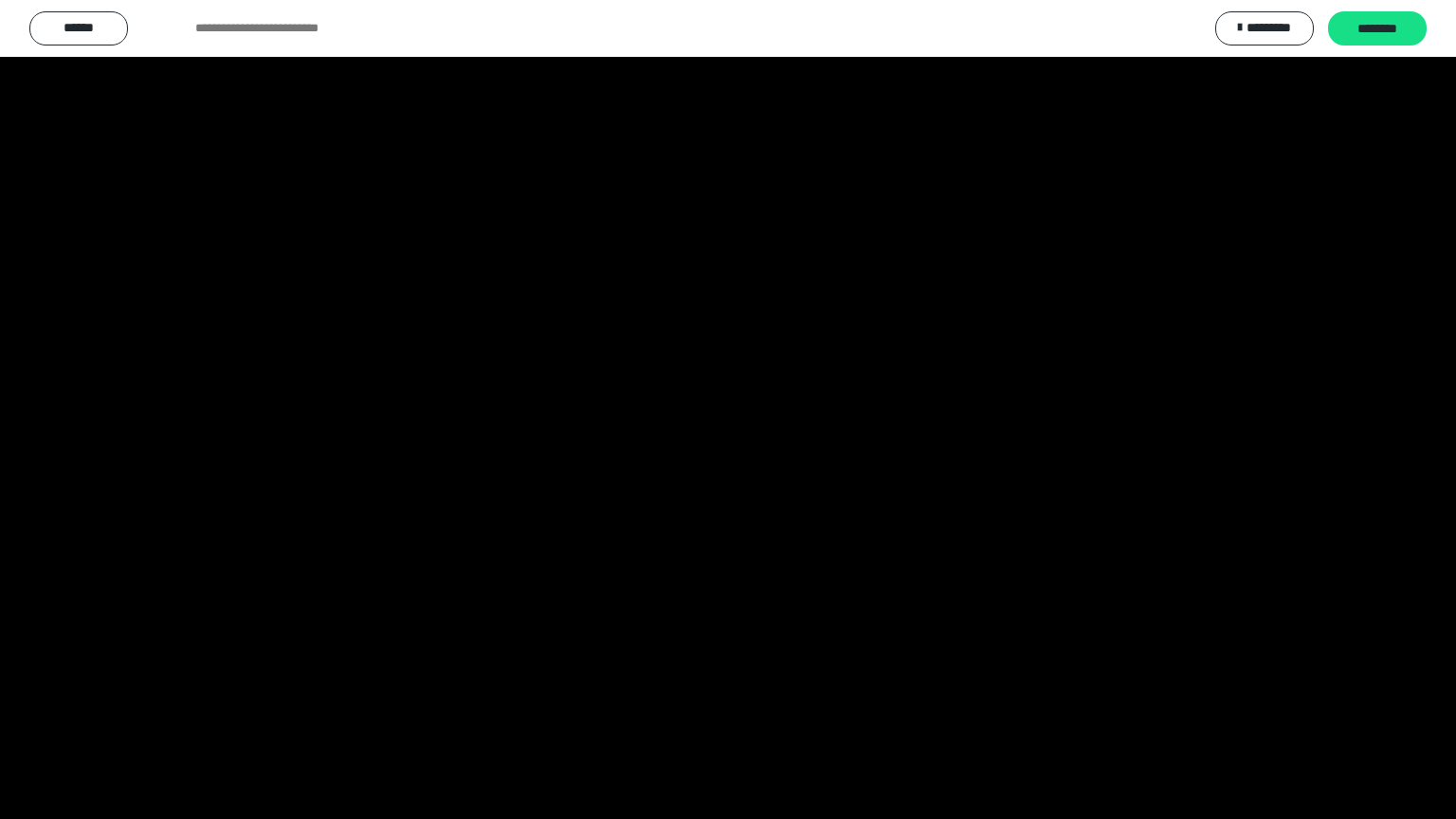 click at bounding box center (728, 410) 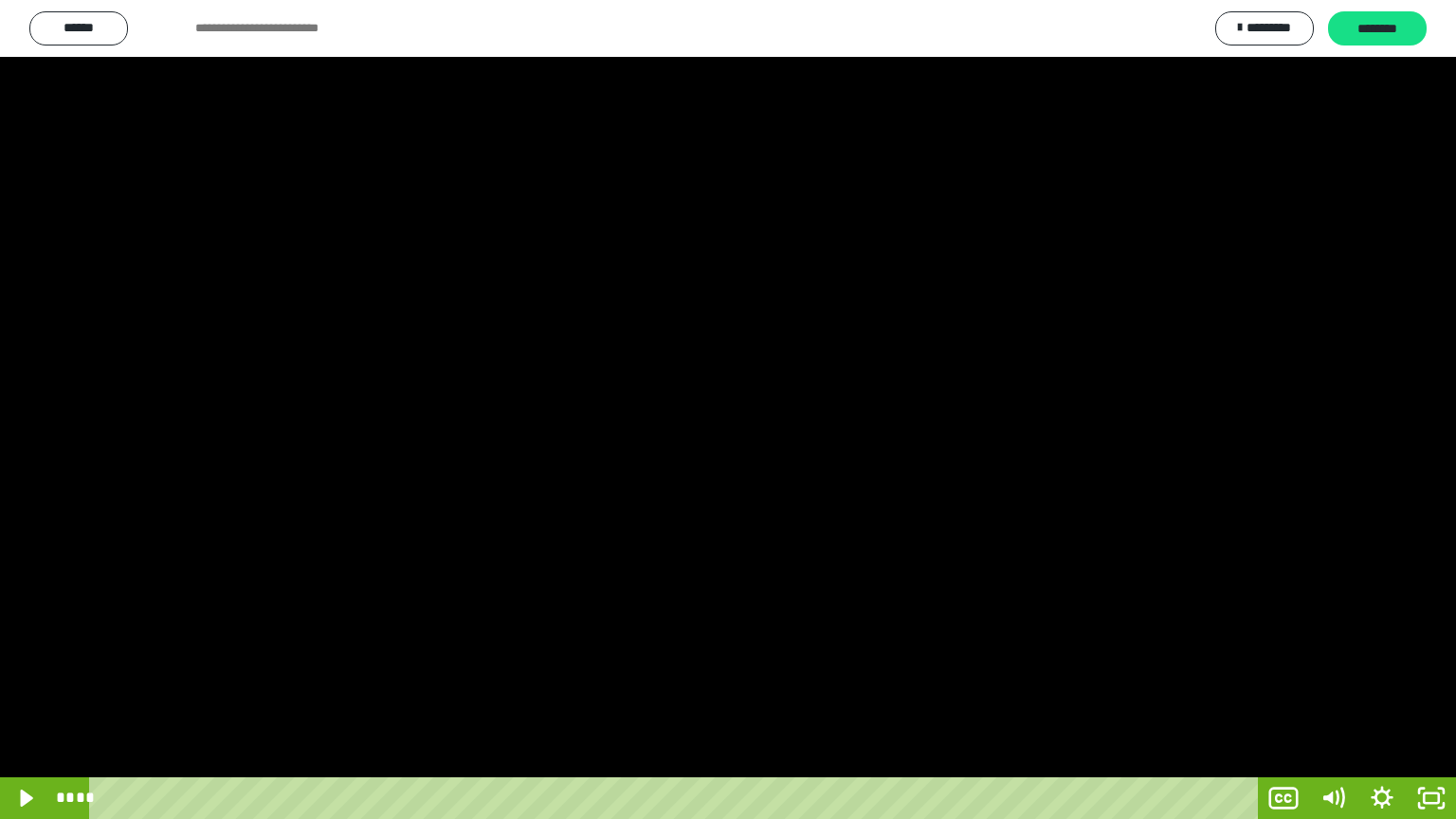 click at bounding box center [728, 410] 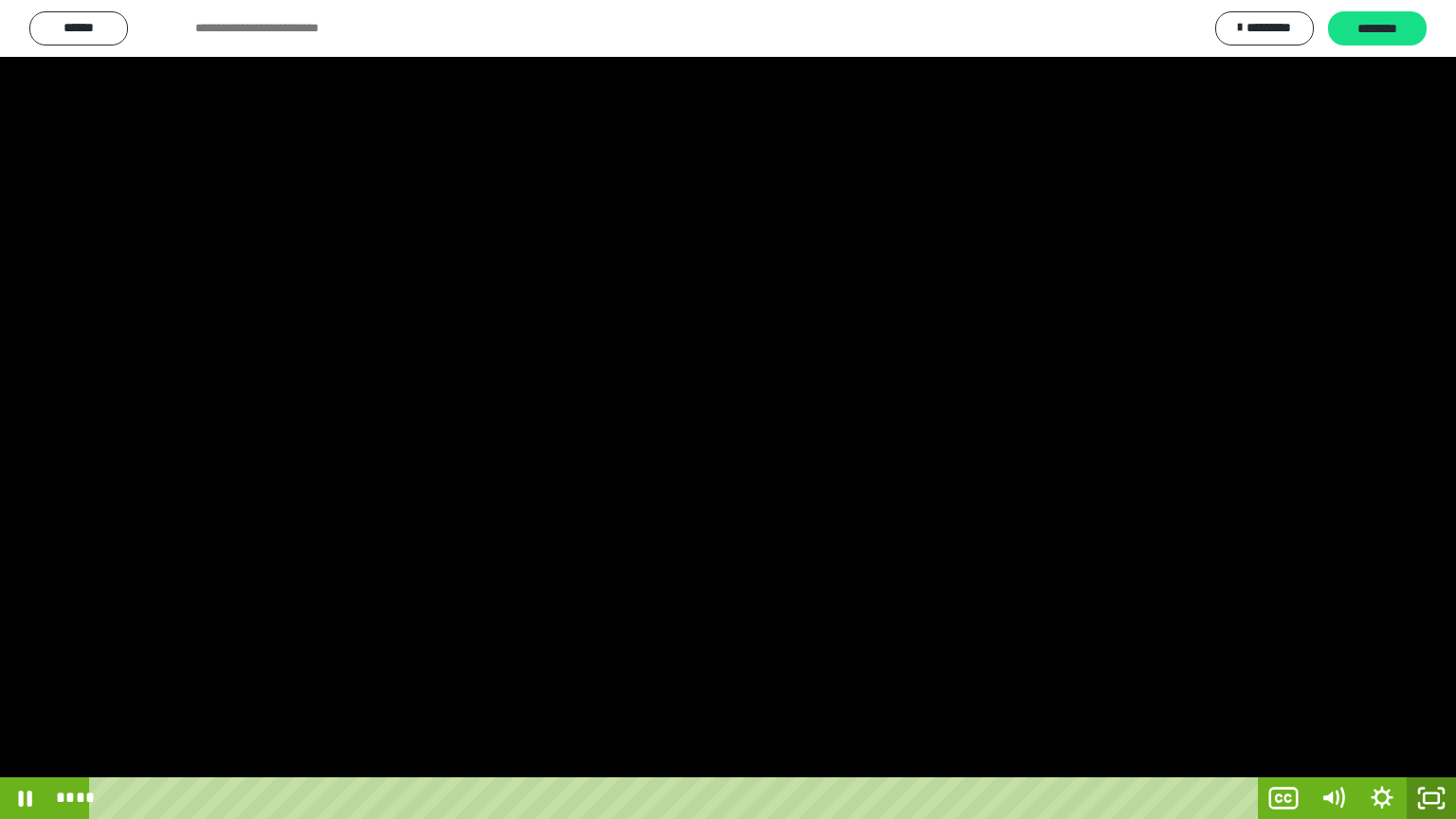 click 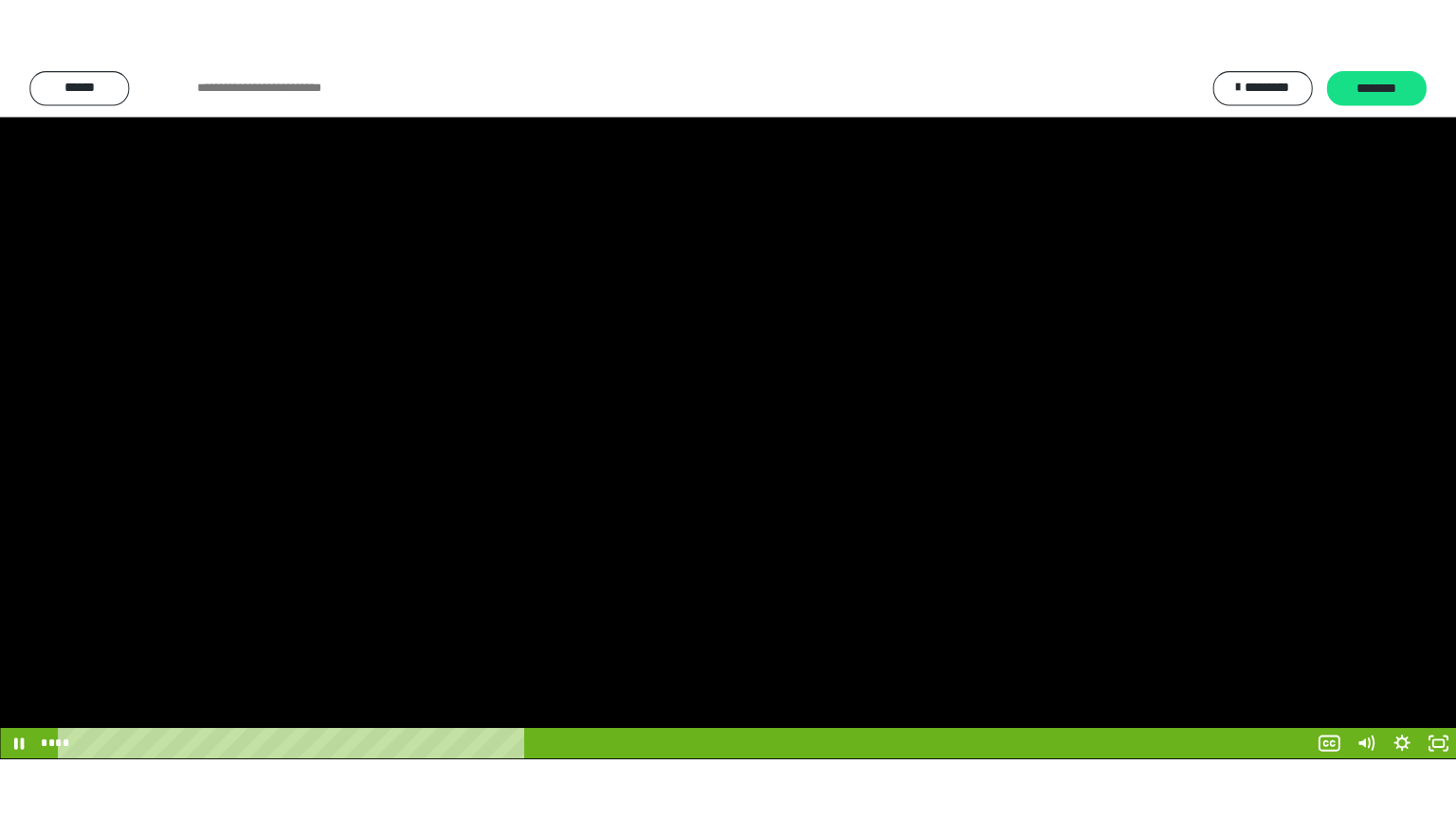scroll, scrollTop: 3689, scrollLeft: 0, axis: vertical 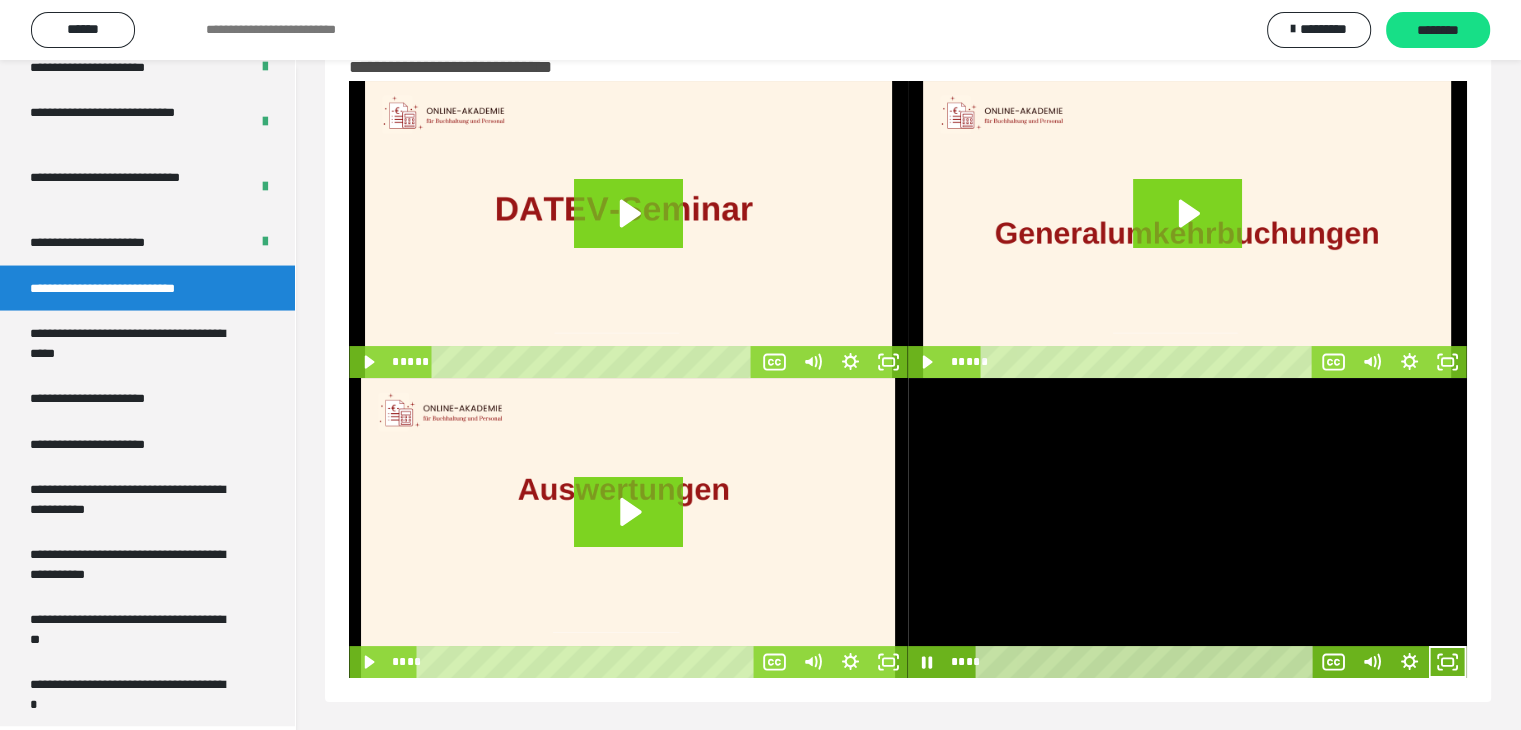 click at bounding box center [1187, 528] 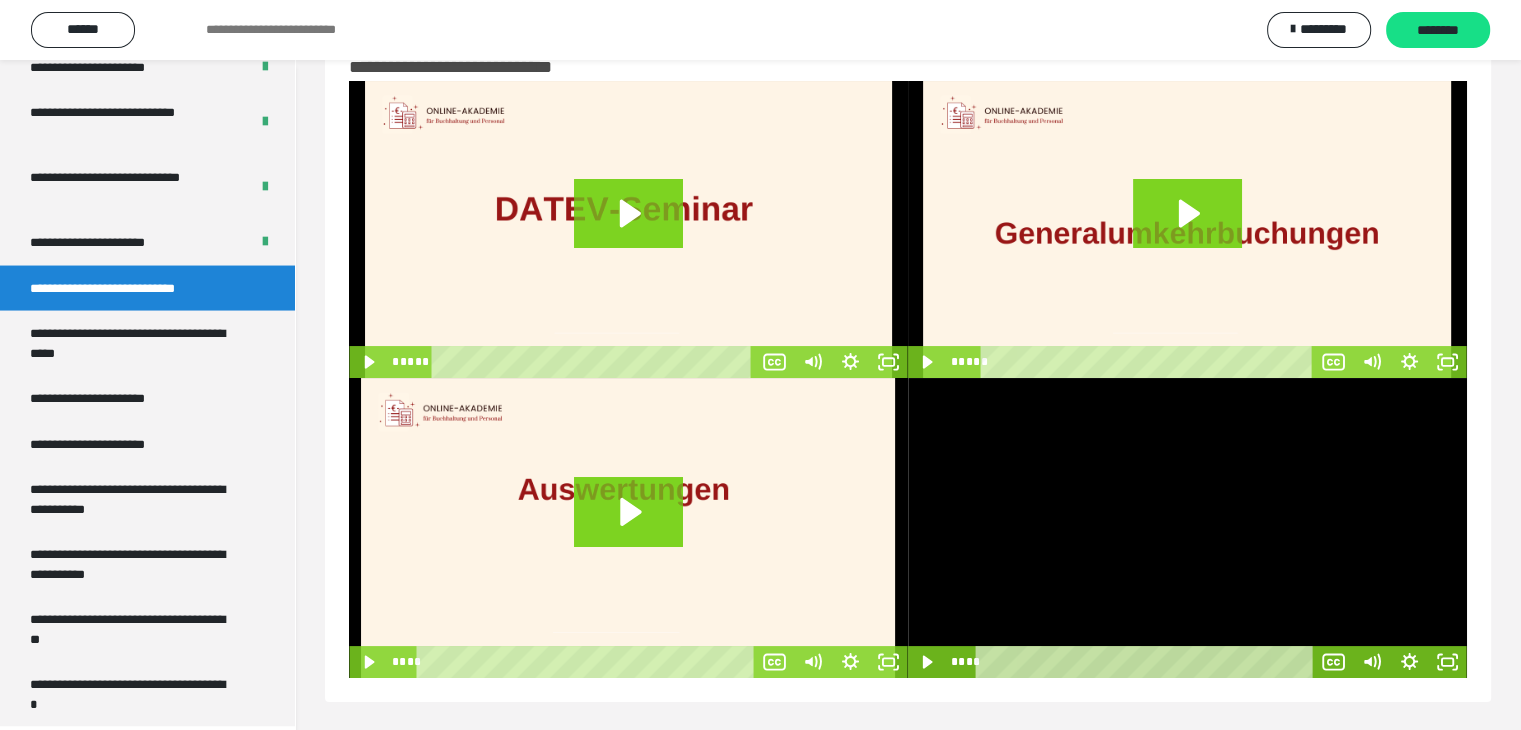 click at bounding box center (1187, 528) 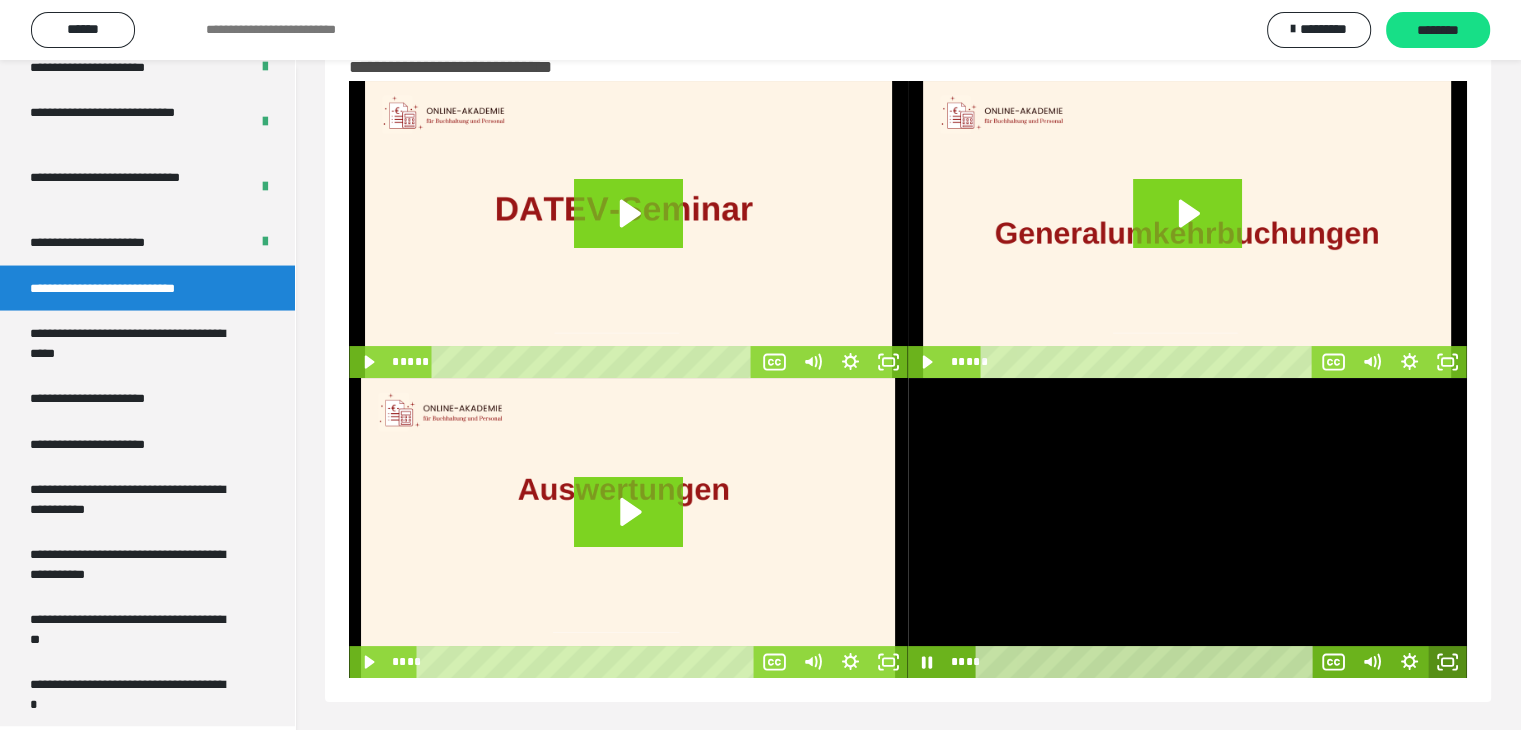 click 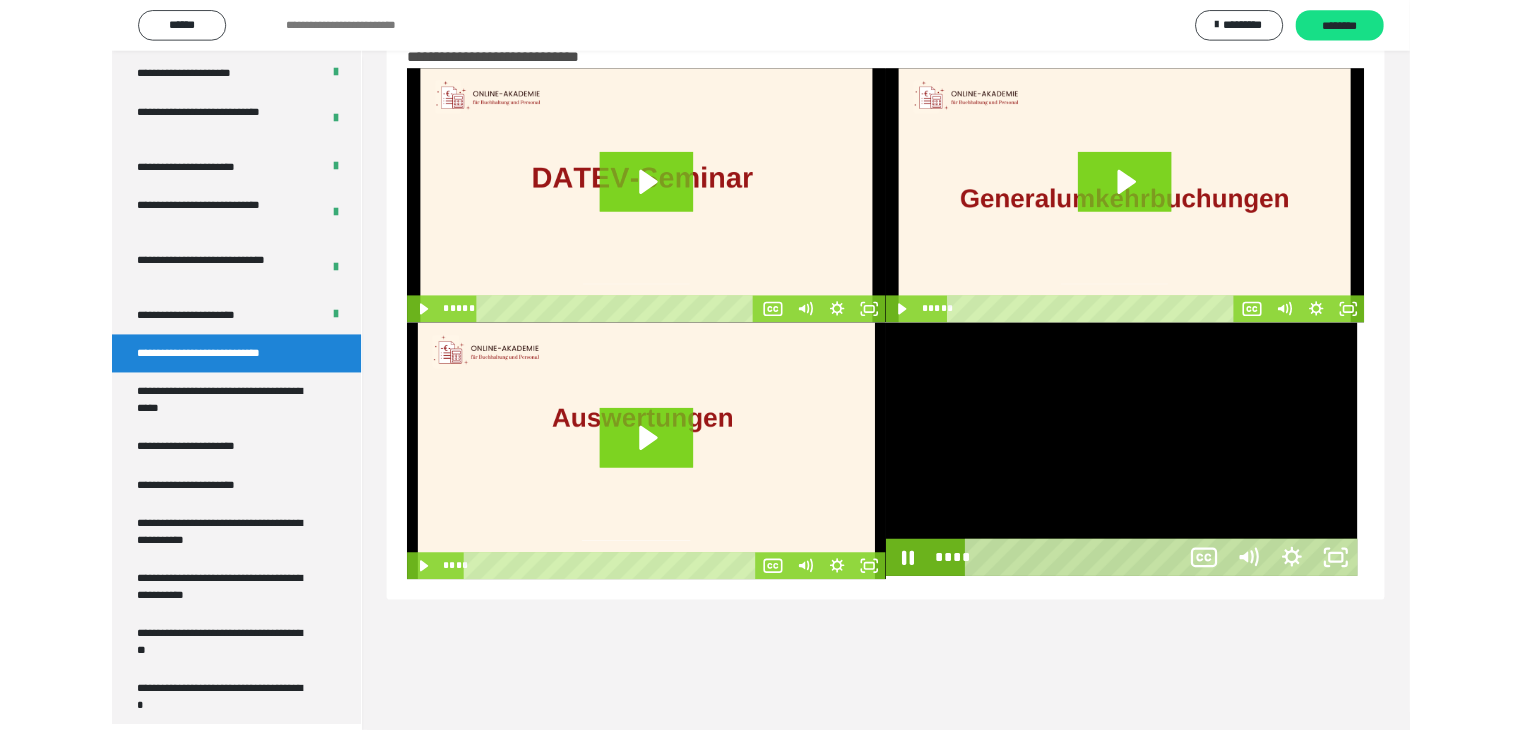 scroll, scrollTop: 3758, scrollLeft: 0, axis: vertical 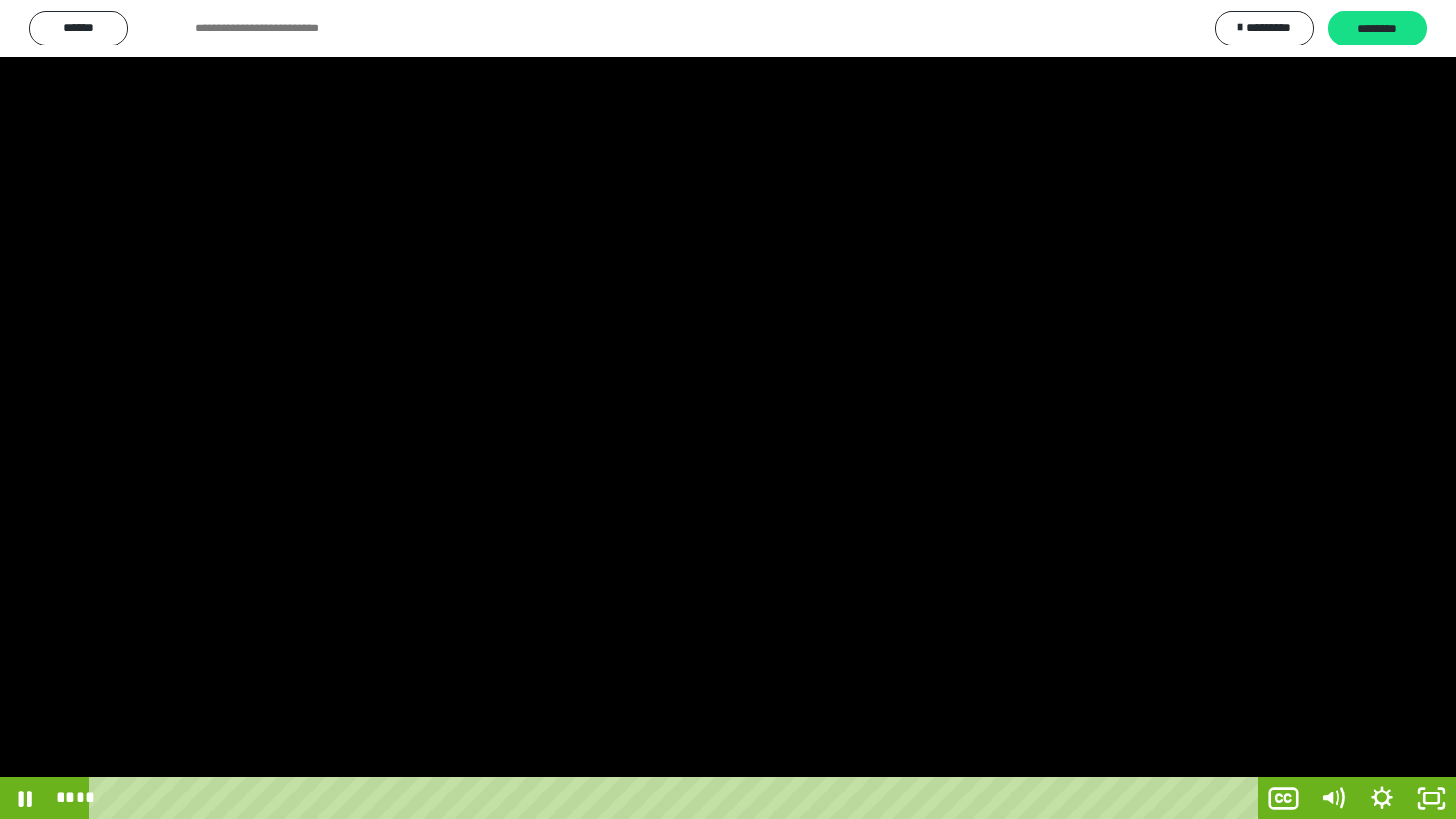 click at bounding box center (728, 410) 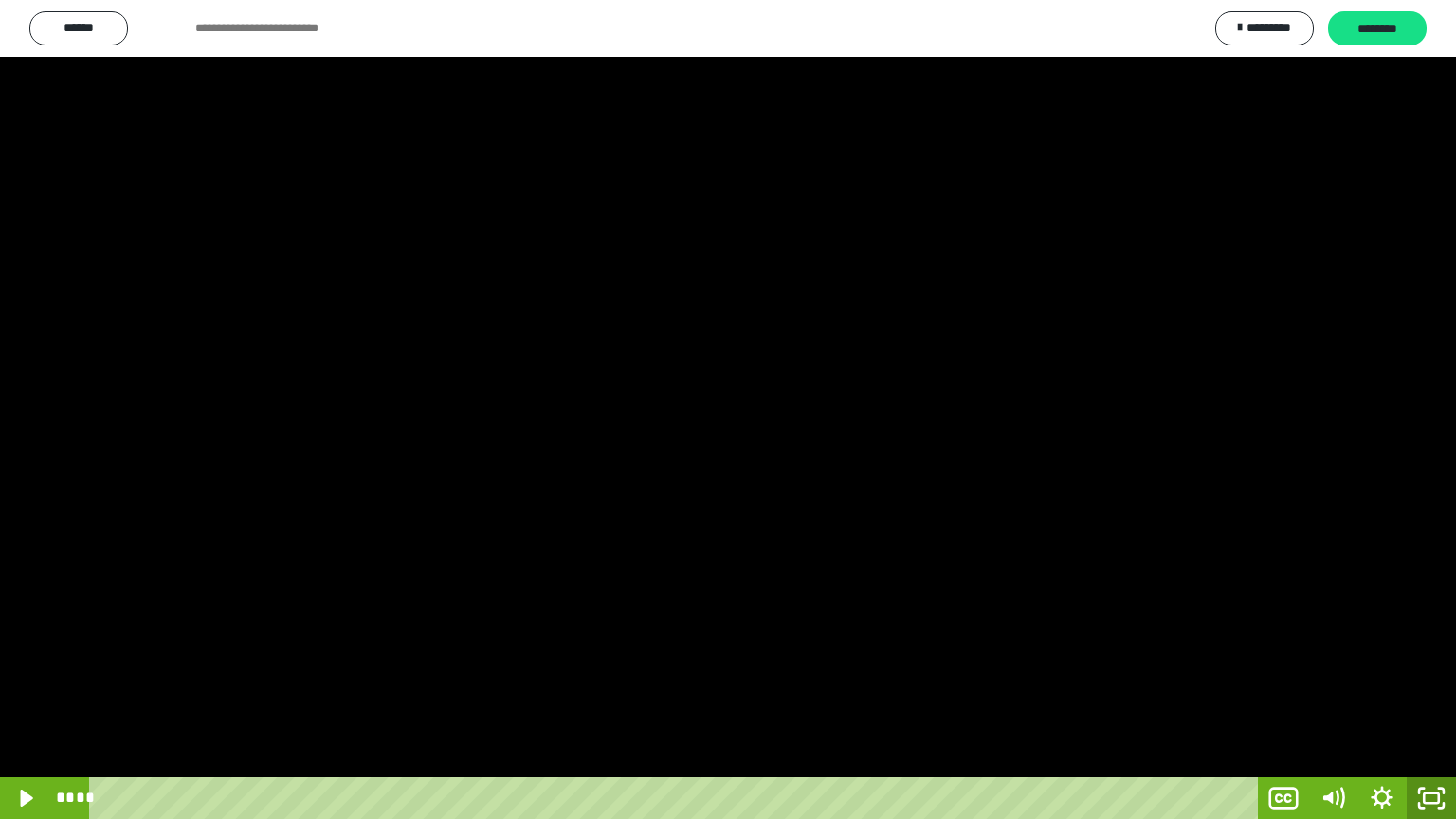 click 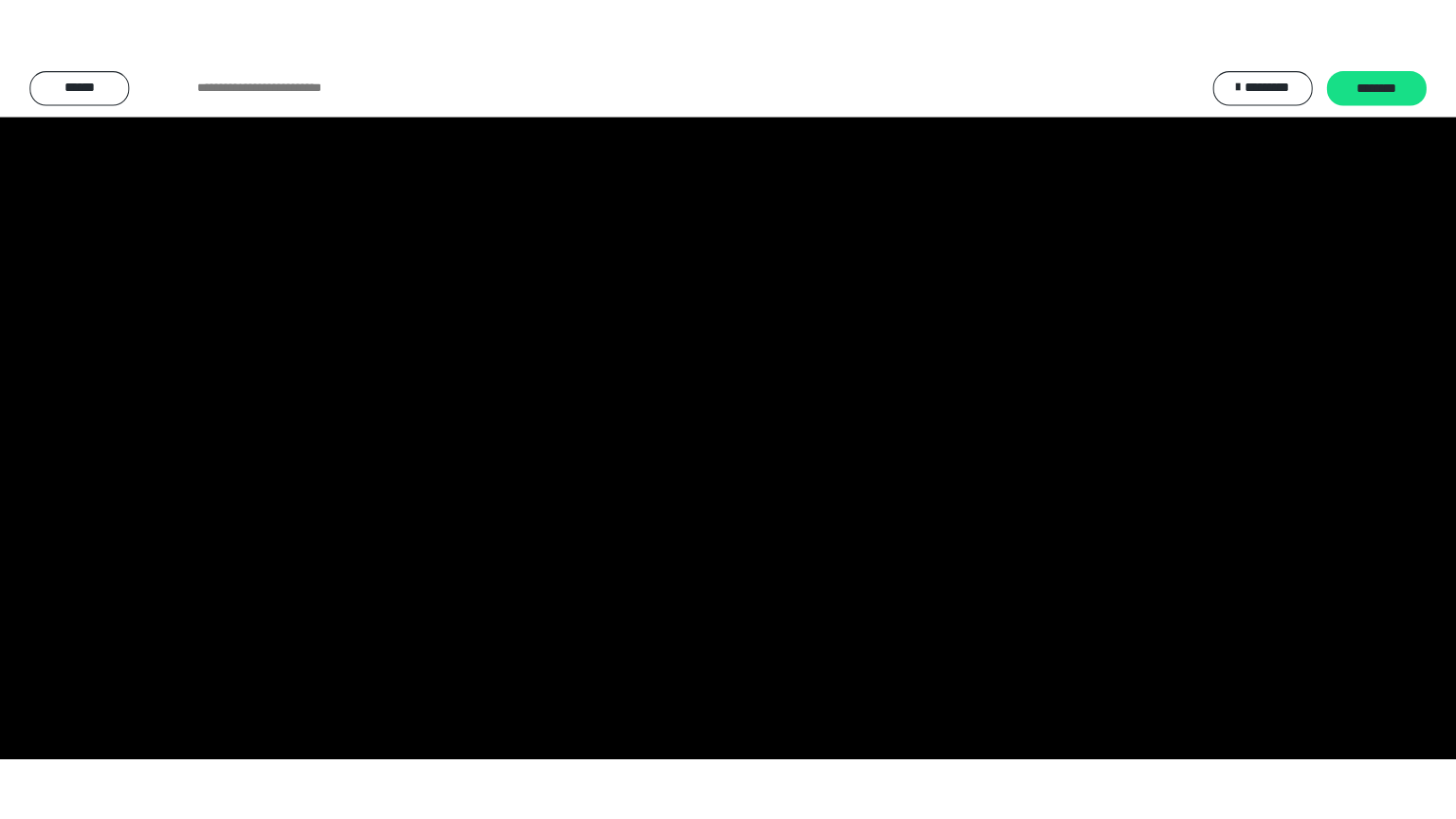 scroll, scrollTop: 3689, scrollLeft: 0, axis: vertical 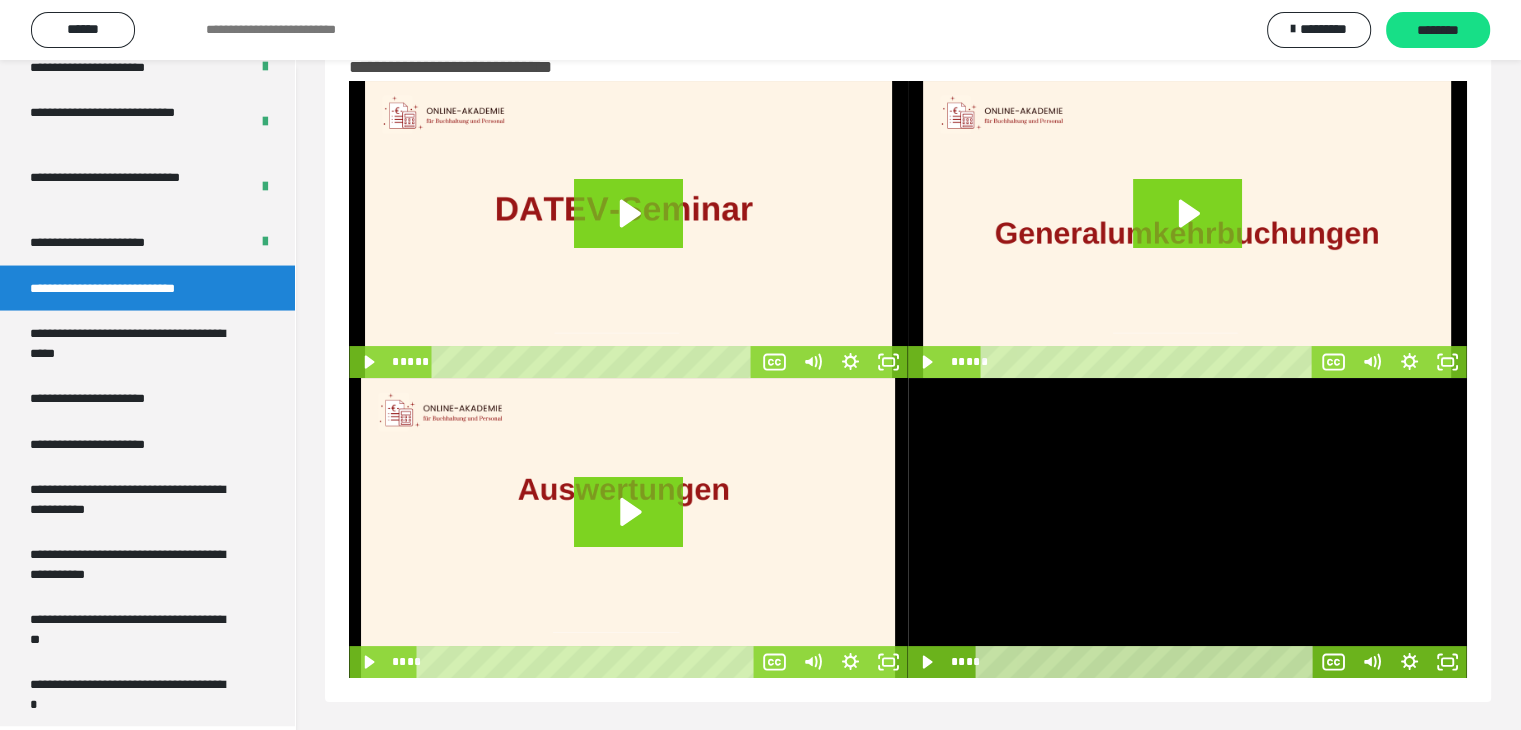 click at bounding box center (1187, 528) 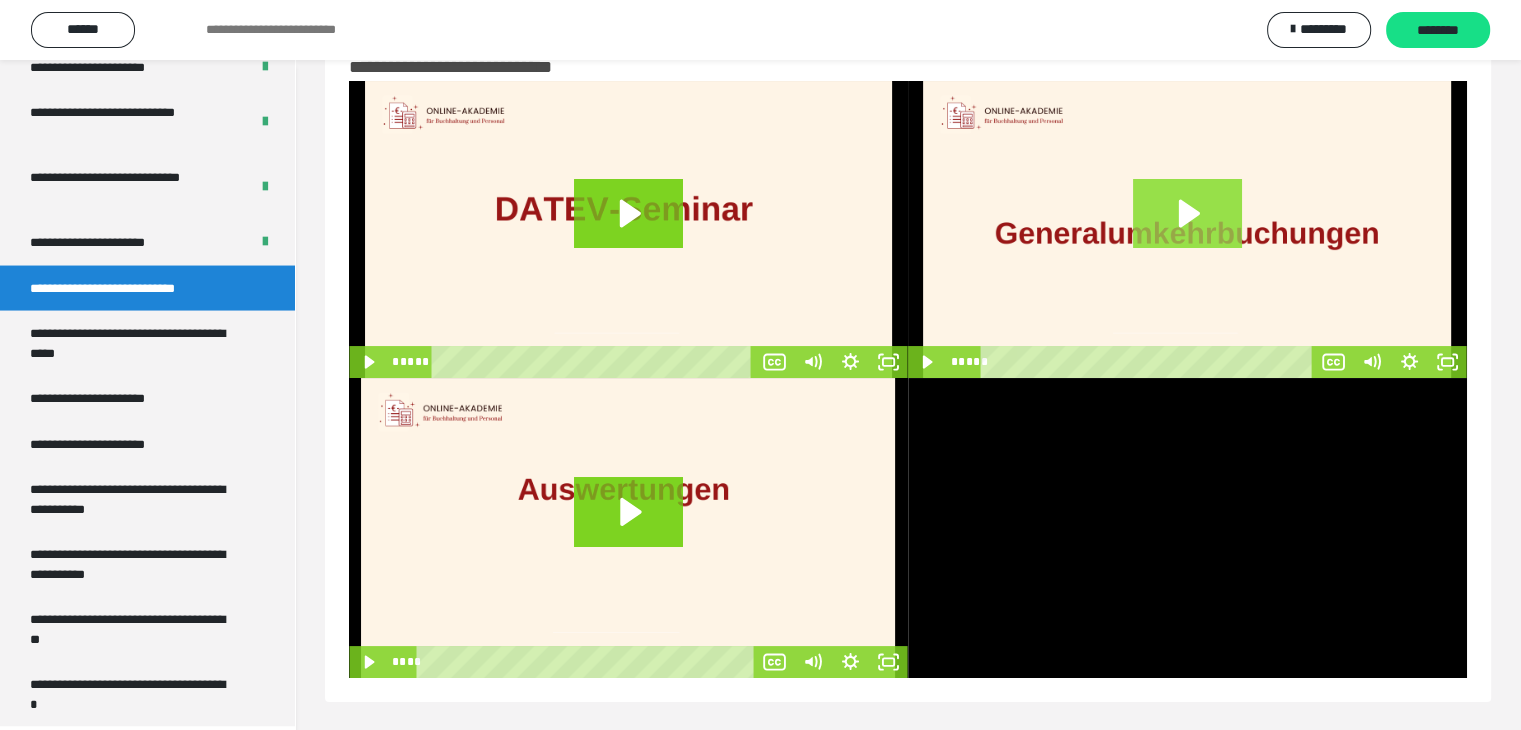 click 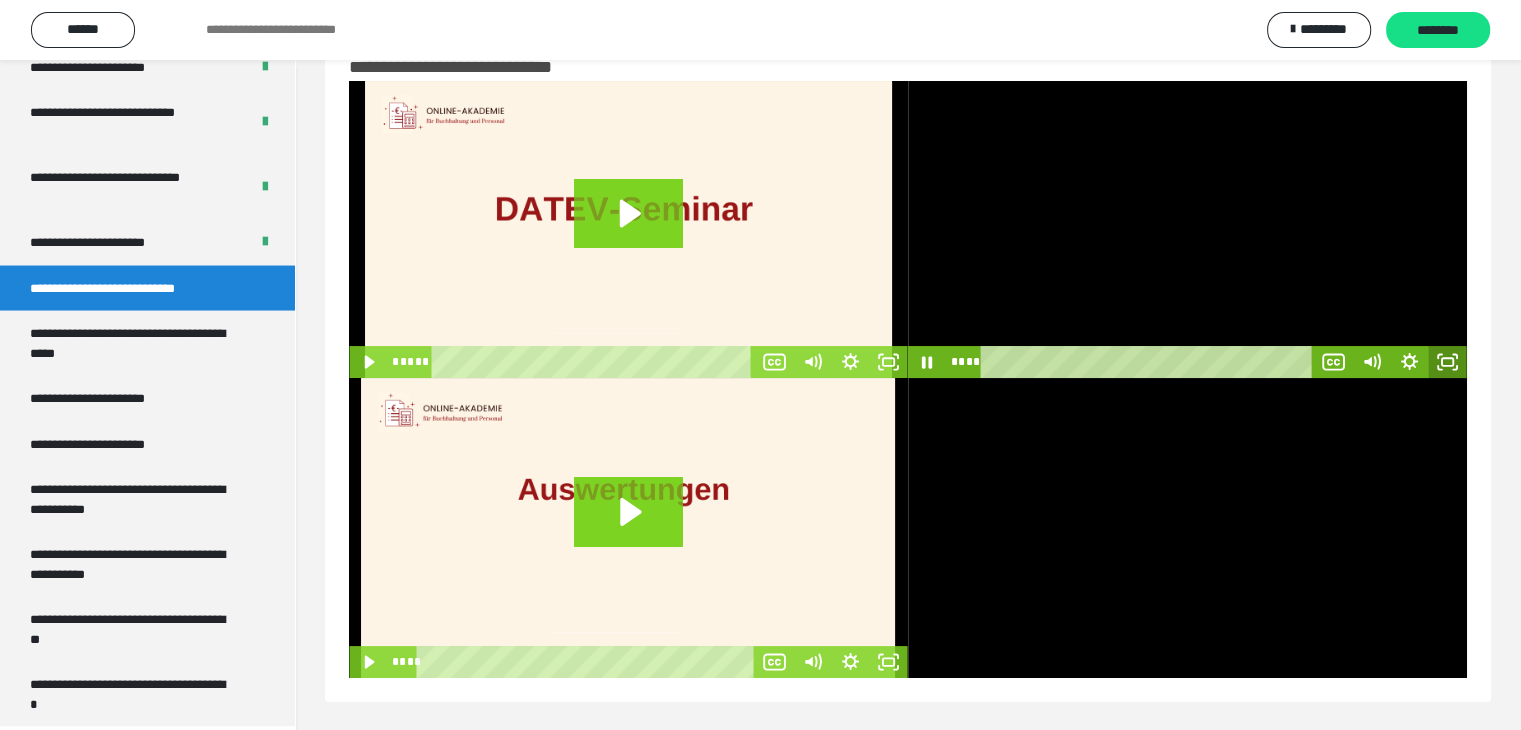 click 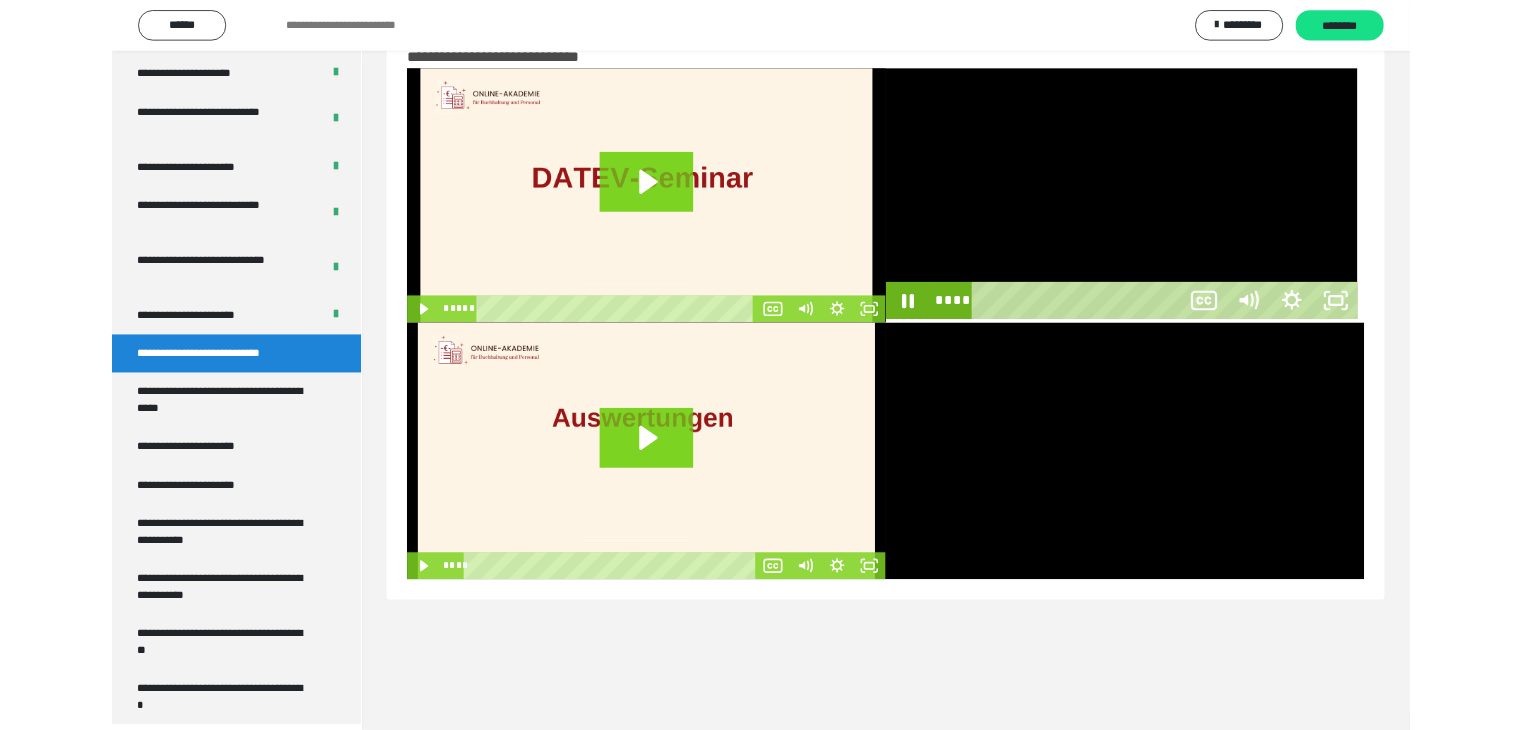 scroll, scrollTop: 3758, scrollLeft: 0, axis: vertical 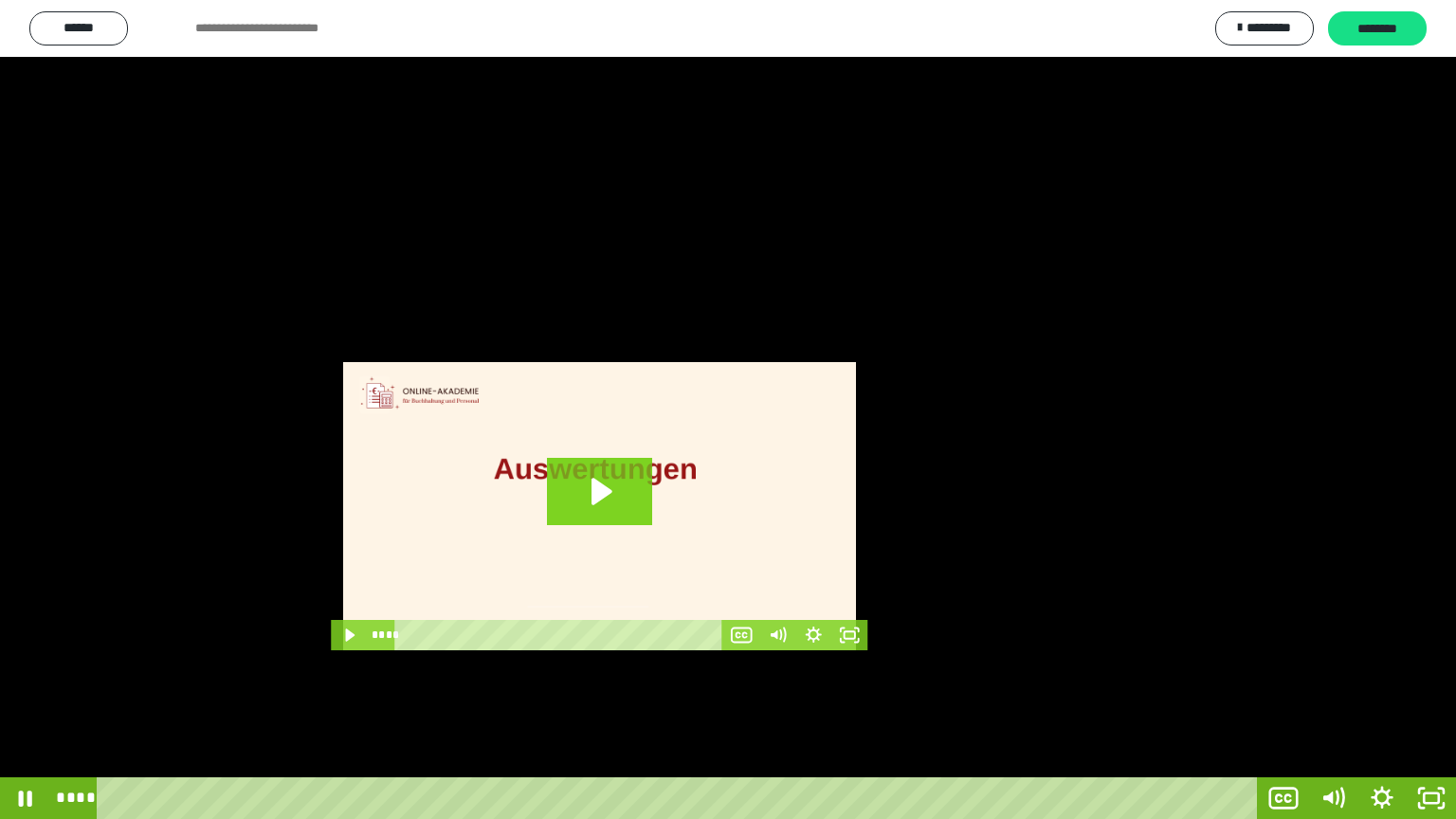 click at bounding box center (728, 410) 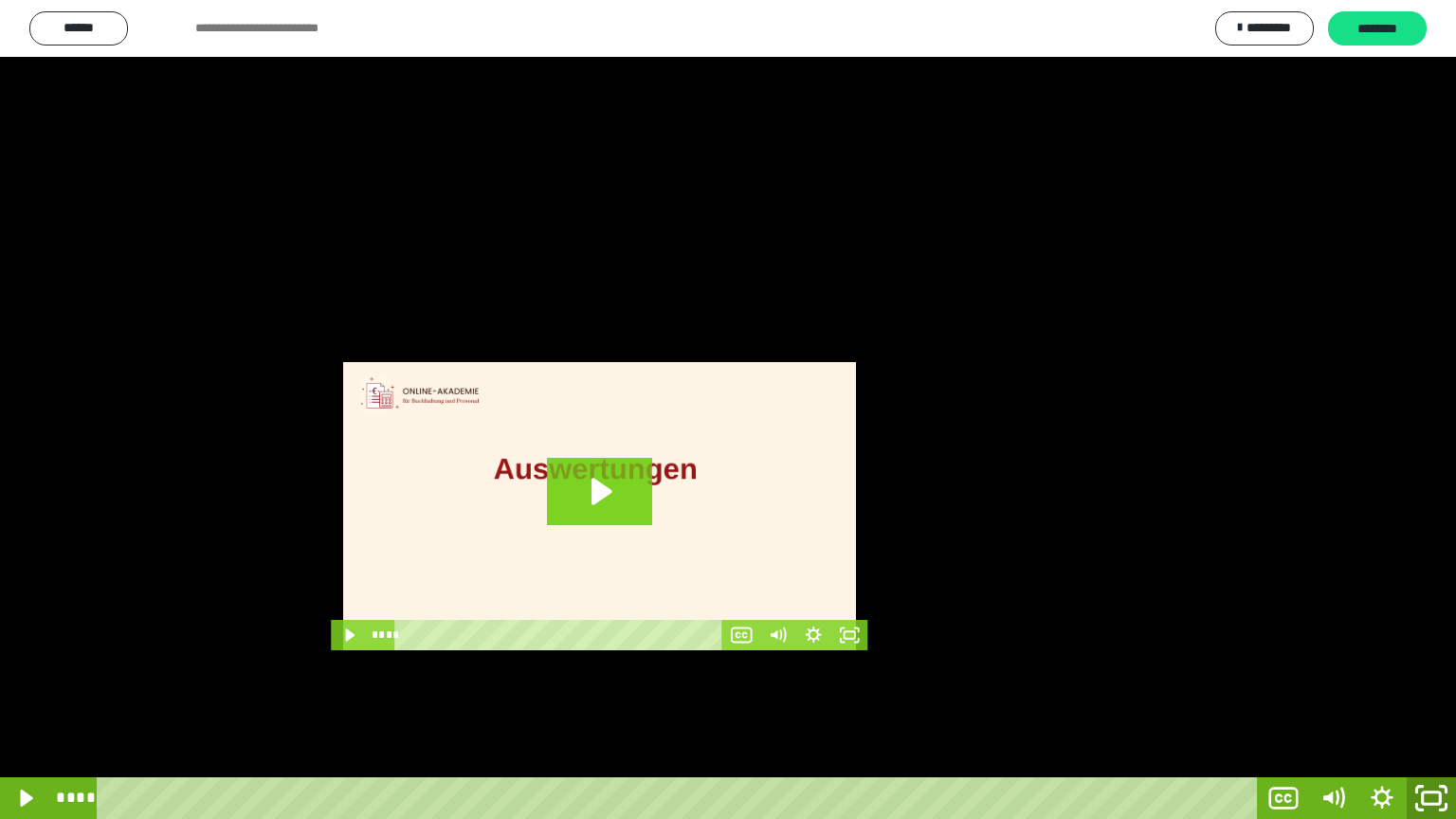 click 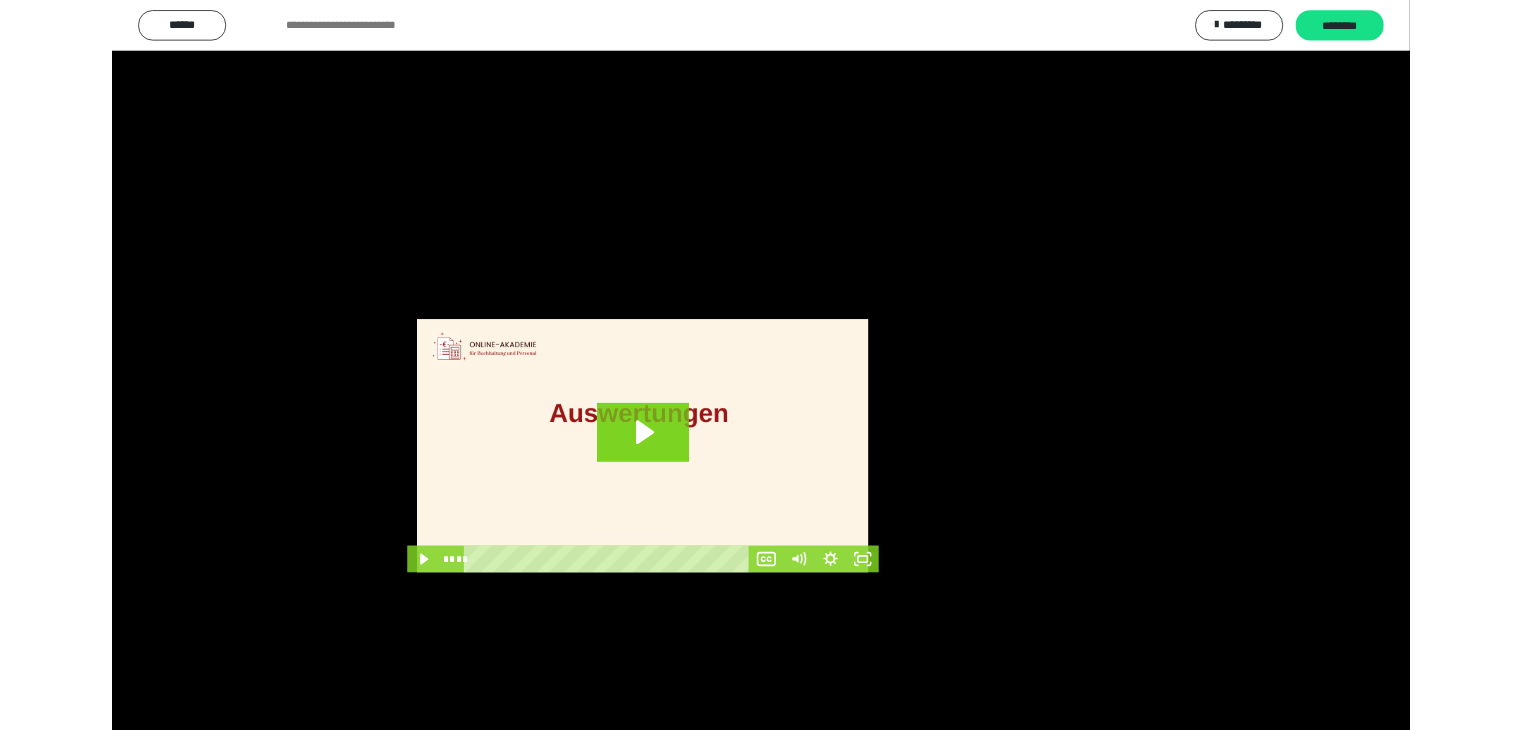 scroll, scrollTop: 3892, scrollLeft: 0, axis: vertical 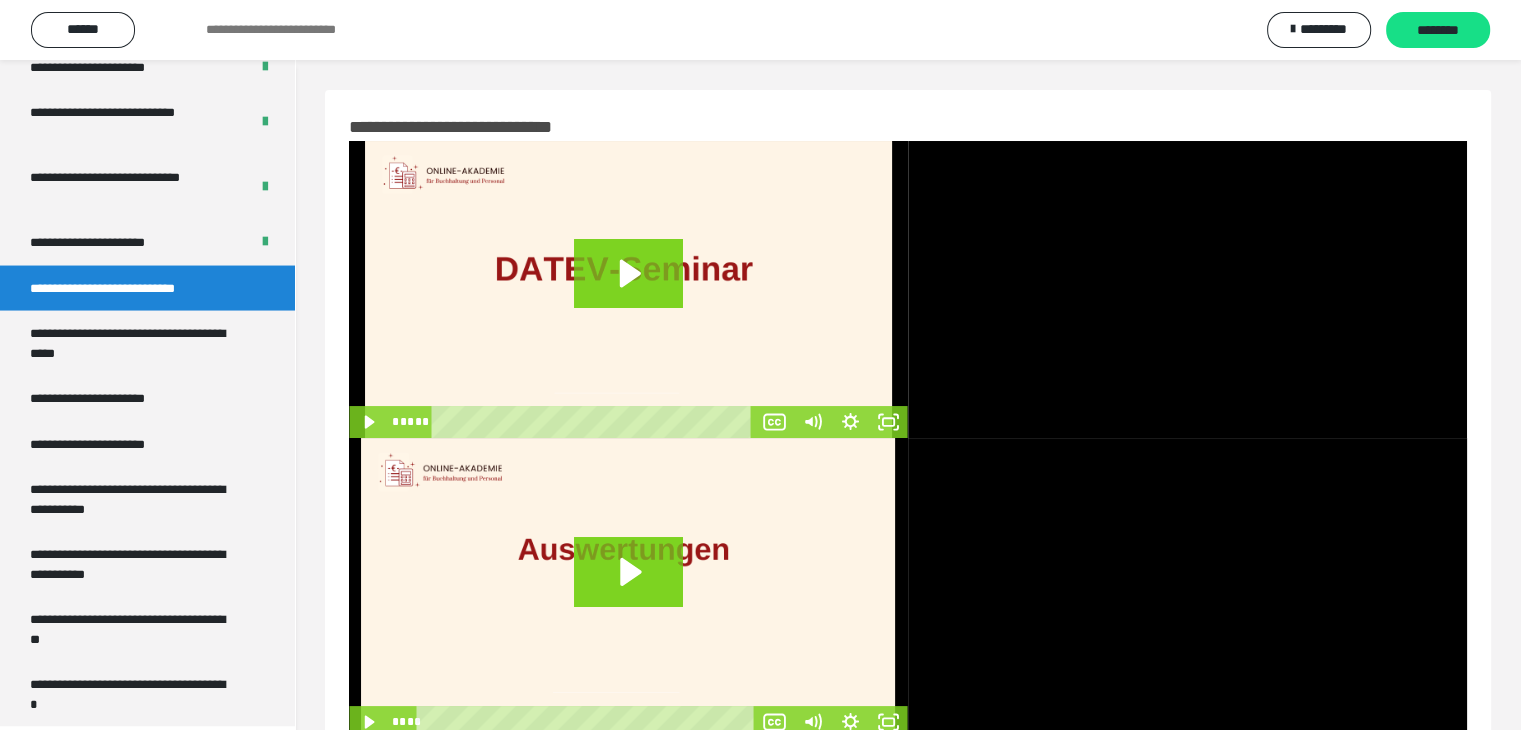 click on "**********" at bounding box center [129, 289] 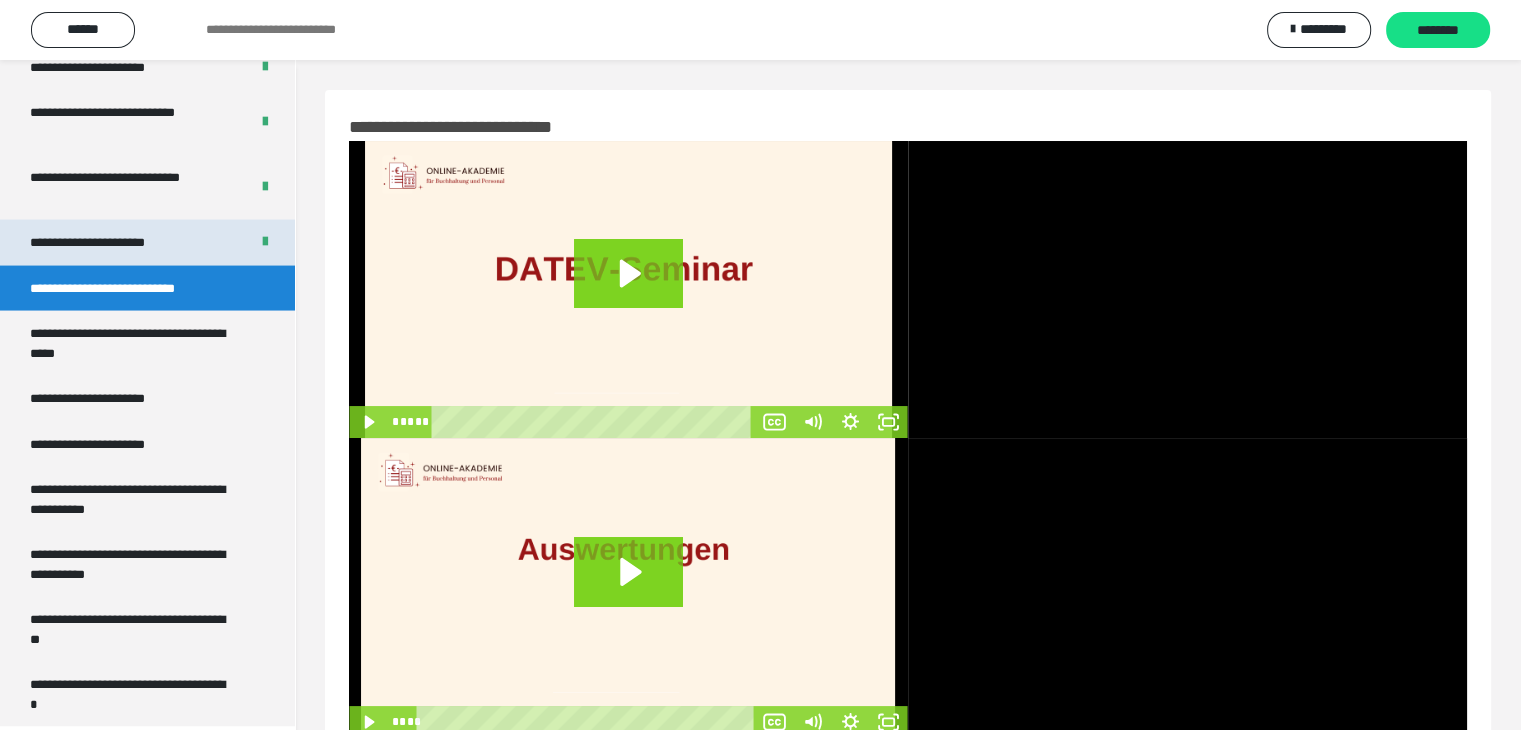 click on "**********" at bounding box center [109, 243] 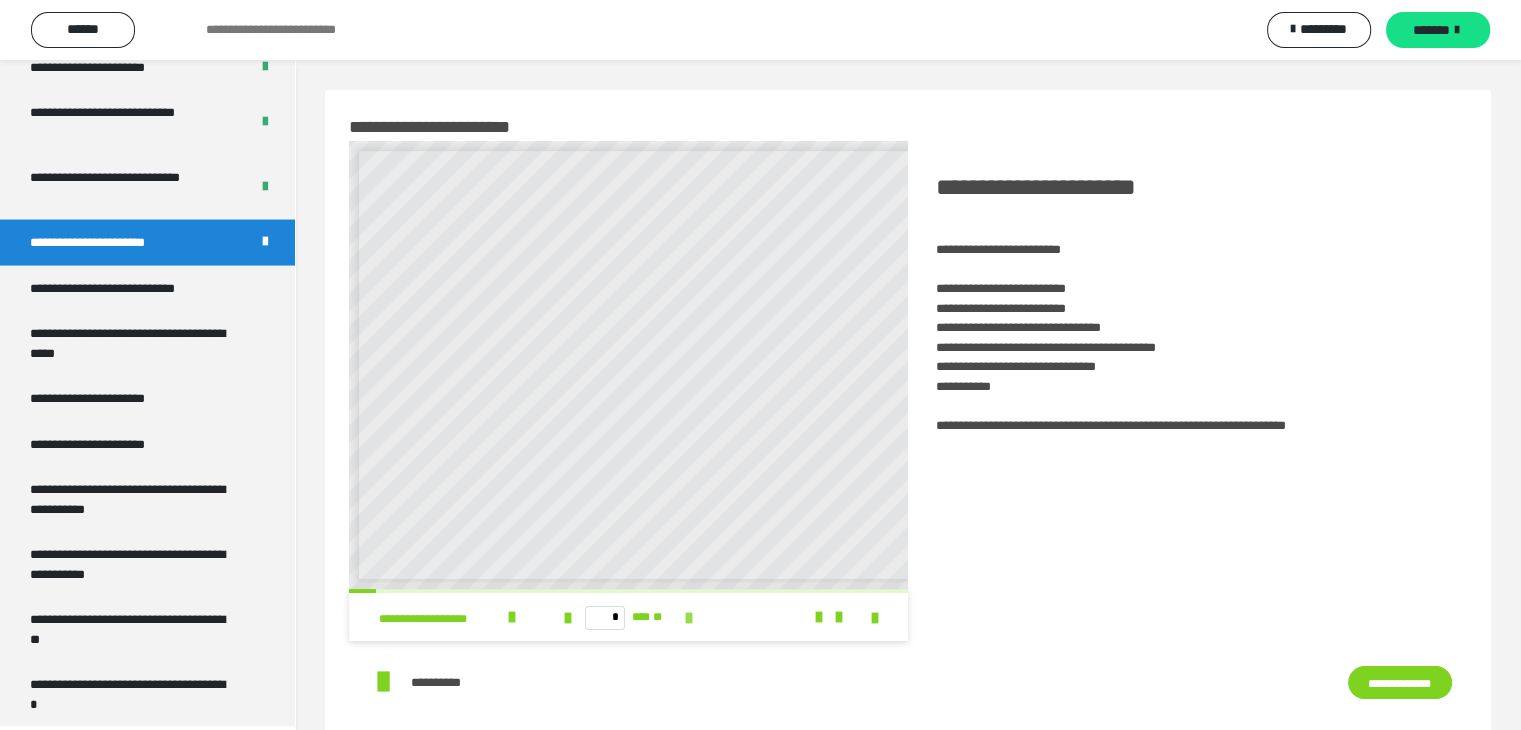 click at bounding box center (689, 618) 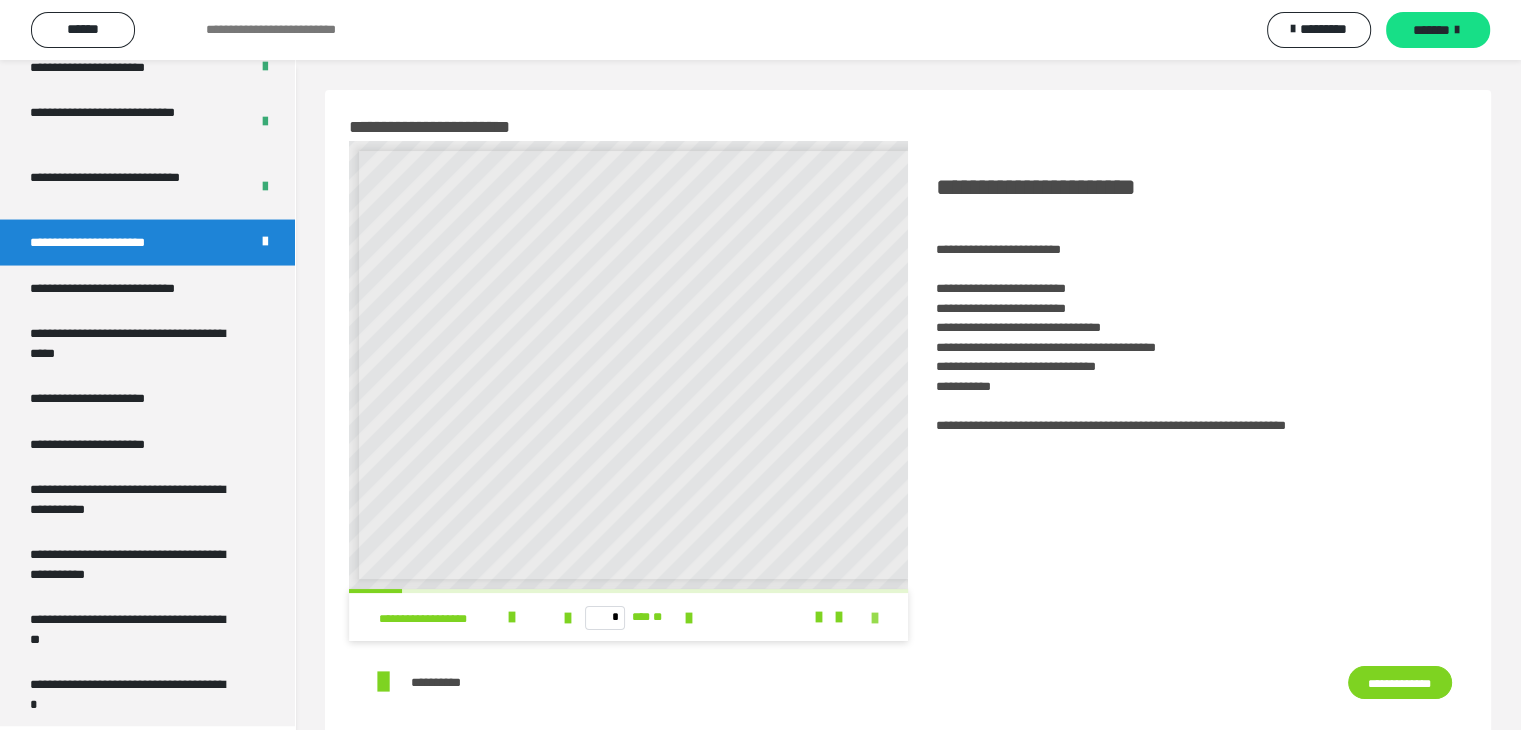 click at bounding box center [875, 618] 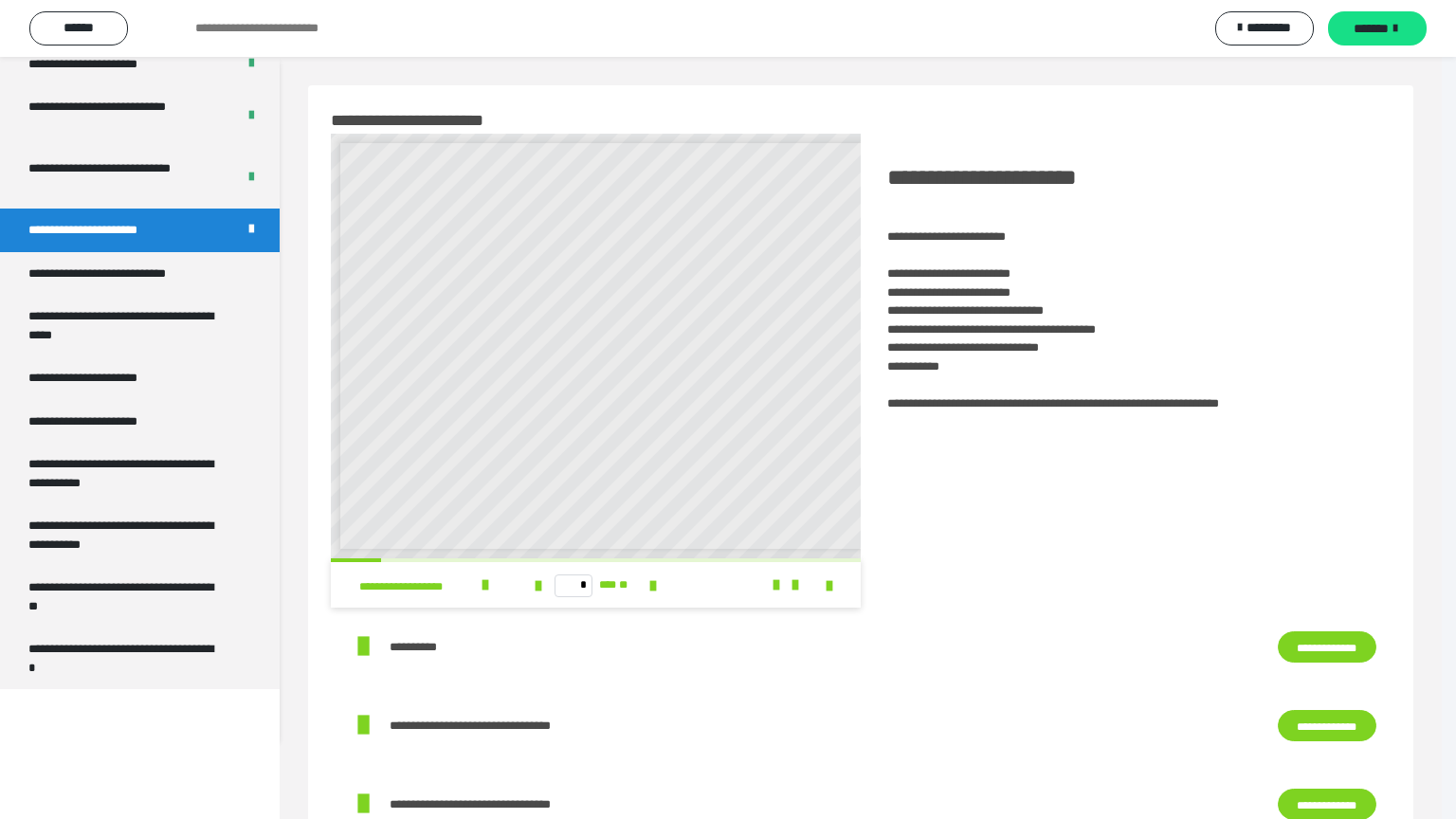 scroll, scrollTop: 3562, scrollLeft: 0, axis: vertical 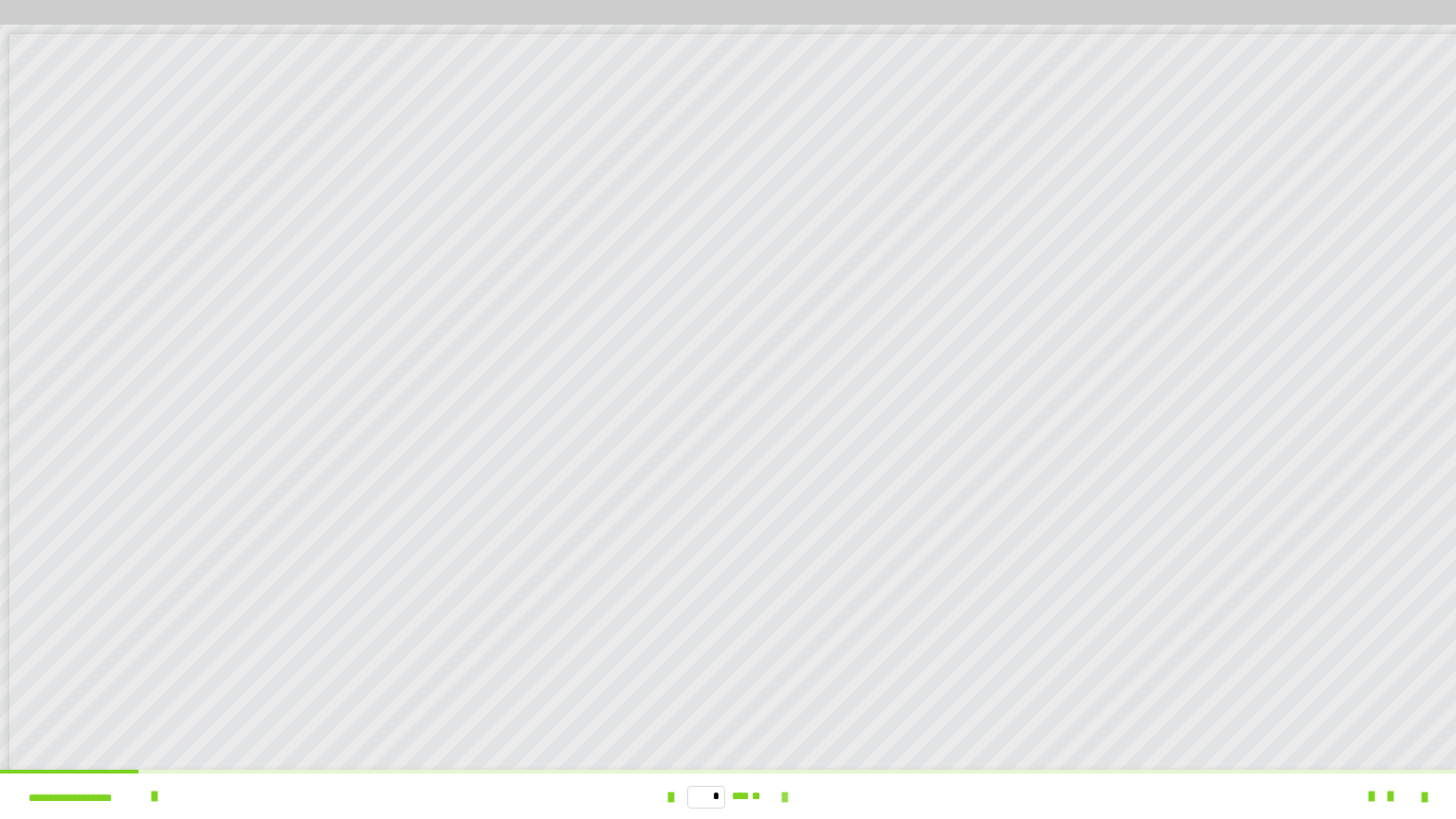 click at bounding box center (785, 797) 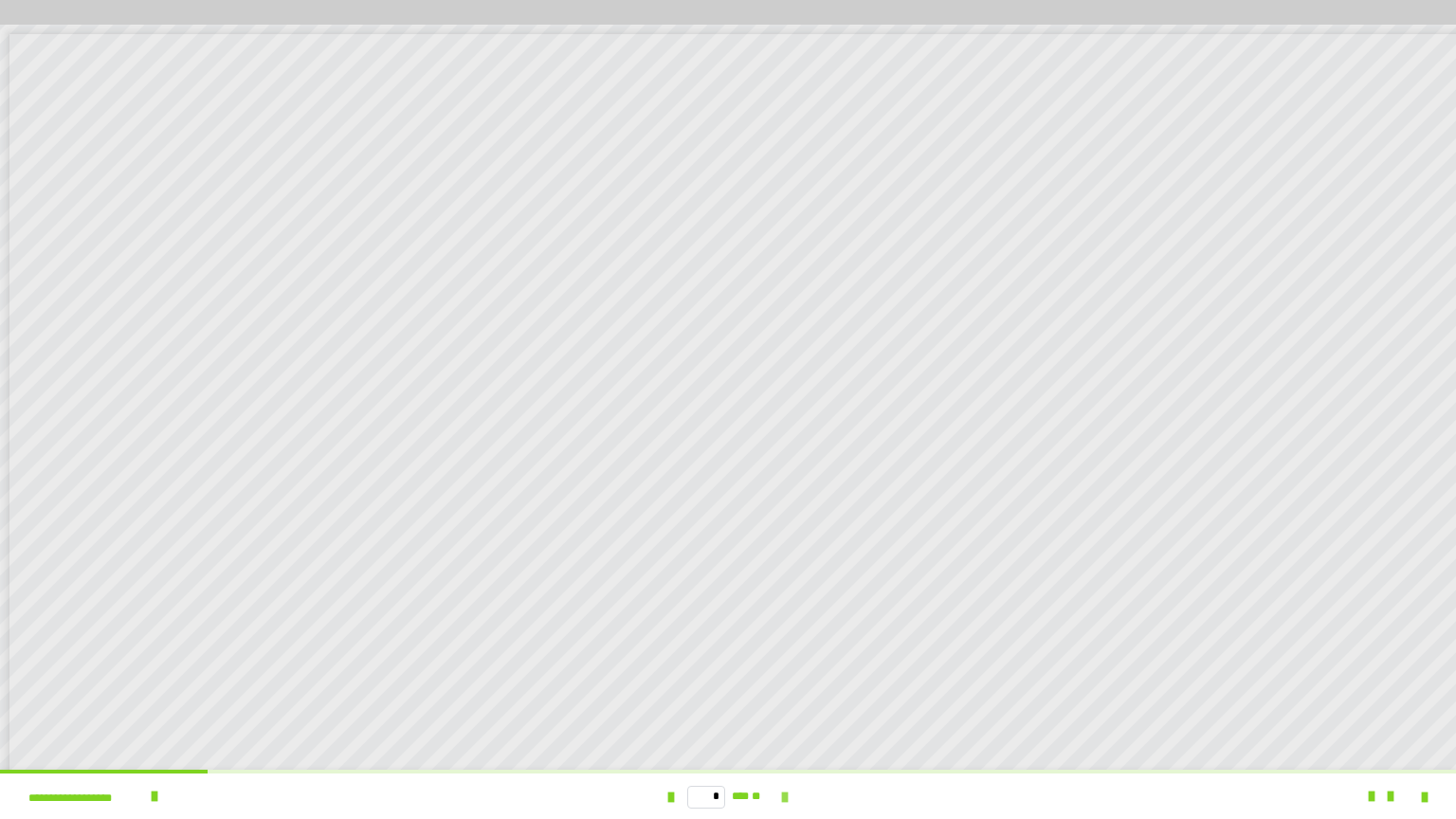 click at bounding box center (785, 797) 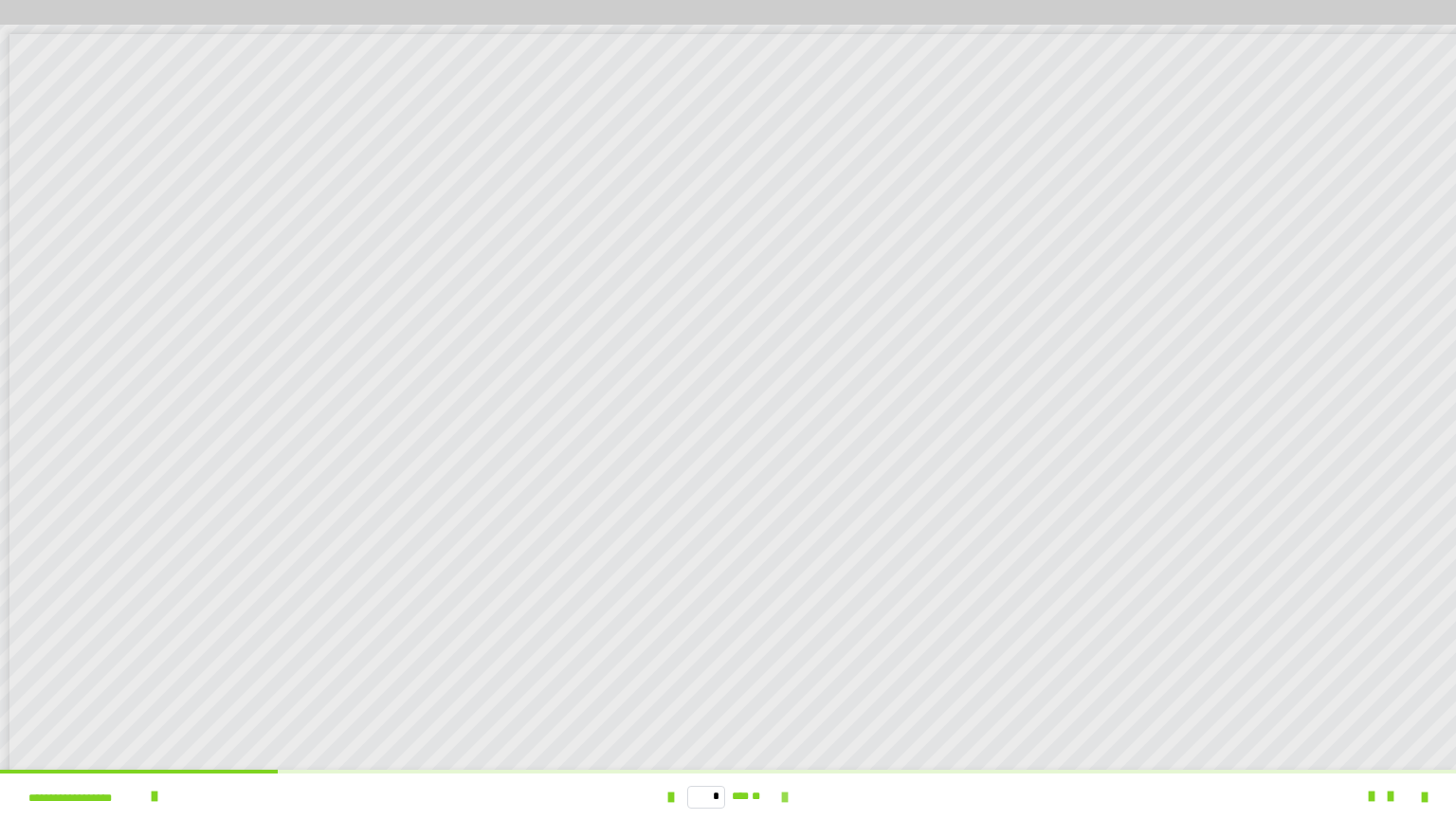 click at bounding box center (785, 797) 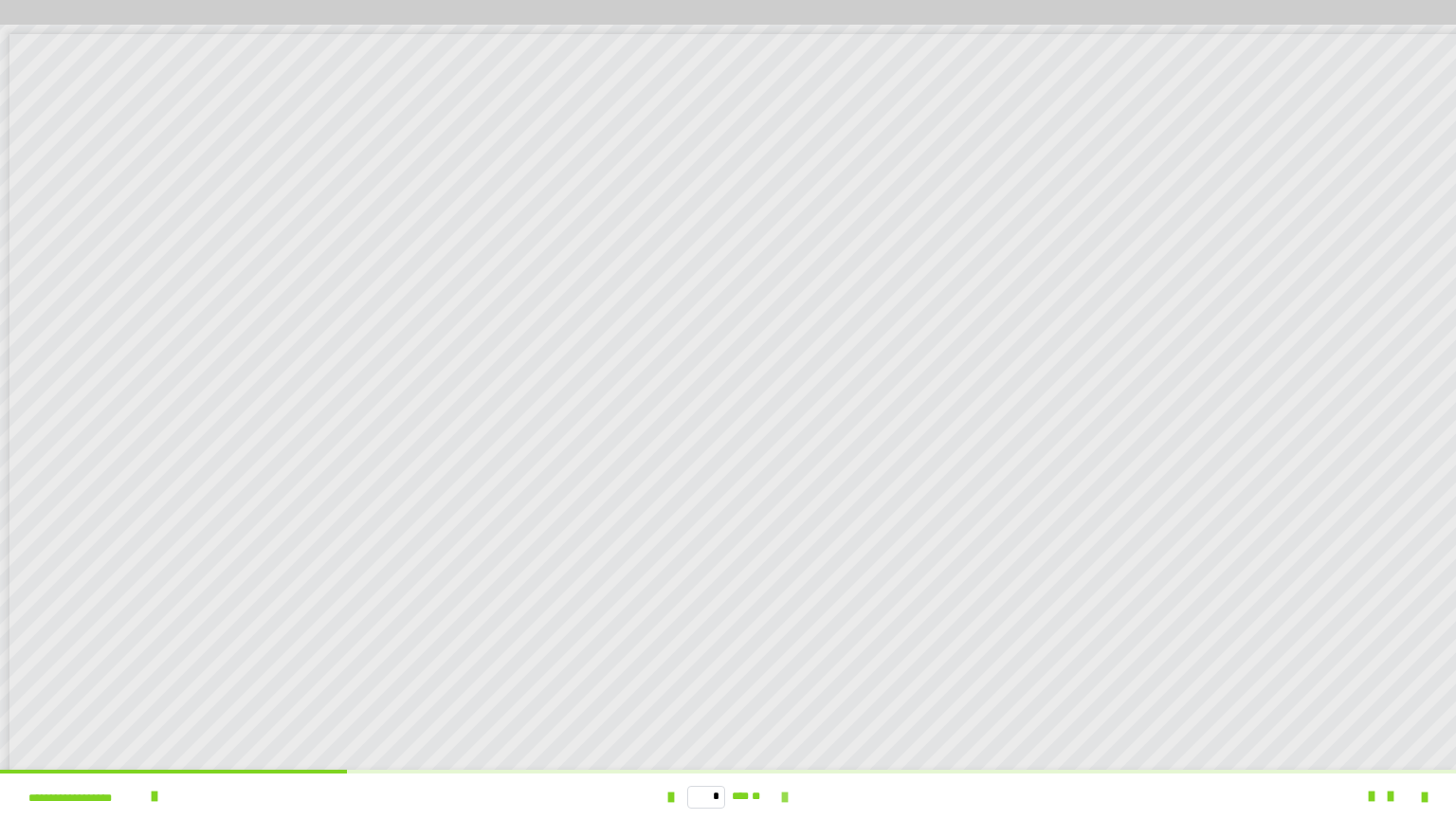 click at bounding box center [785, 797] 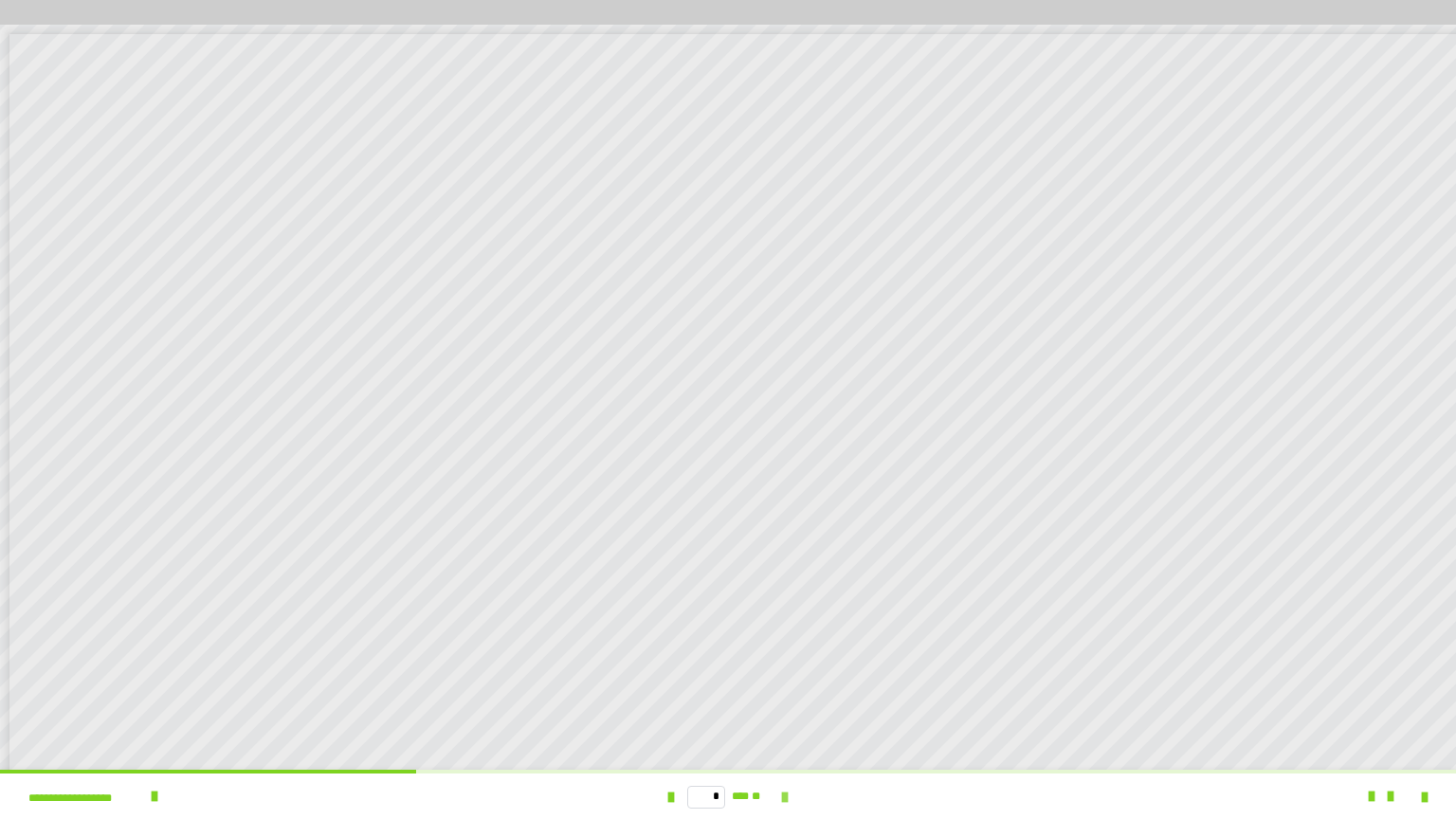 click at bounding box center [785, 797] 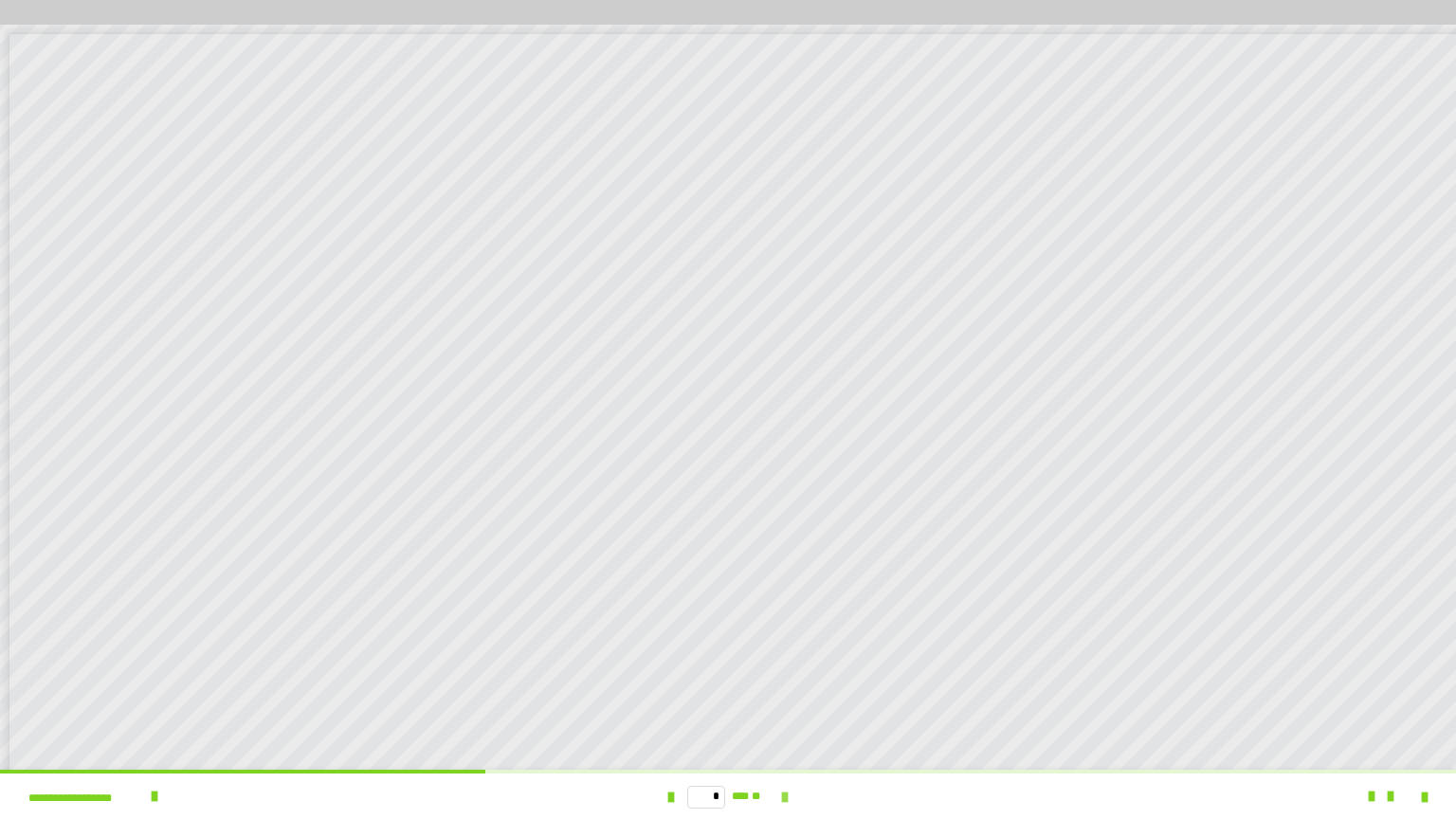 click at bounding box center (785, 797) 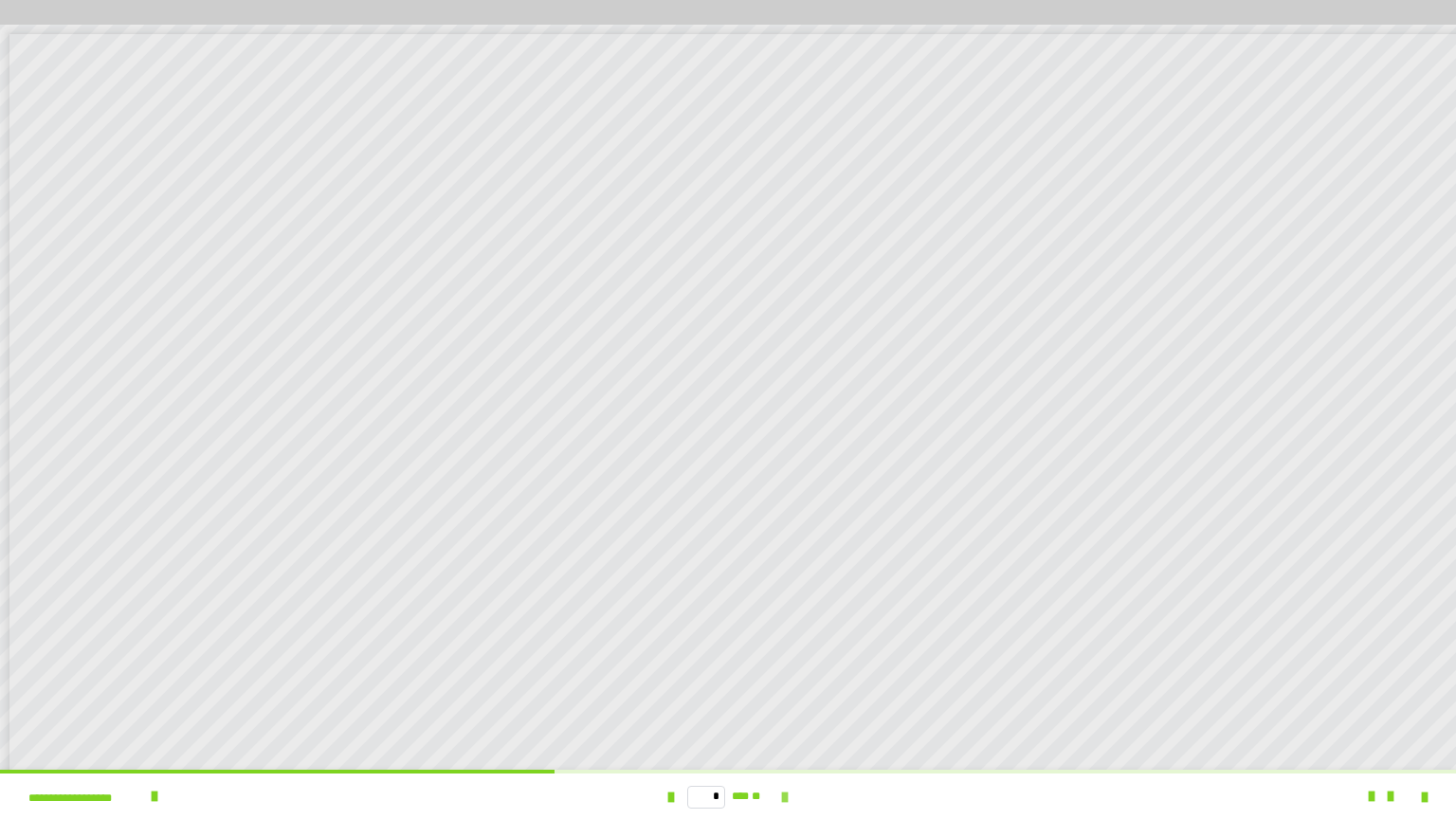 click at bounding box center [785, 797] 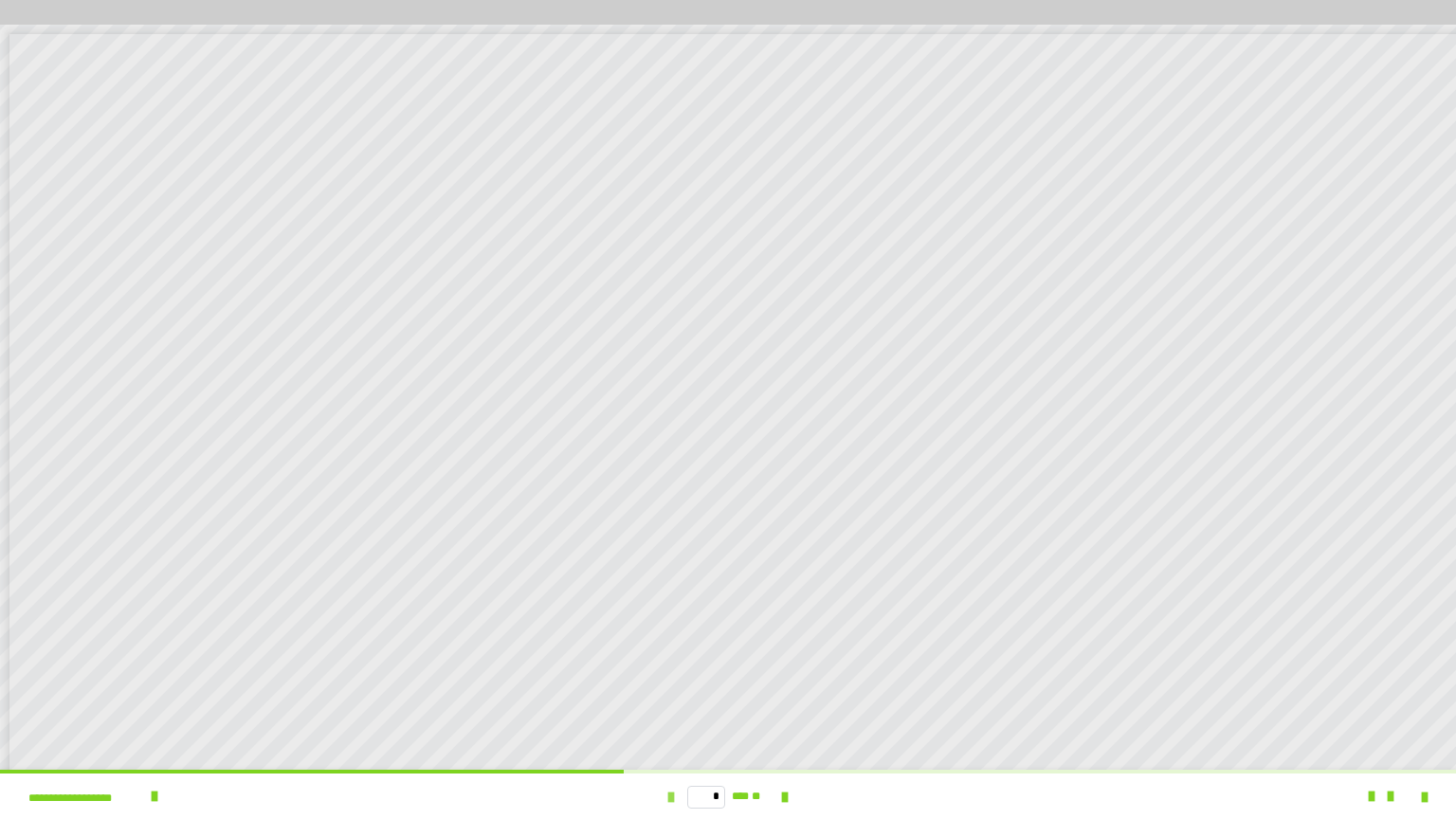 click at bounding box center (671, 797) 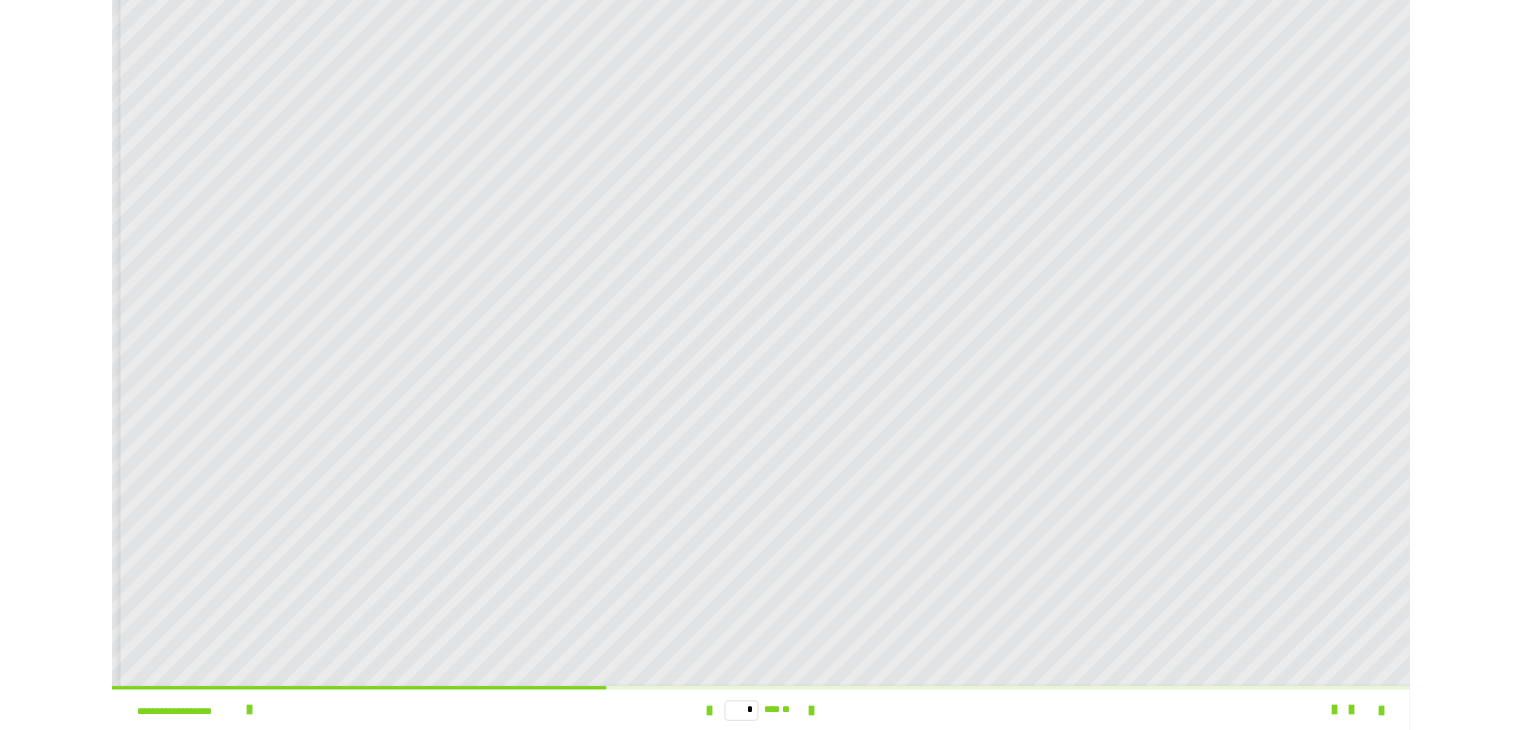 scroll, scrollTop: 65, scrollLeft: 0, axis: vertical 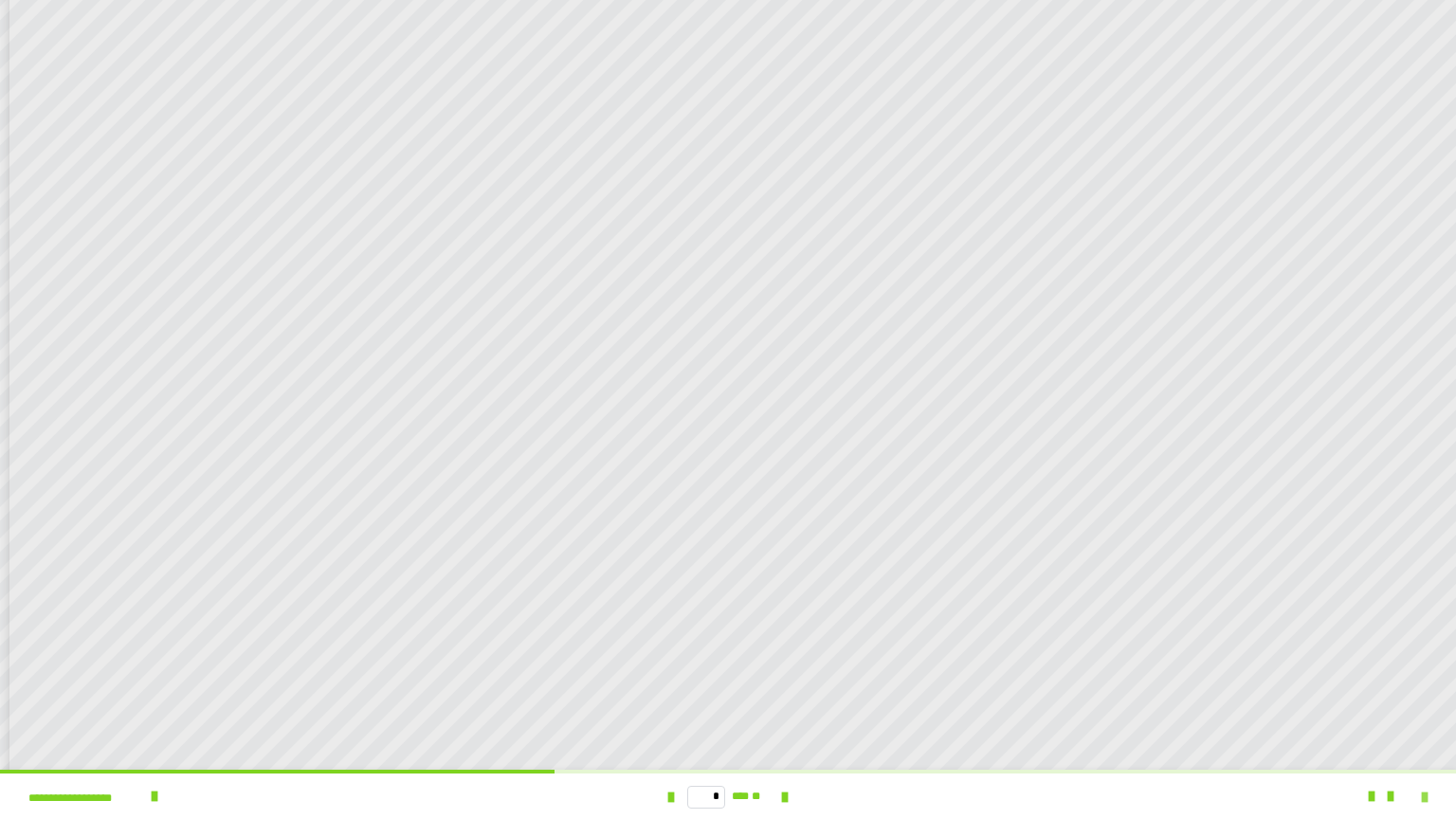 click at bounding box center (1425, 797) 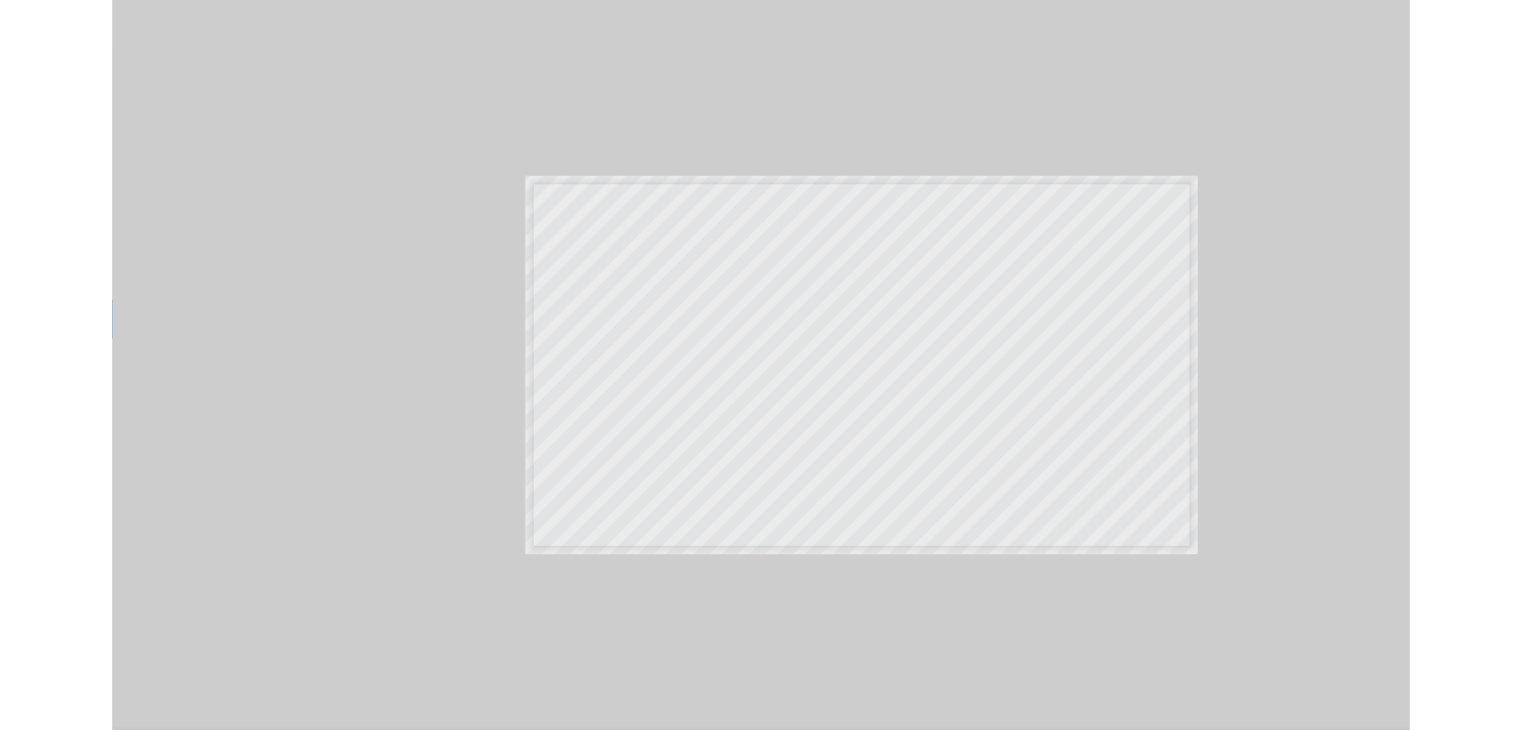 scroll, scrollTop: 3892, scrollLeft: 0, axis: vertical 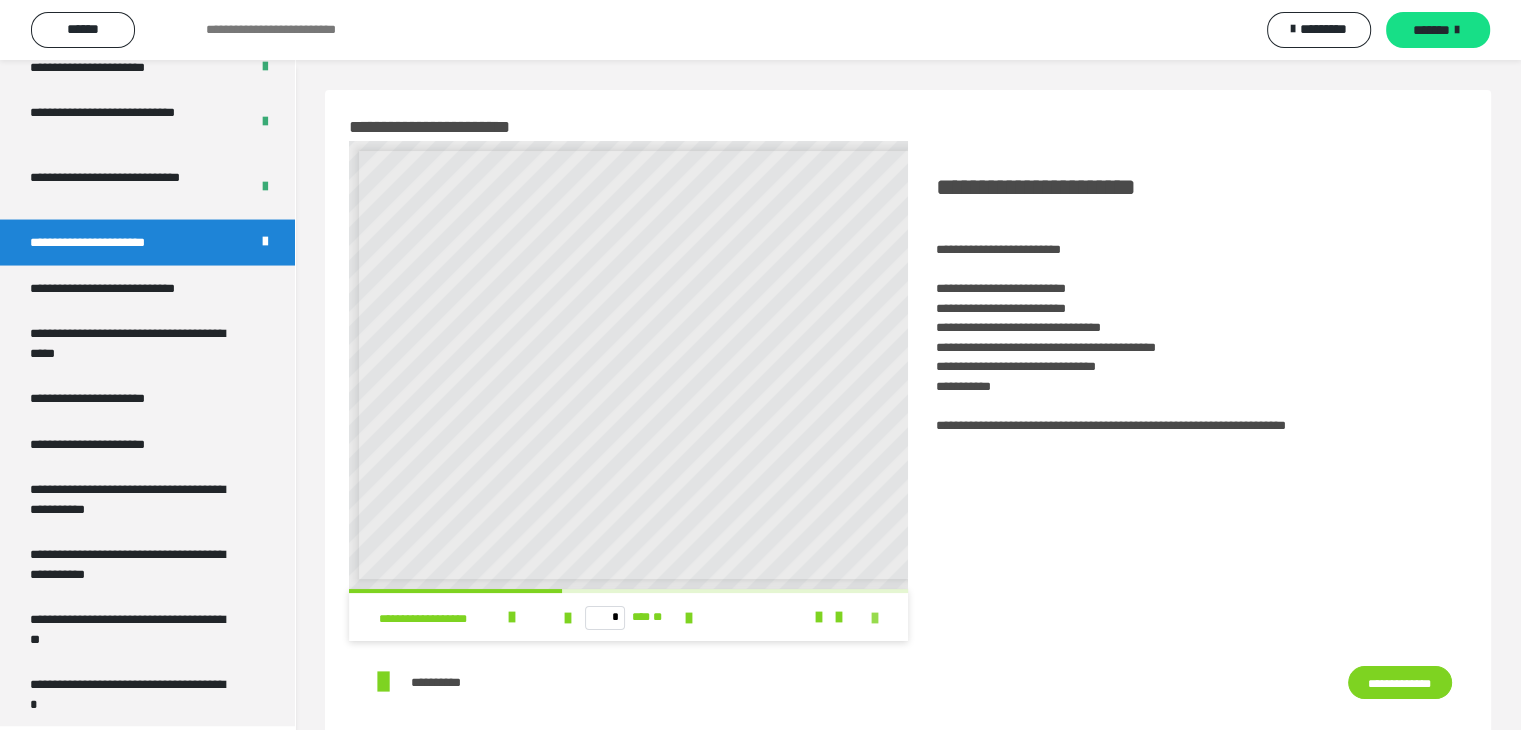 click at bounding box center (875, 618) 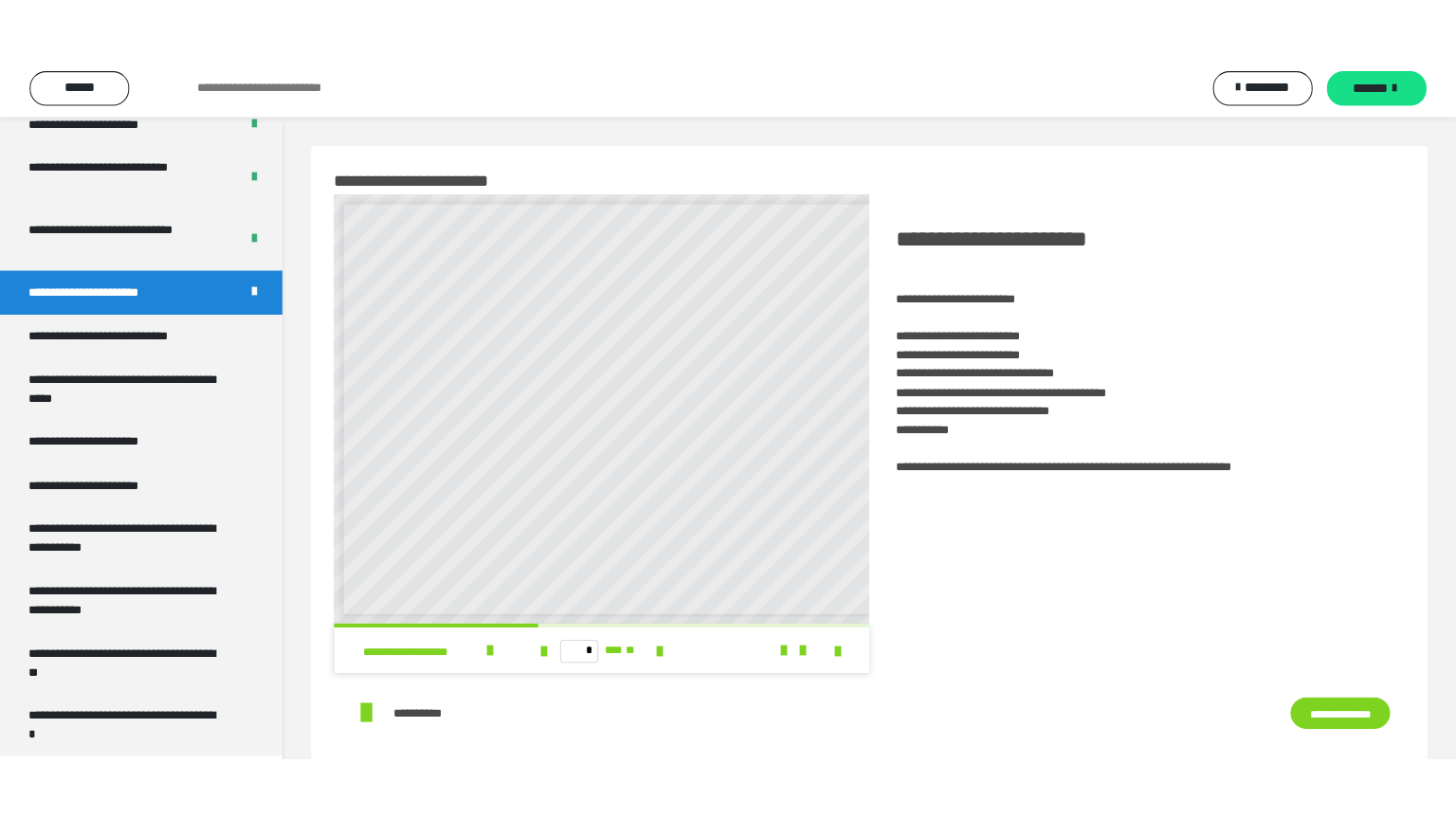 scroll, scrollTop: 0, scrollLeft: 0, axis: both 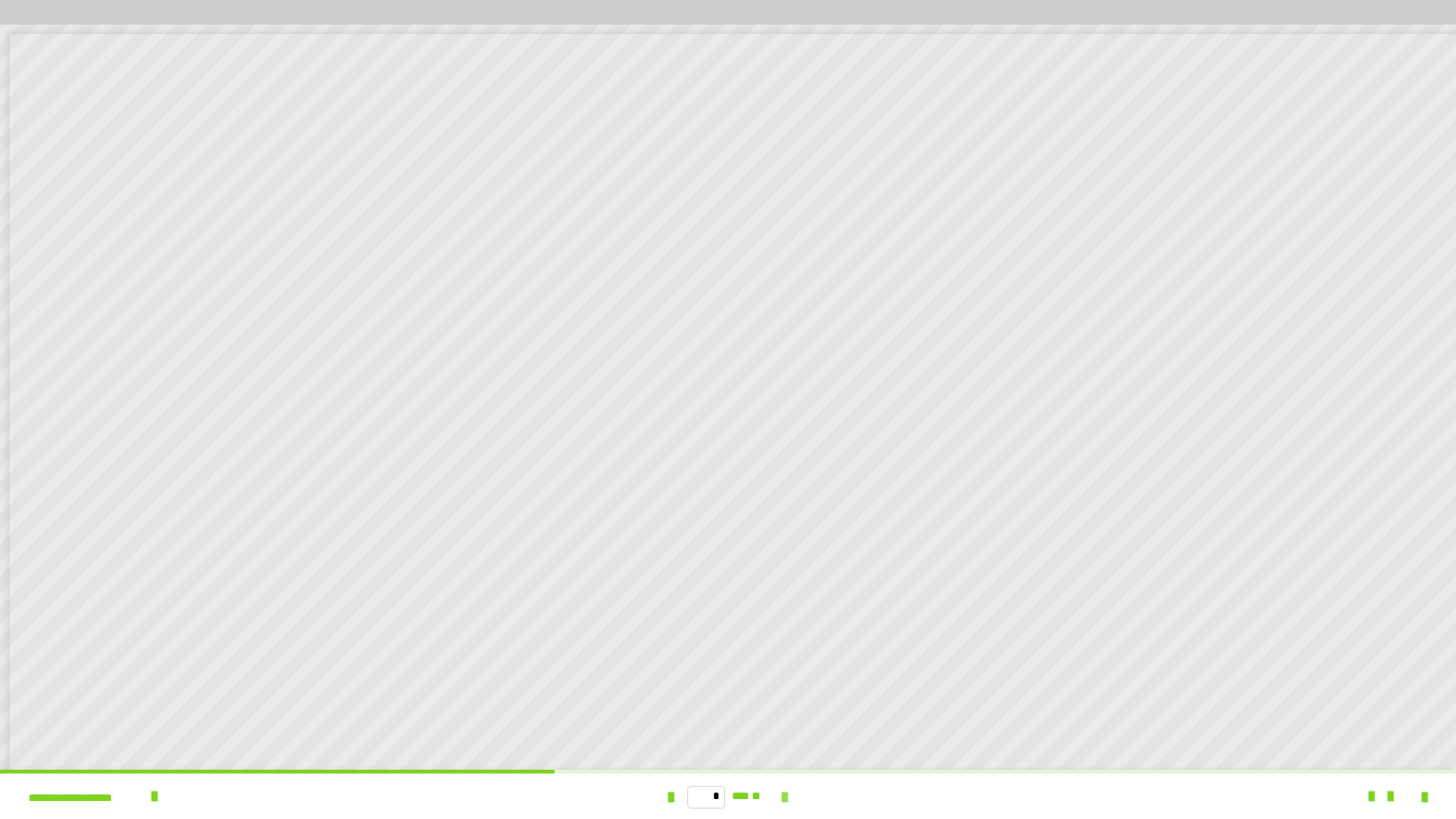 click at bounding box center [785, 797] 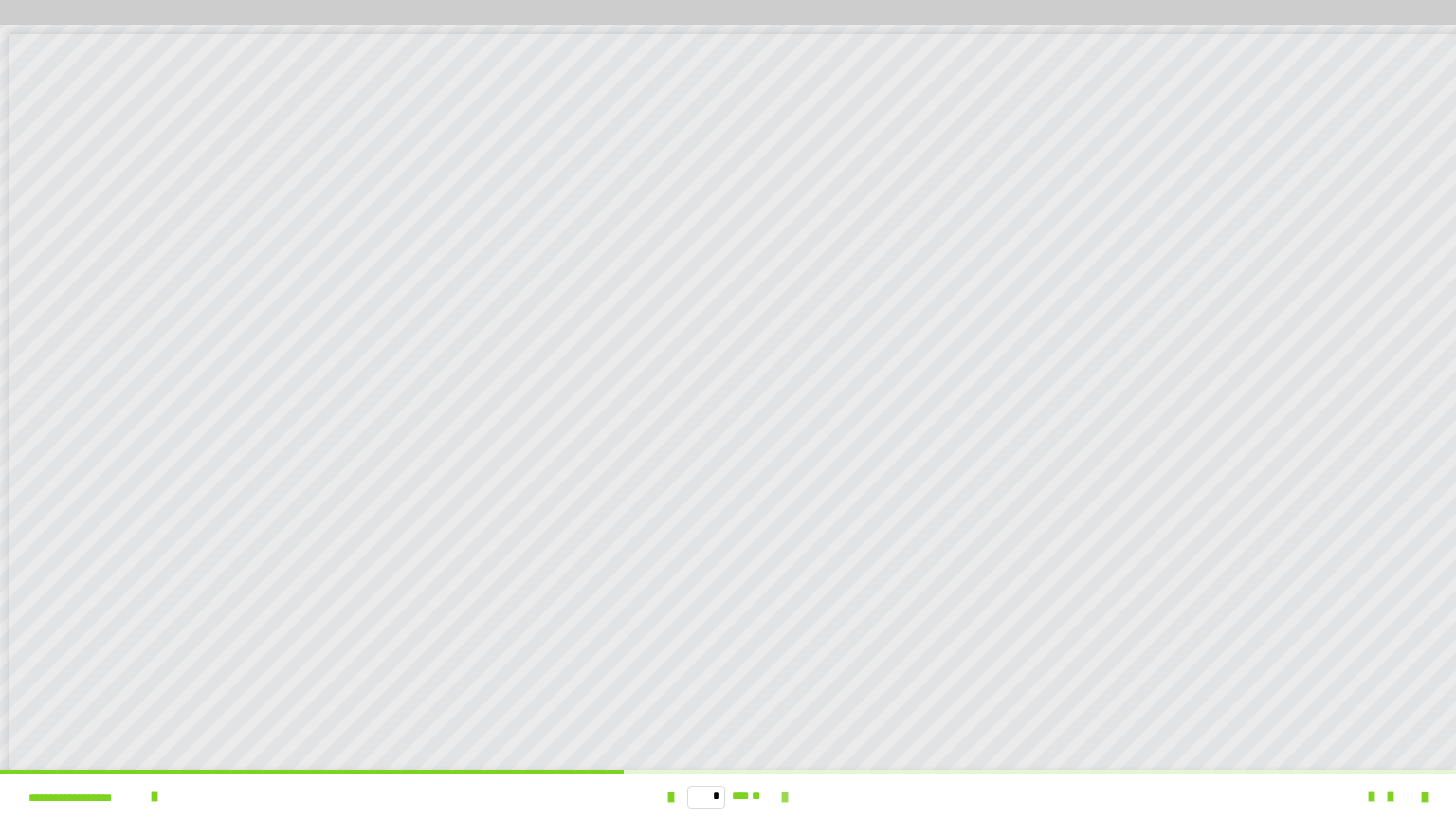 click at bounding box center (785, 797) 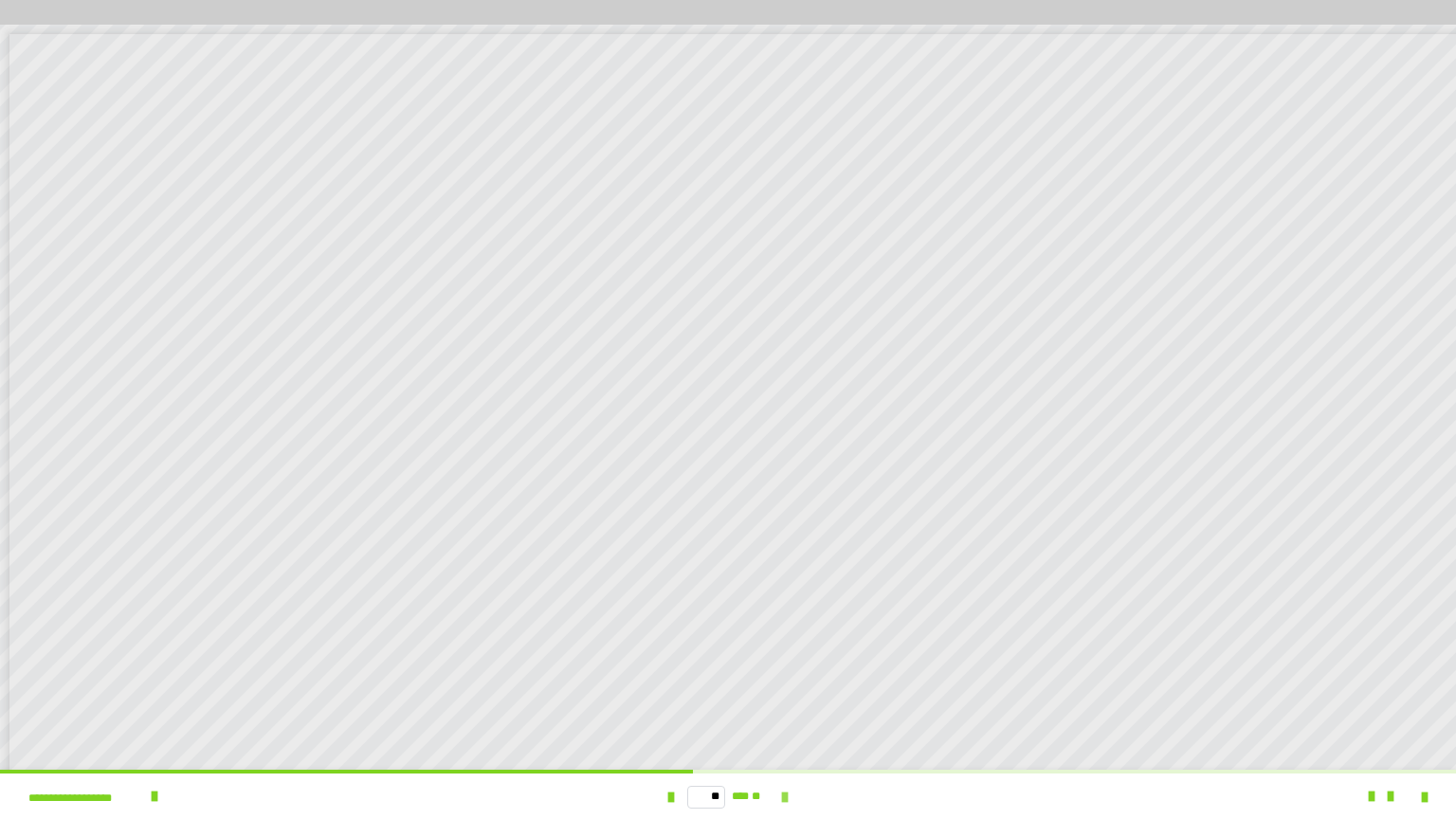 click at bounding box center [785, 797] 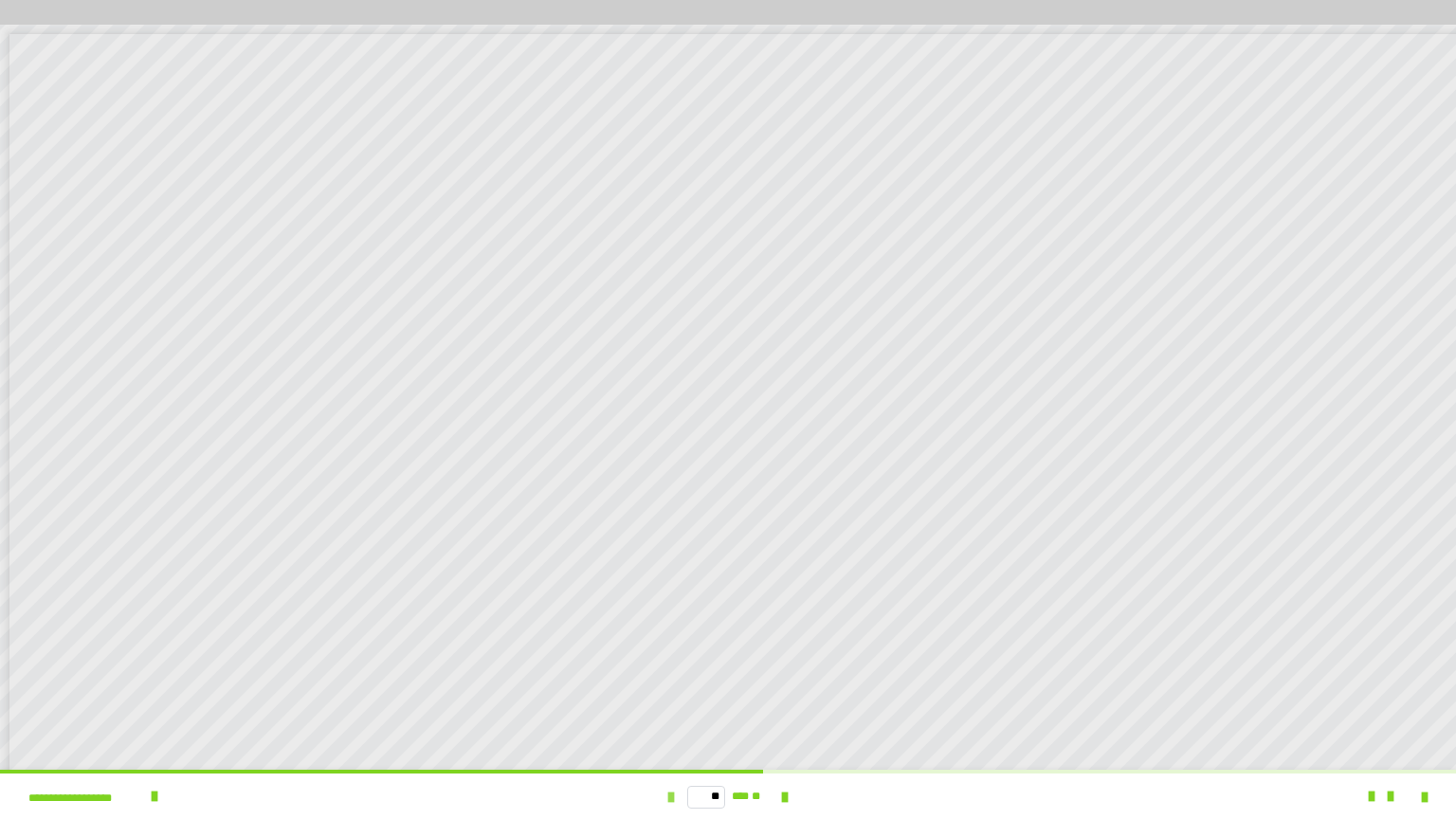 click at bounding box center [671, 797] 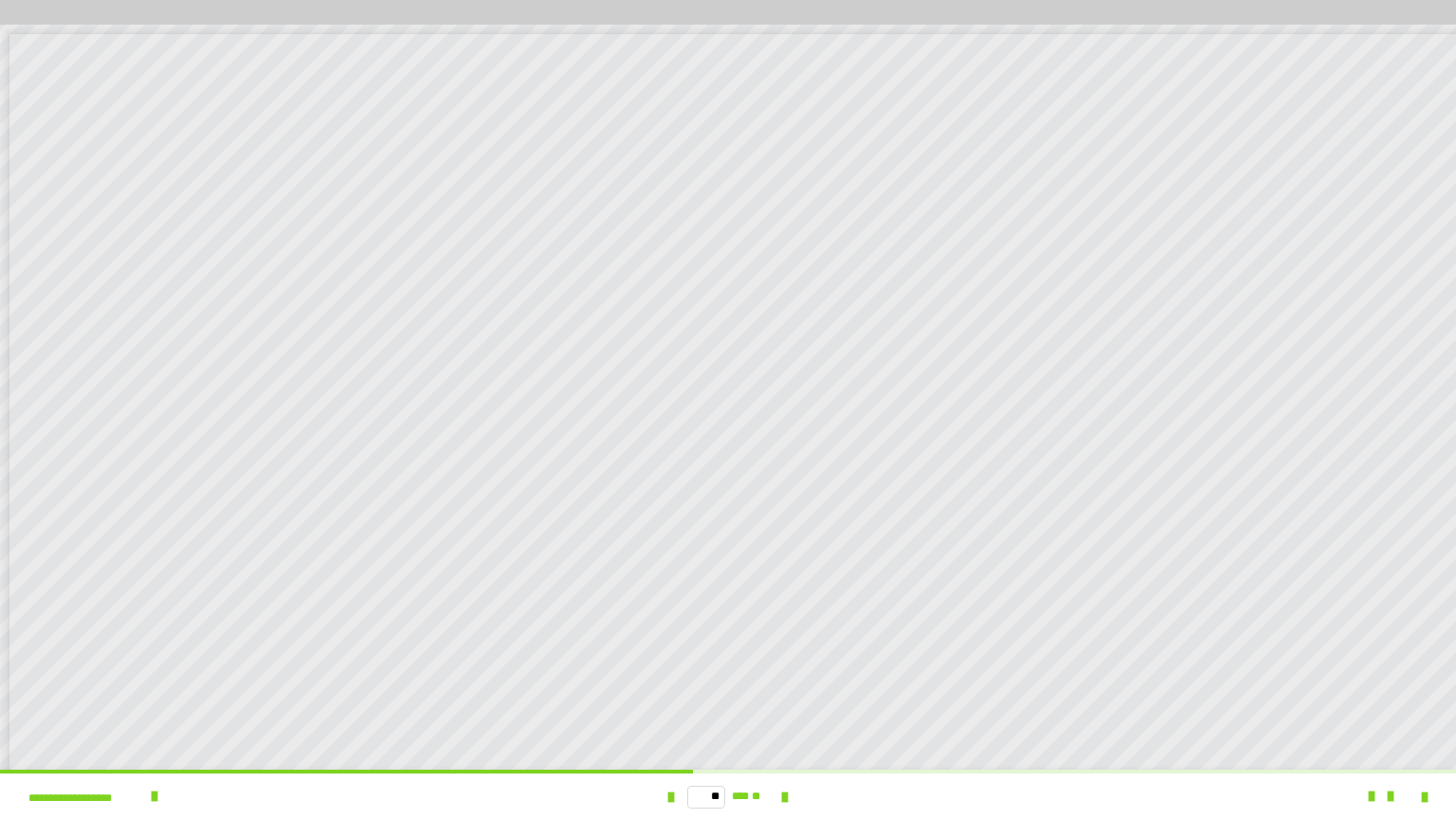 drag, startPoint x: 195, startPoint y: 206, endPoint x: 613, endPoint y: 271, distance: 423.02364 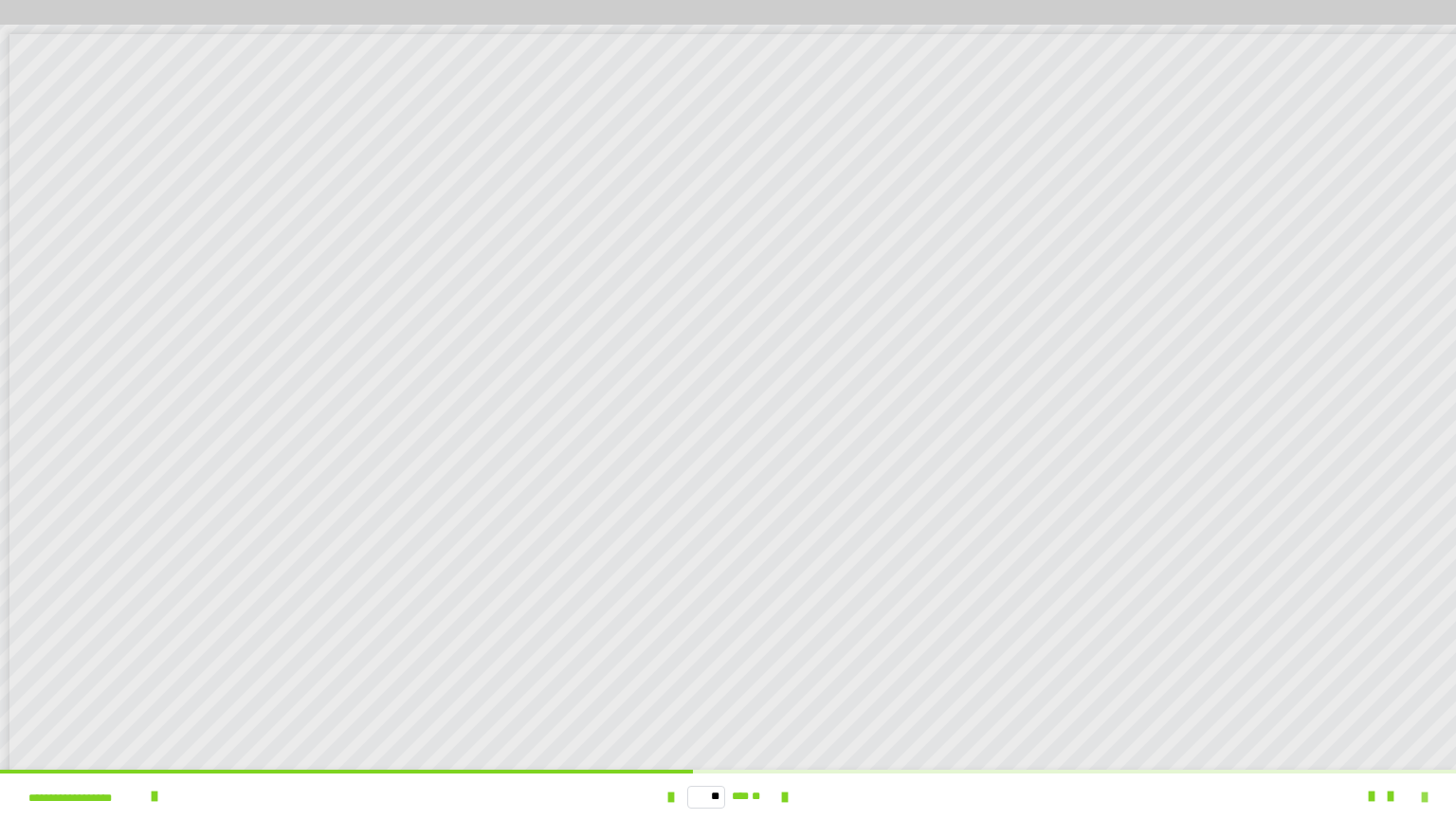 click at bounding box center (1425, 797) 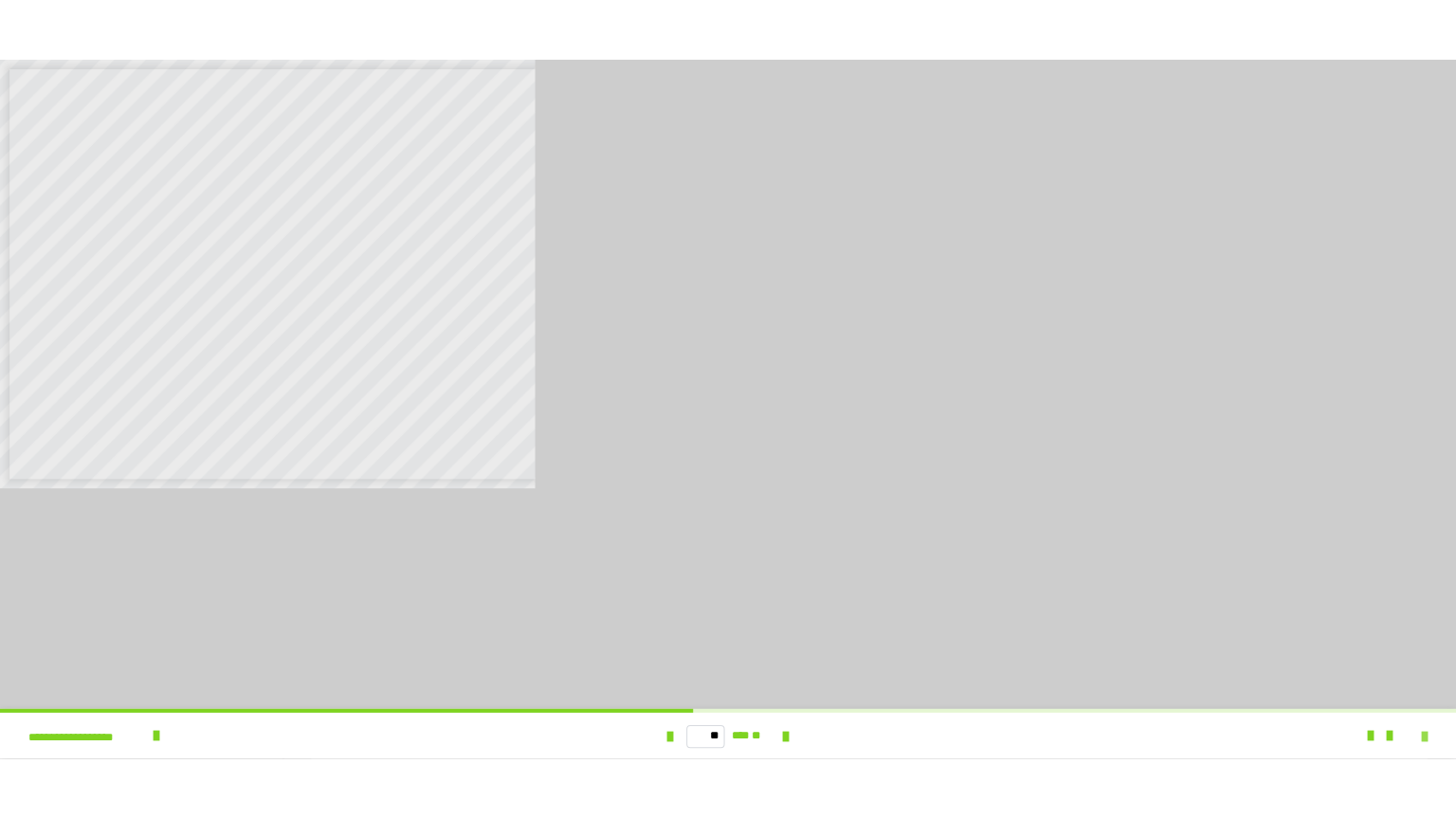scroll, scrollTop: 3689, scrollLeft: 0, axis: vertical 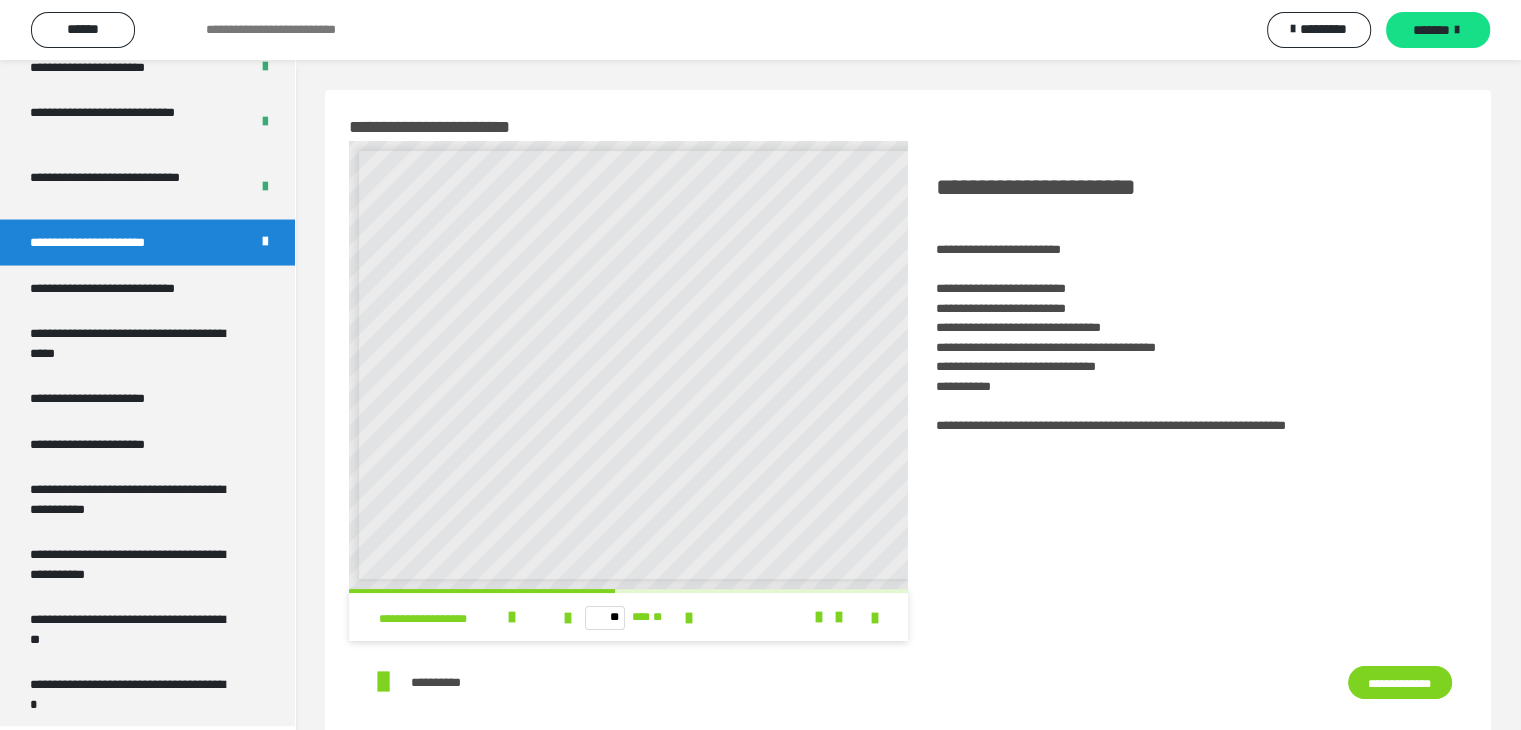 click on "**********" at bounding box center (747, 365) 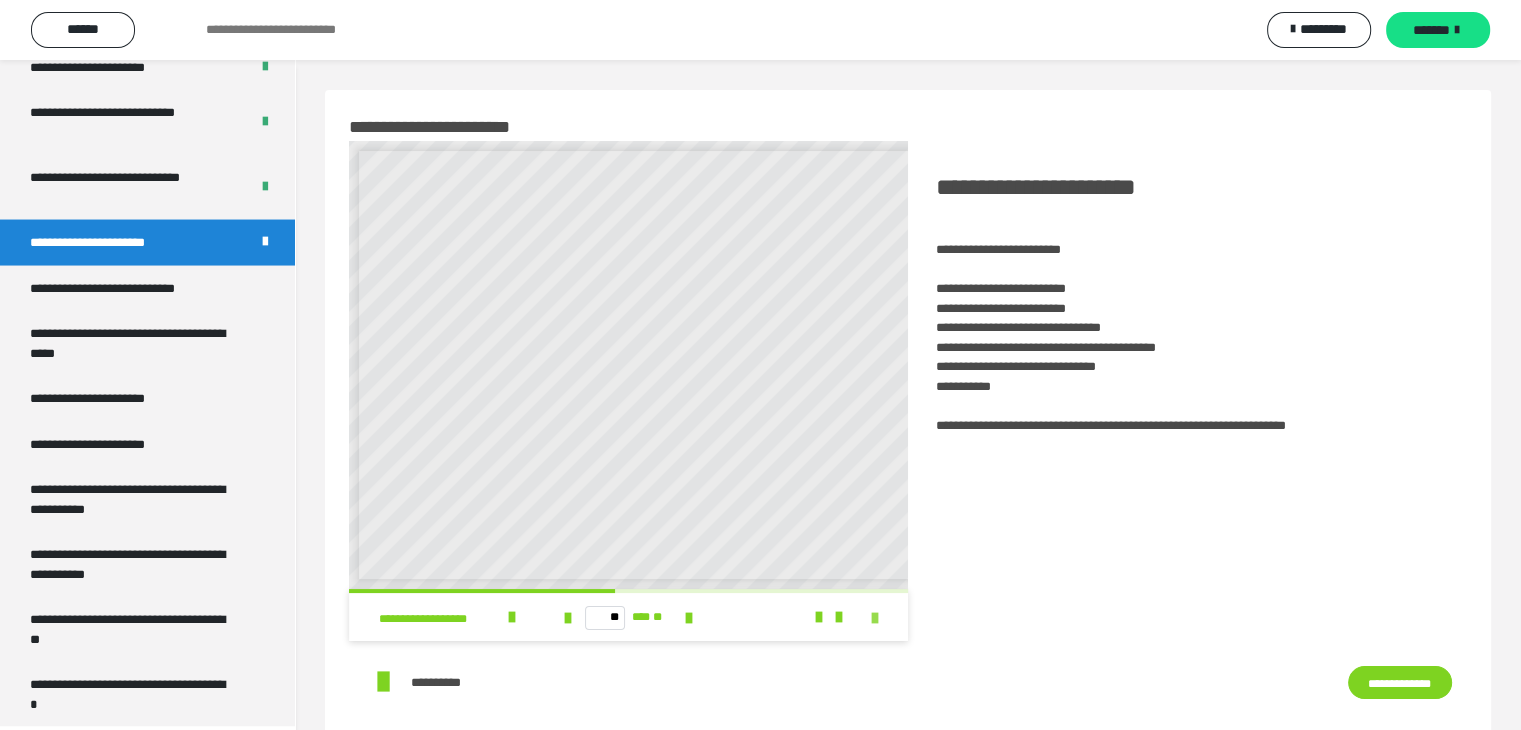 click at bounding box center (875, 618) 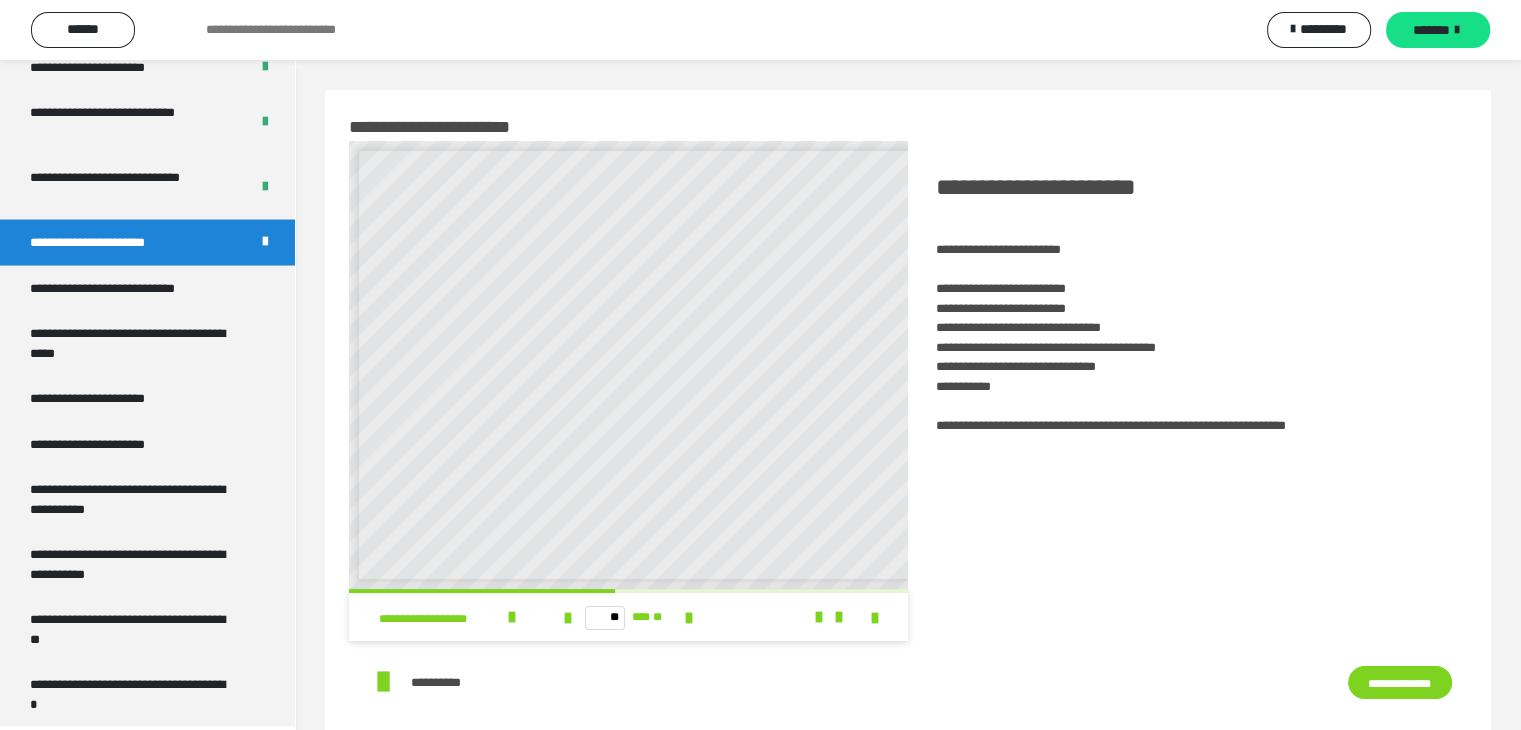 scroll, scrollTop: 3758, scrollLeft: 0, axis: vertical 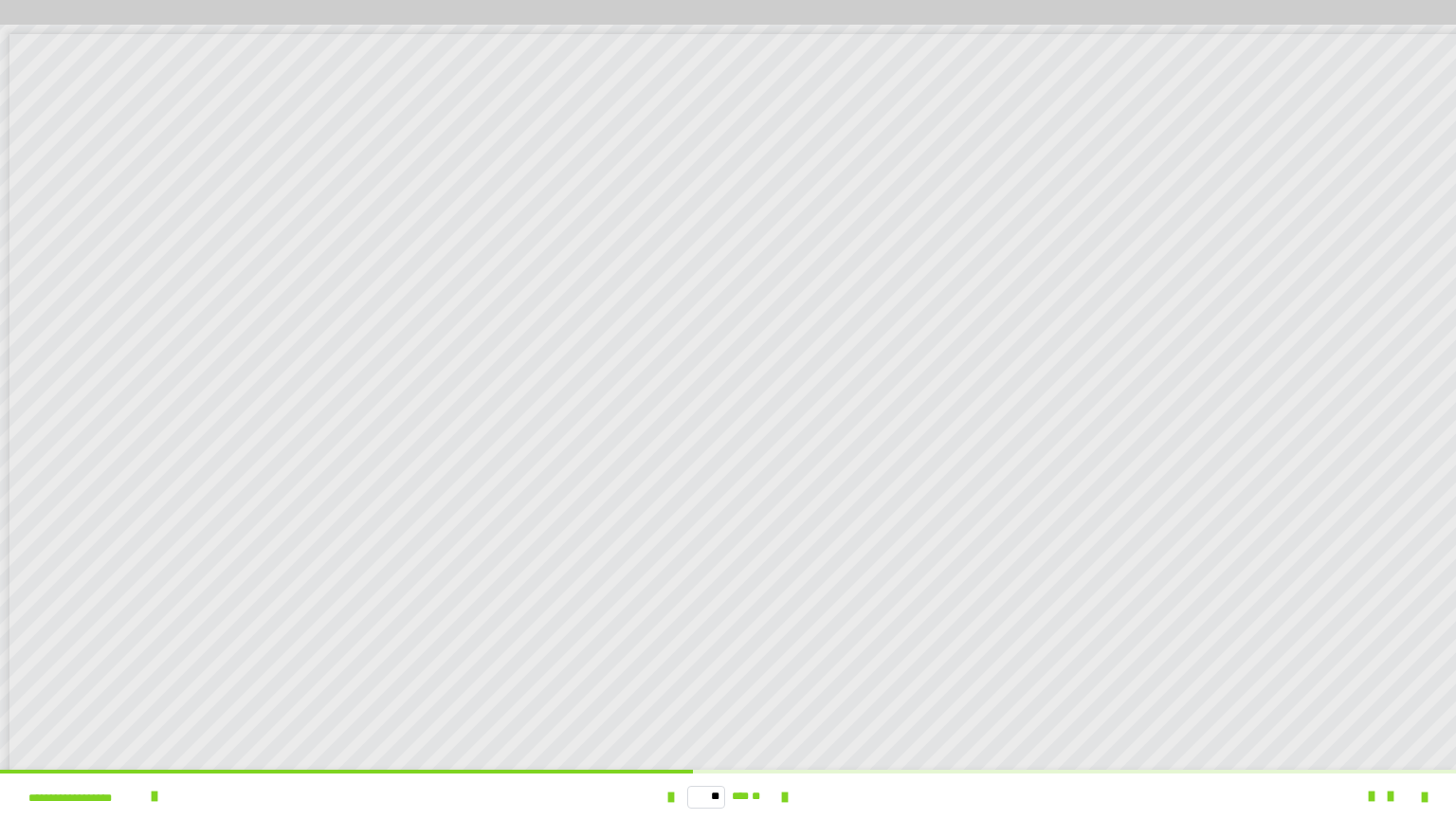 click on "** *** **" at bounding box center [728, 796] 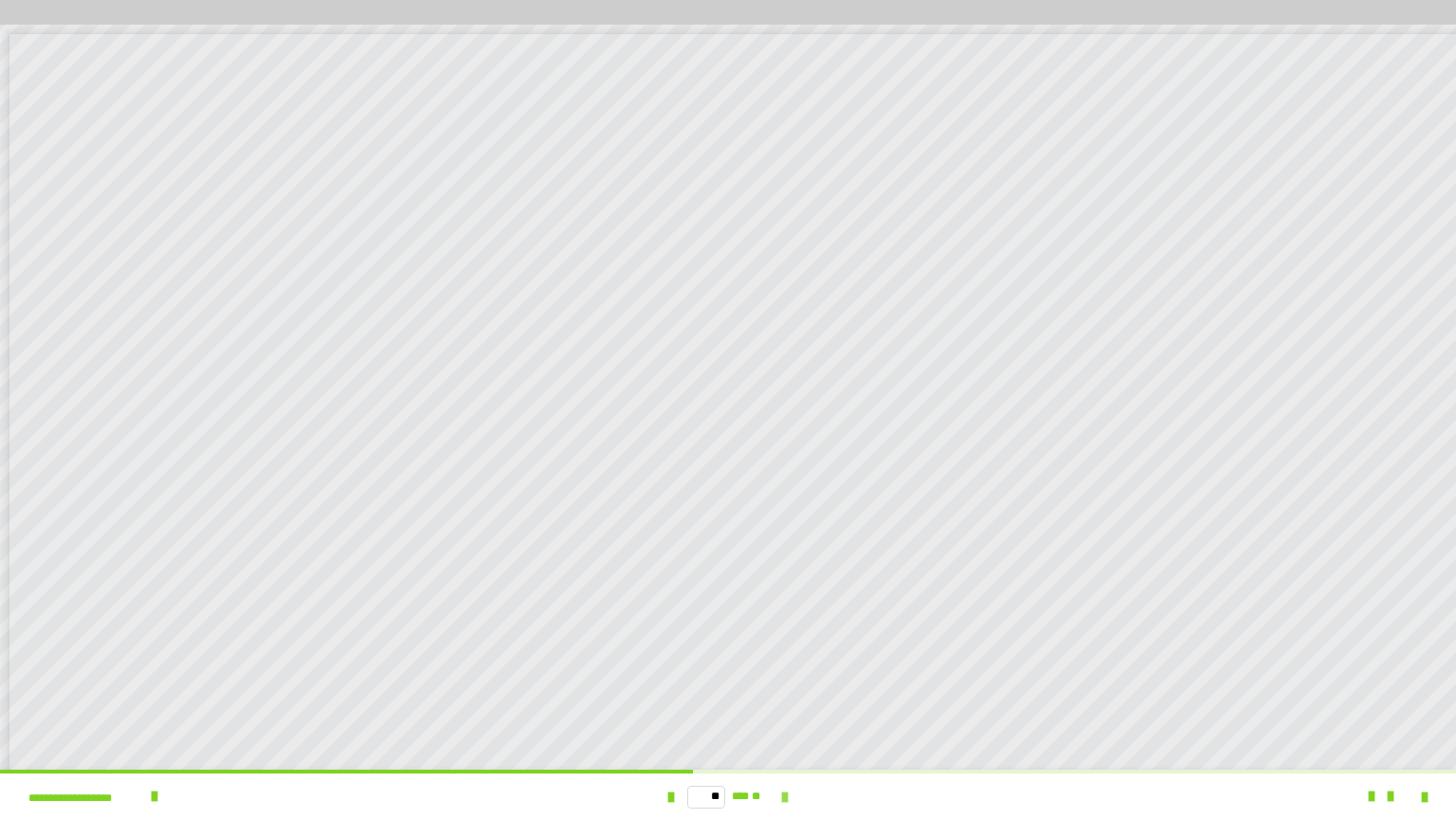 click at bounding box center (785, 797) 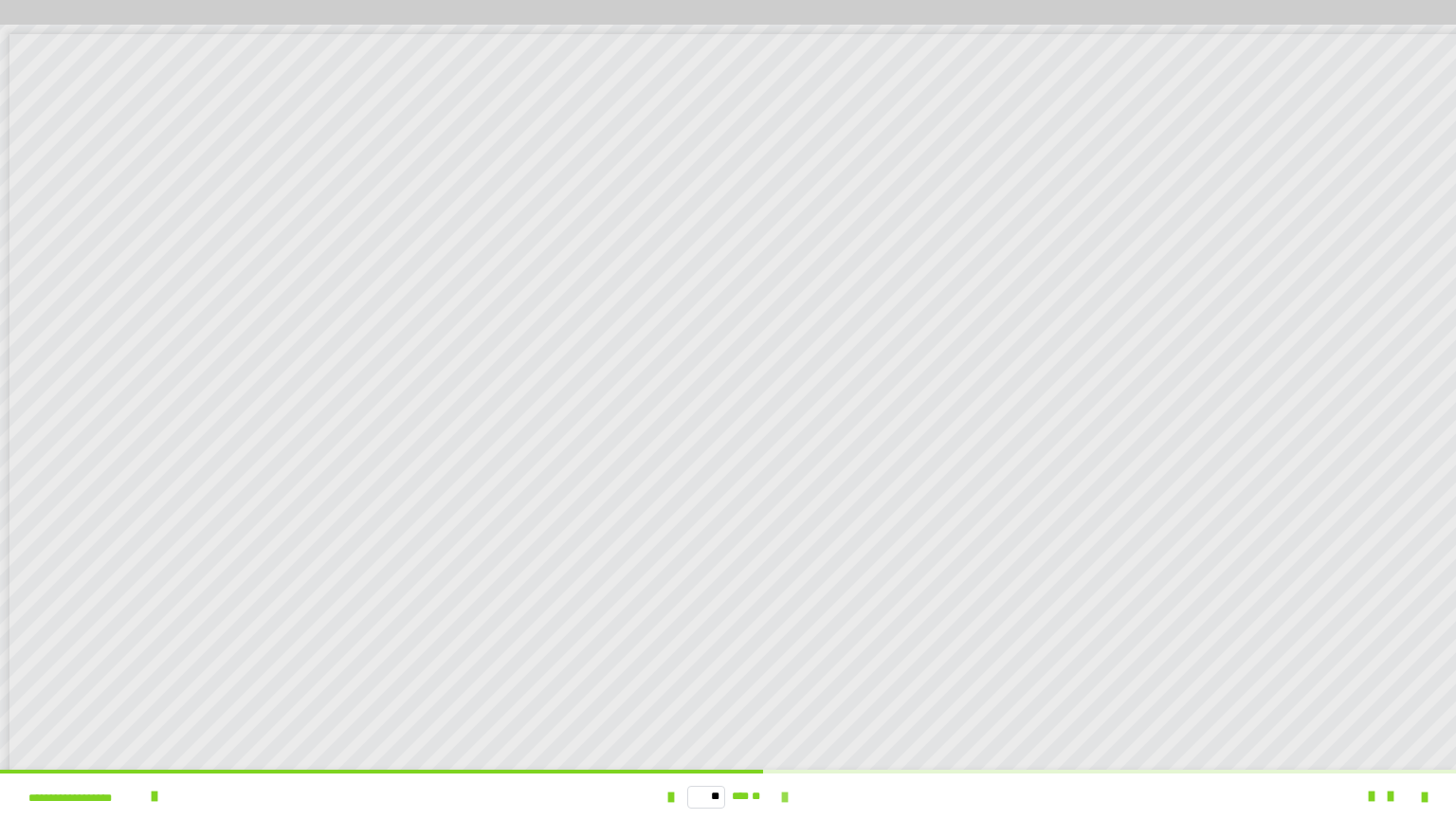 click at bounding box center (785, 797) 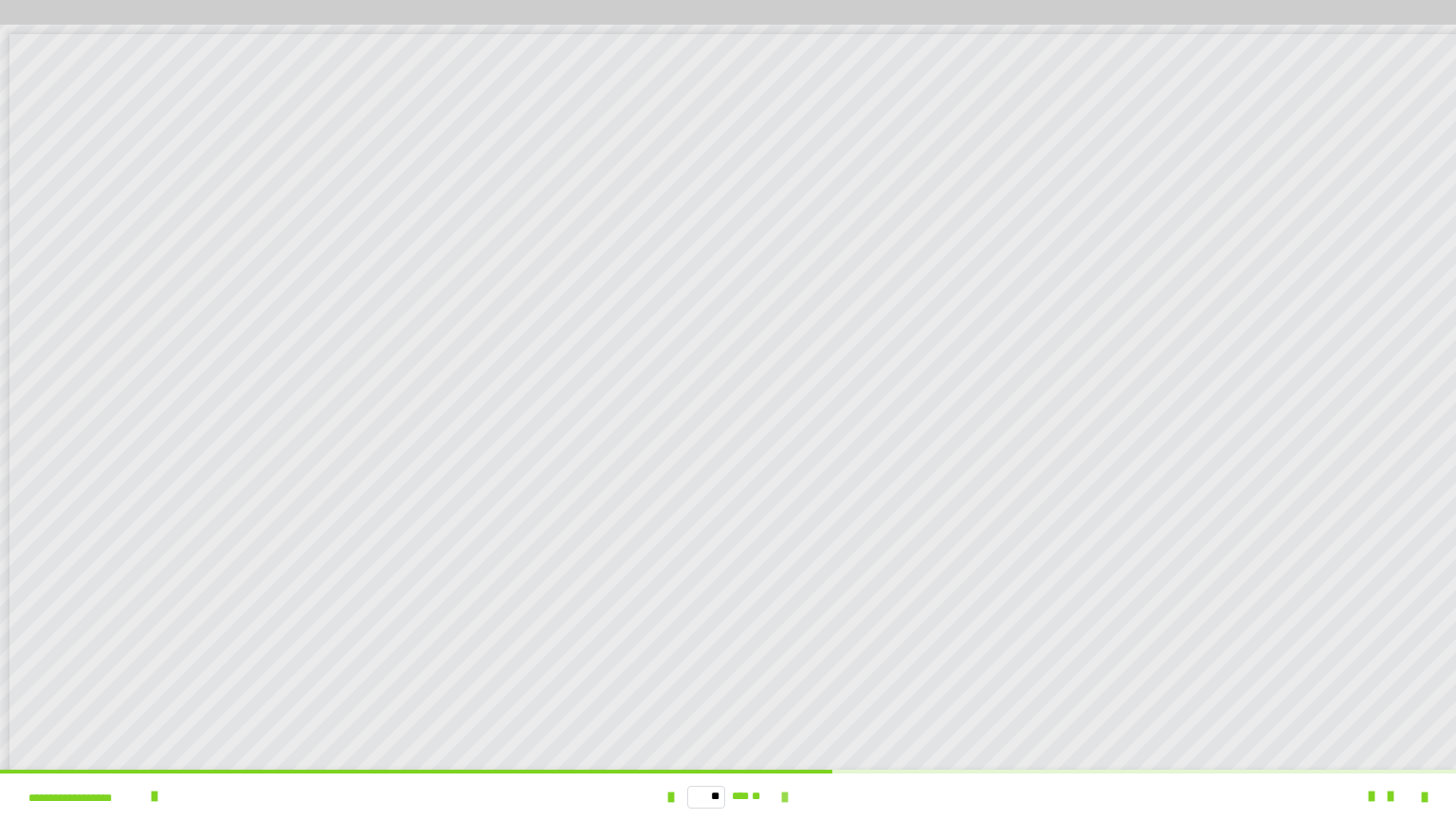 click at bounding box center (785, 797) 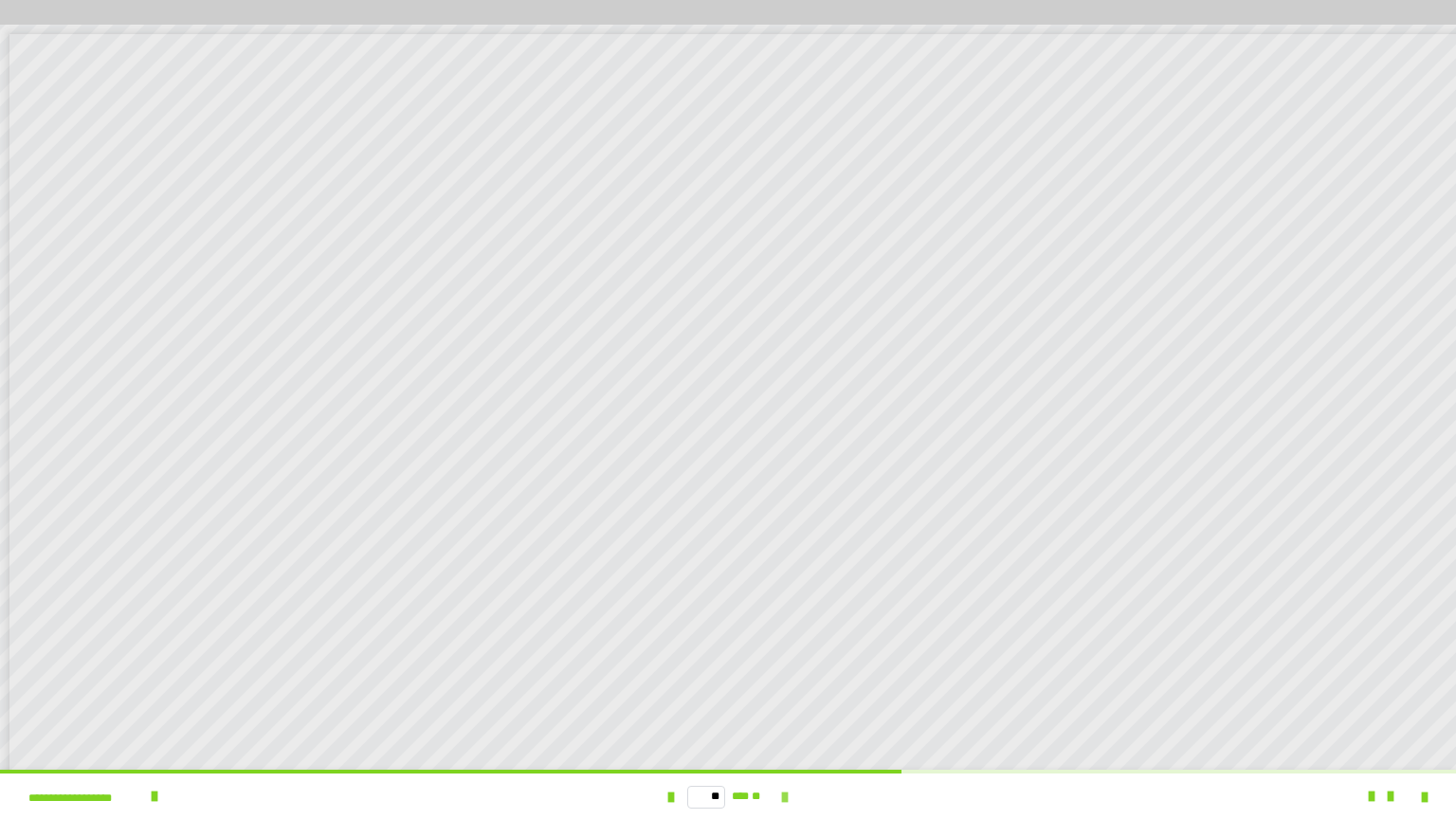 click at bounding box center [785, 797] 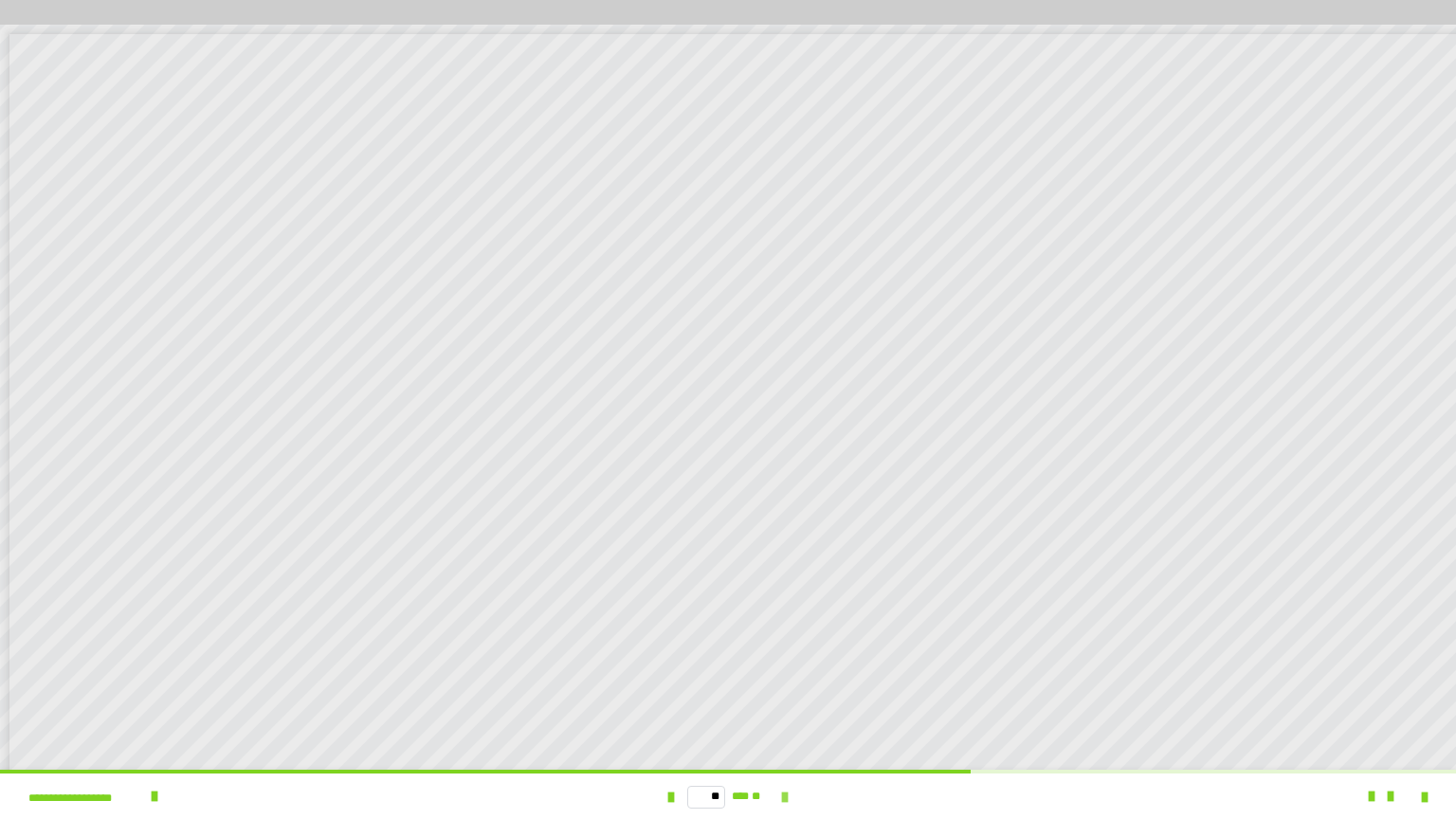 click at bounding box center (785, 797) 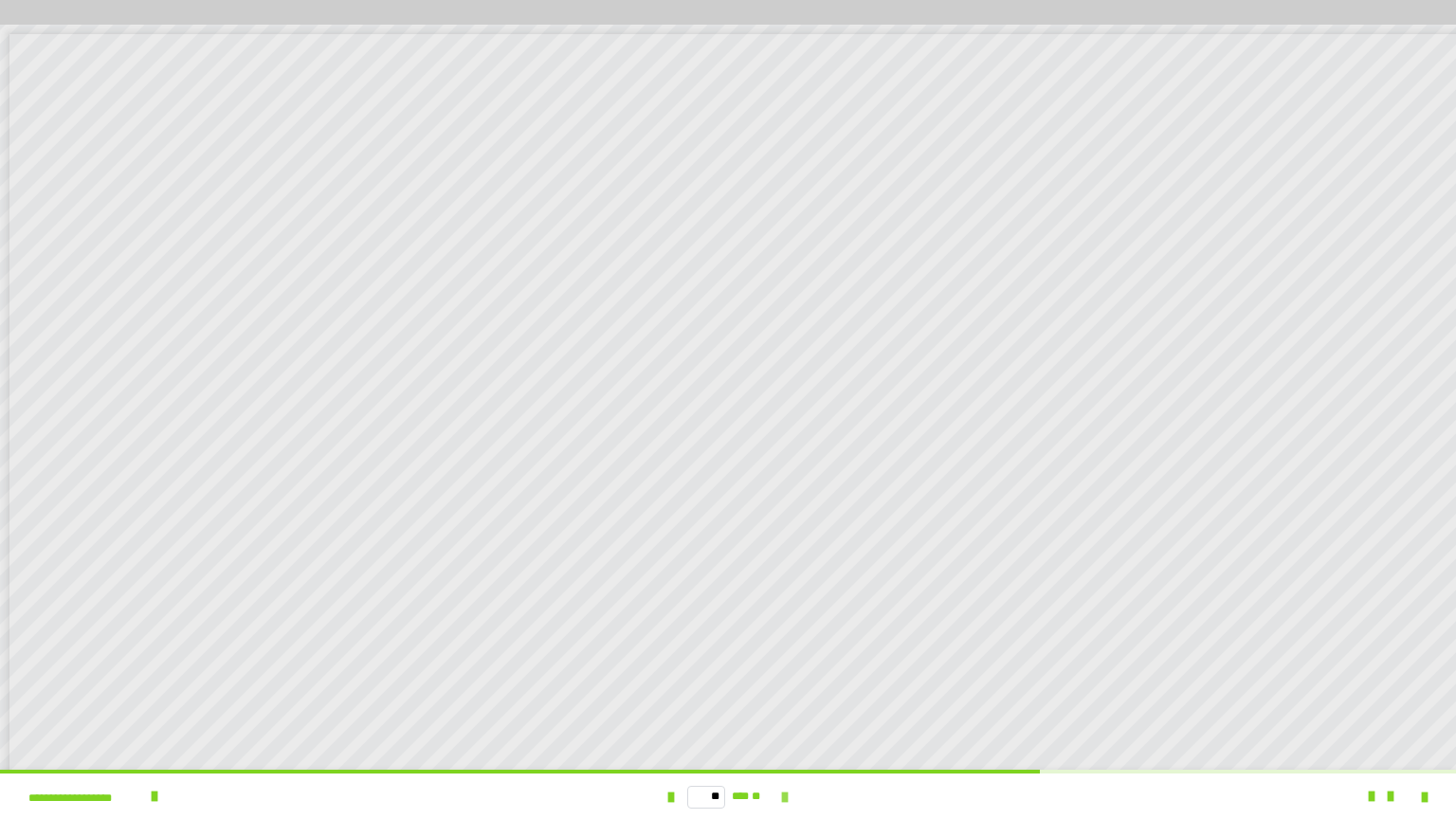 click at bounding box center (785, 797) 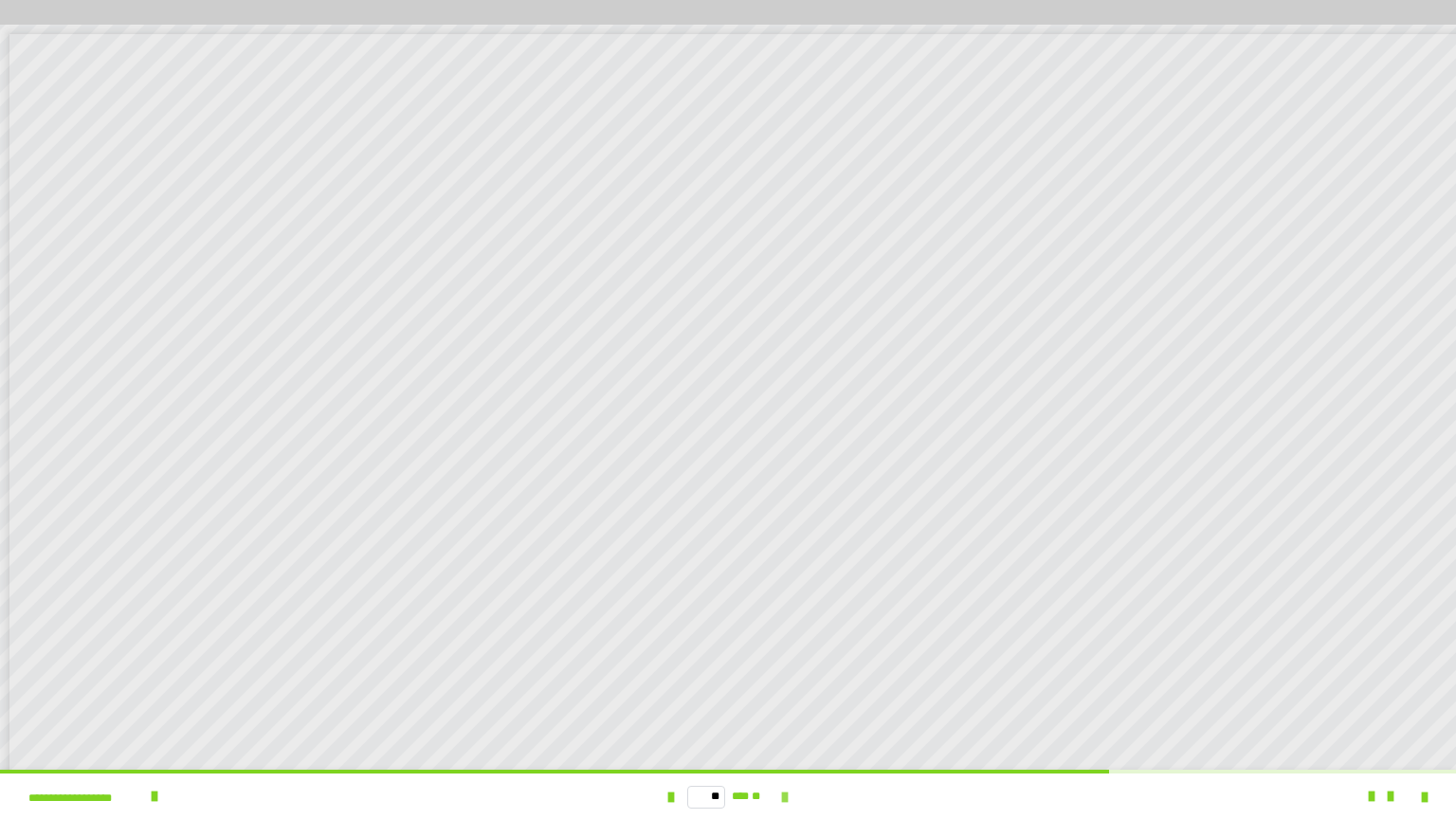 click at bounding box center [785, 797] 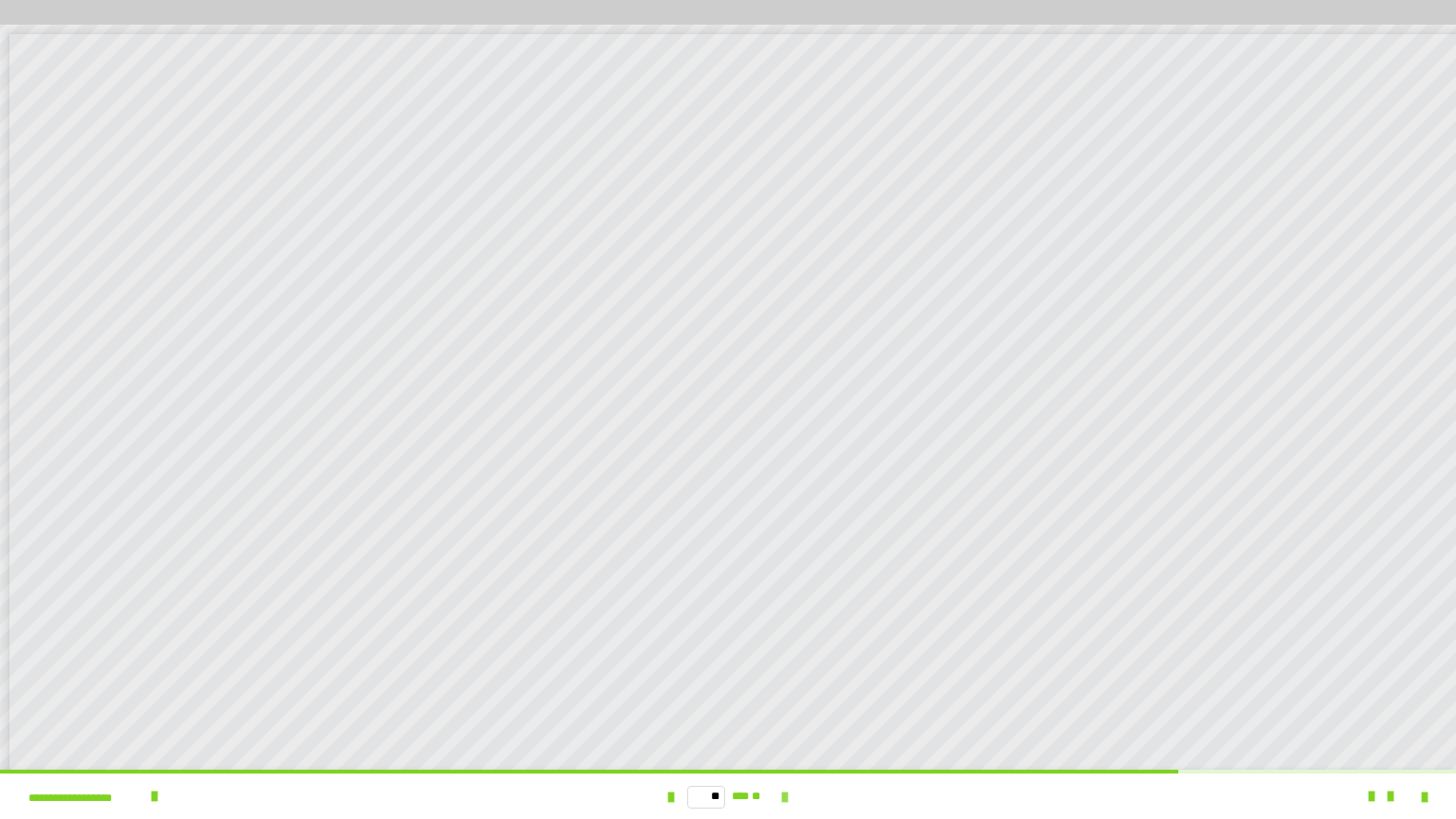 click at bounding box center [785, 797] 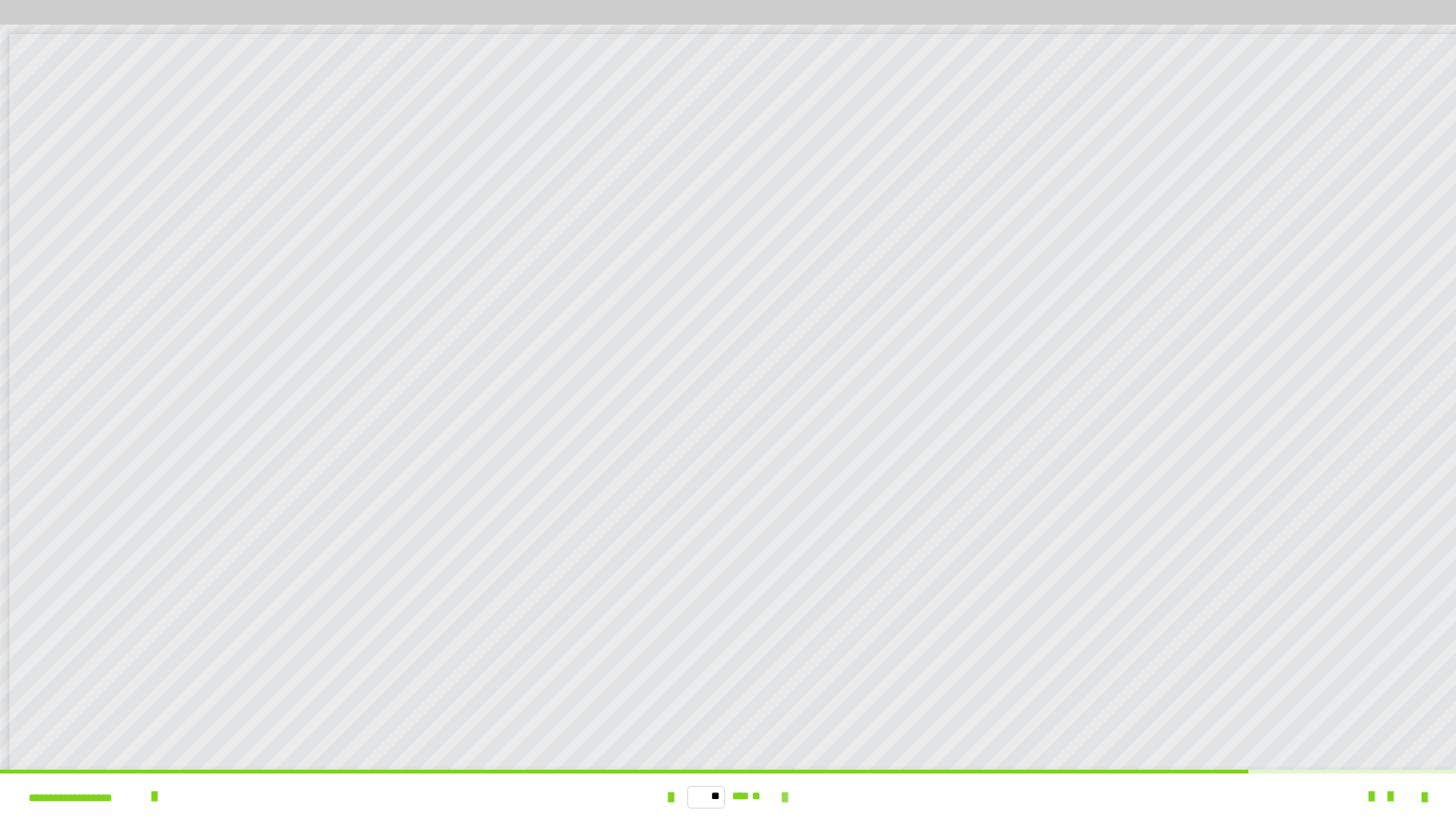 click at bounding box center (785, 797) 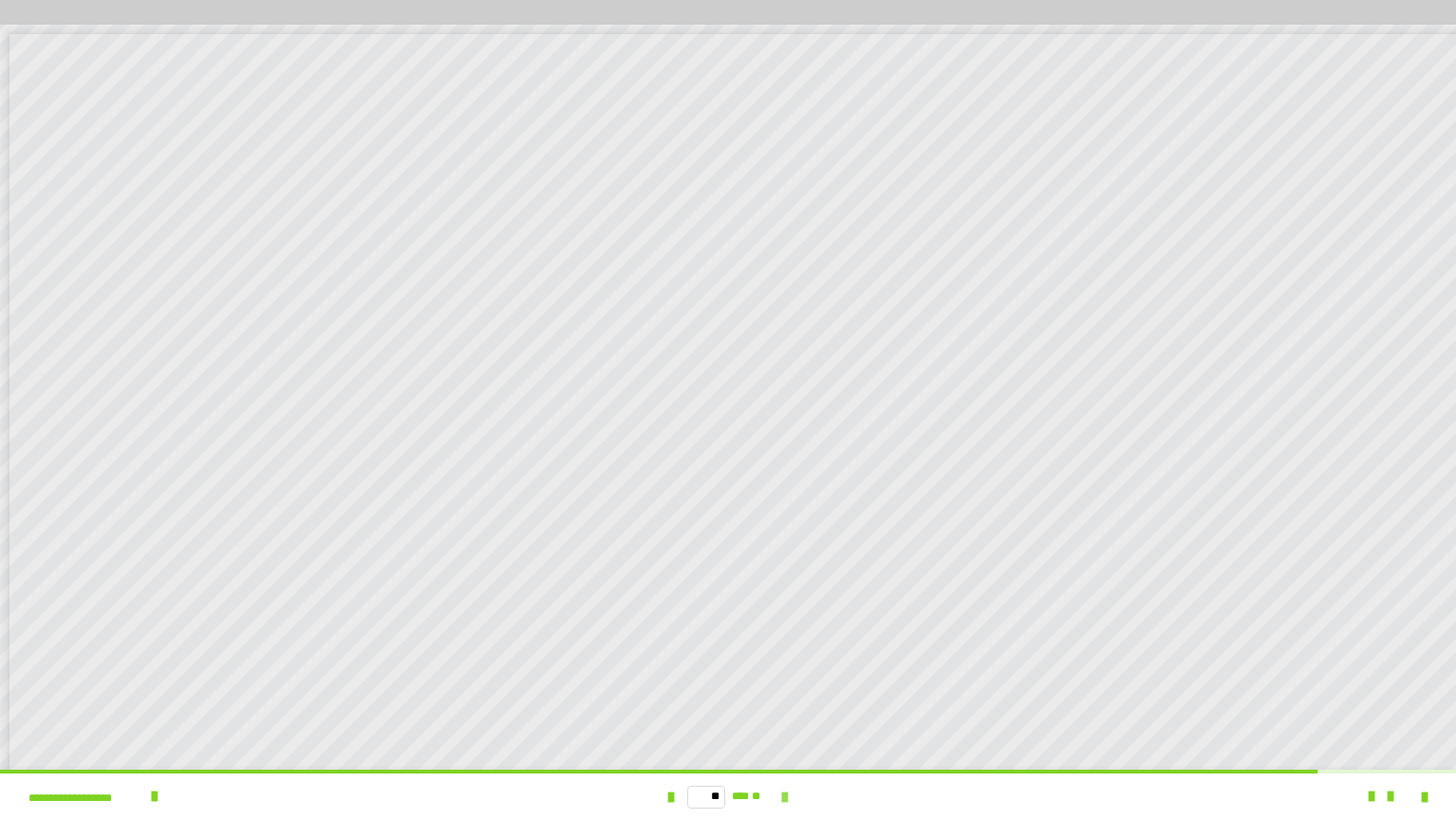 click at bounding box center (785, 797) 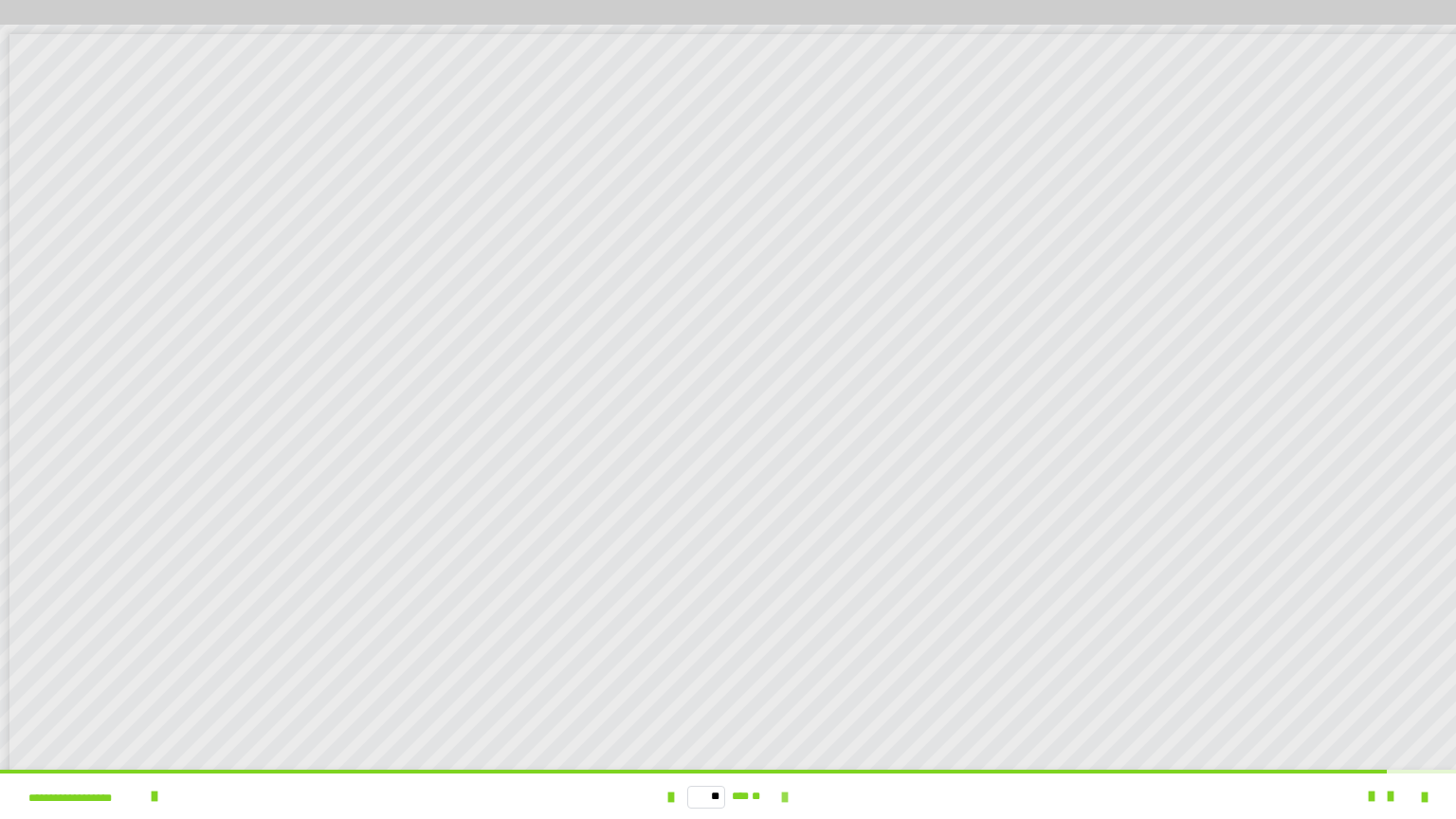 click at bounding box center [785, 797] 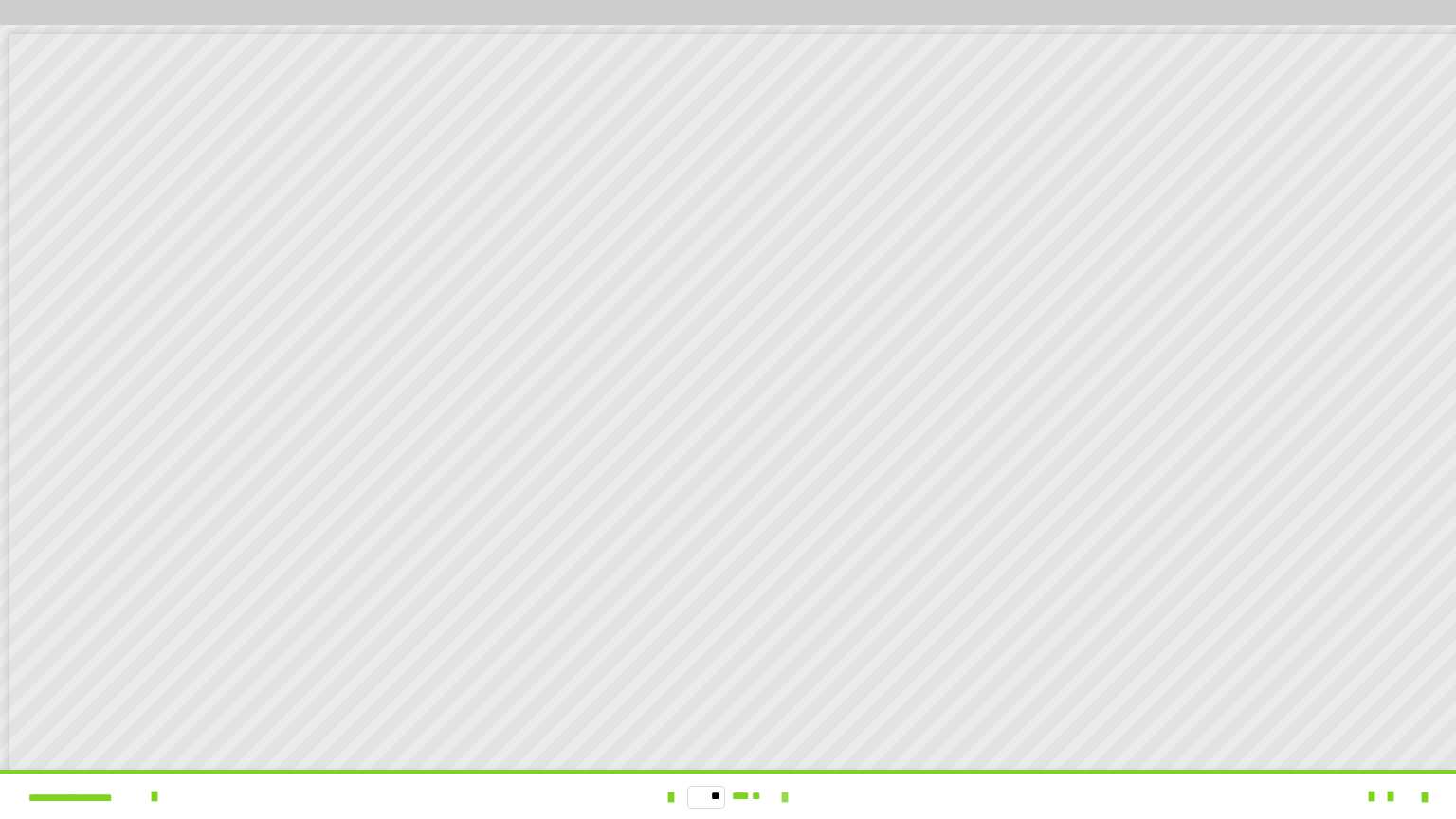 click on "** *** **" at bounding box center [728, 796] 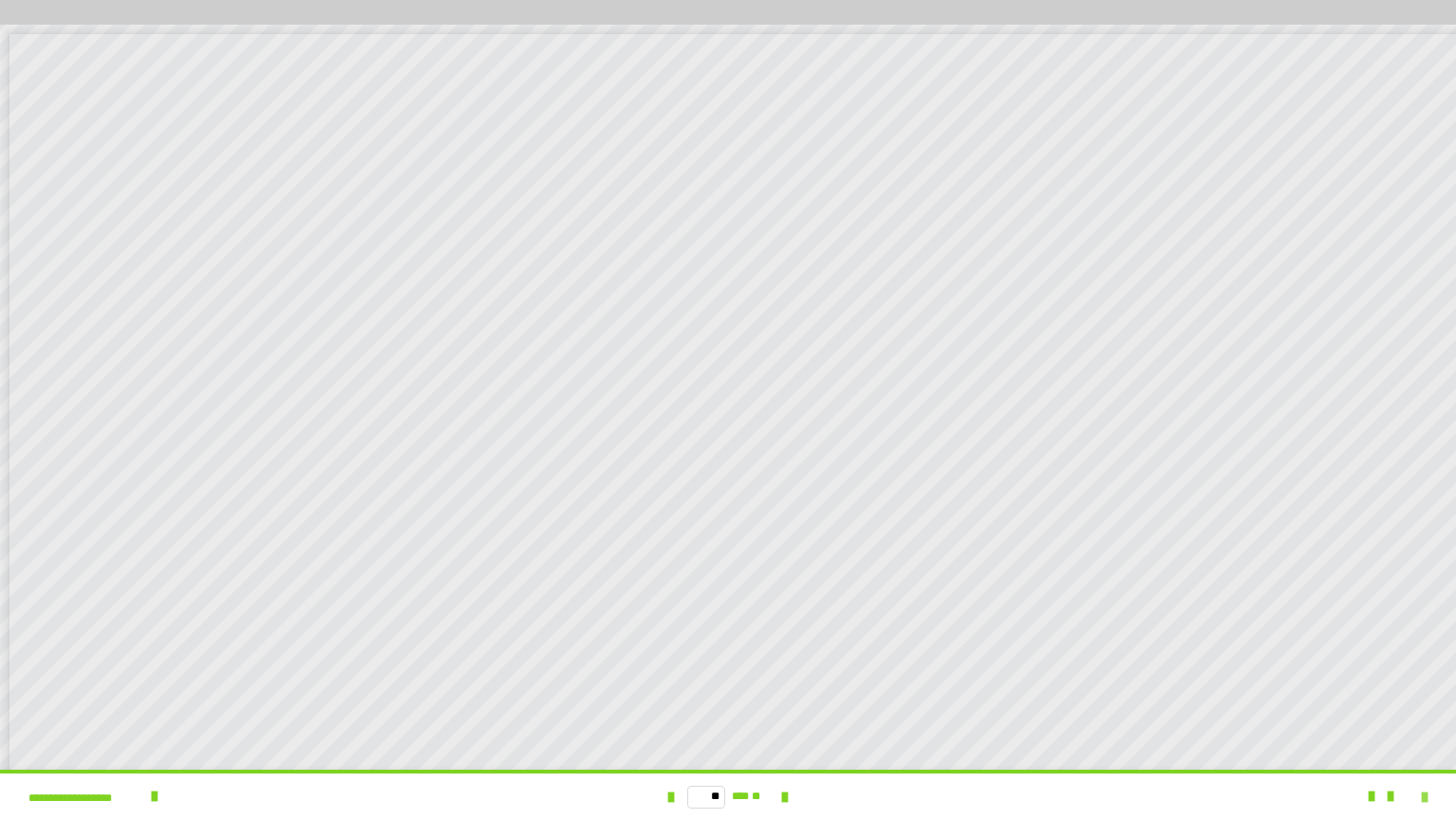 click at bounding box center (1425, 797) 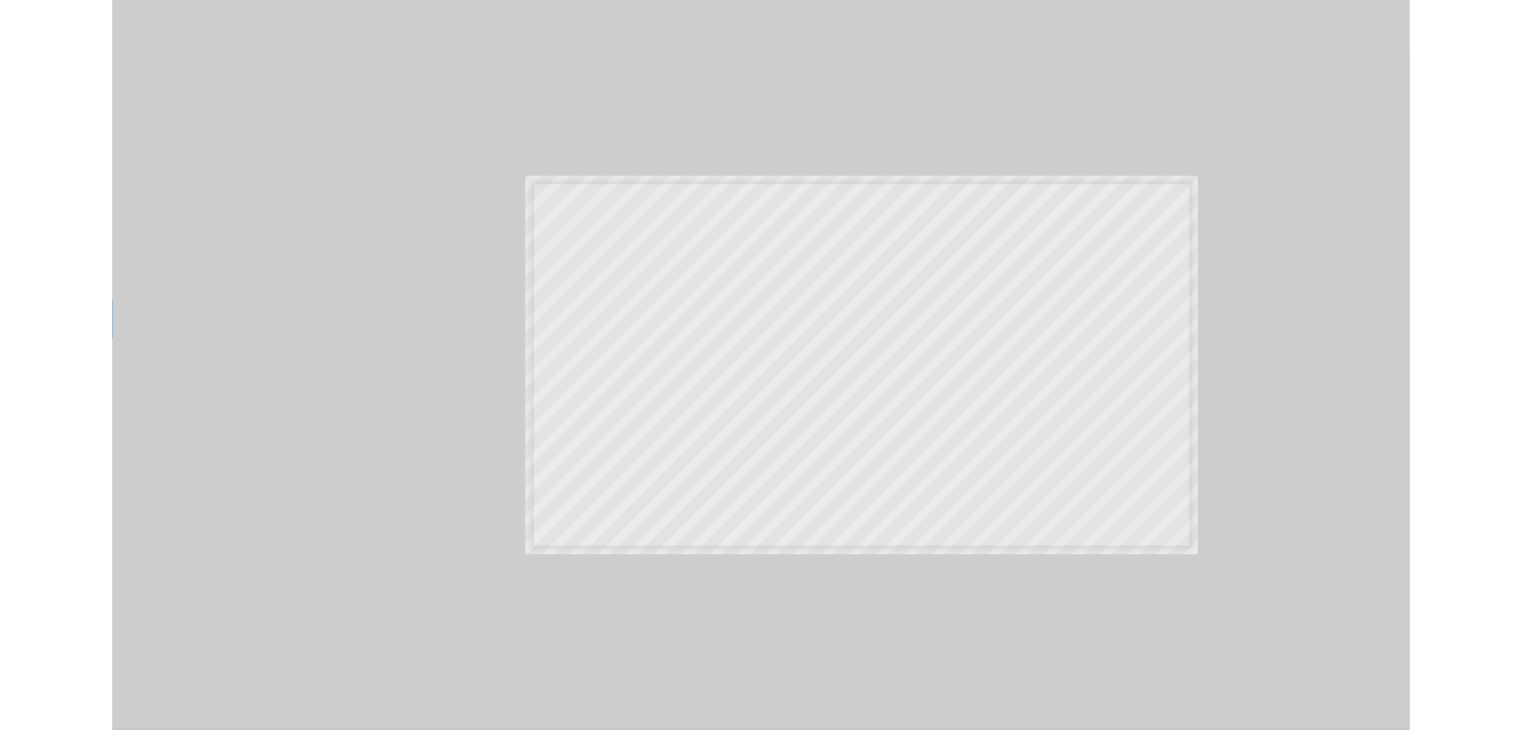 scroll, scrollTop: 3892, scrollLeft: 0, axis: vertical 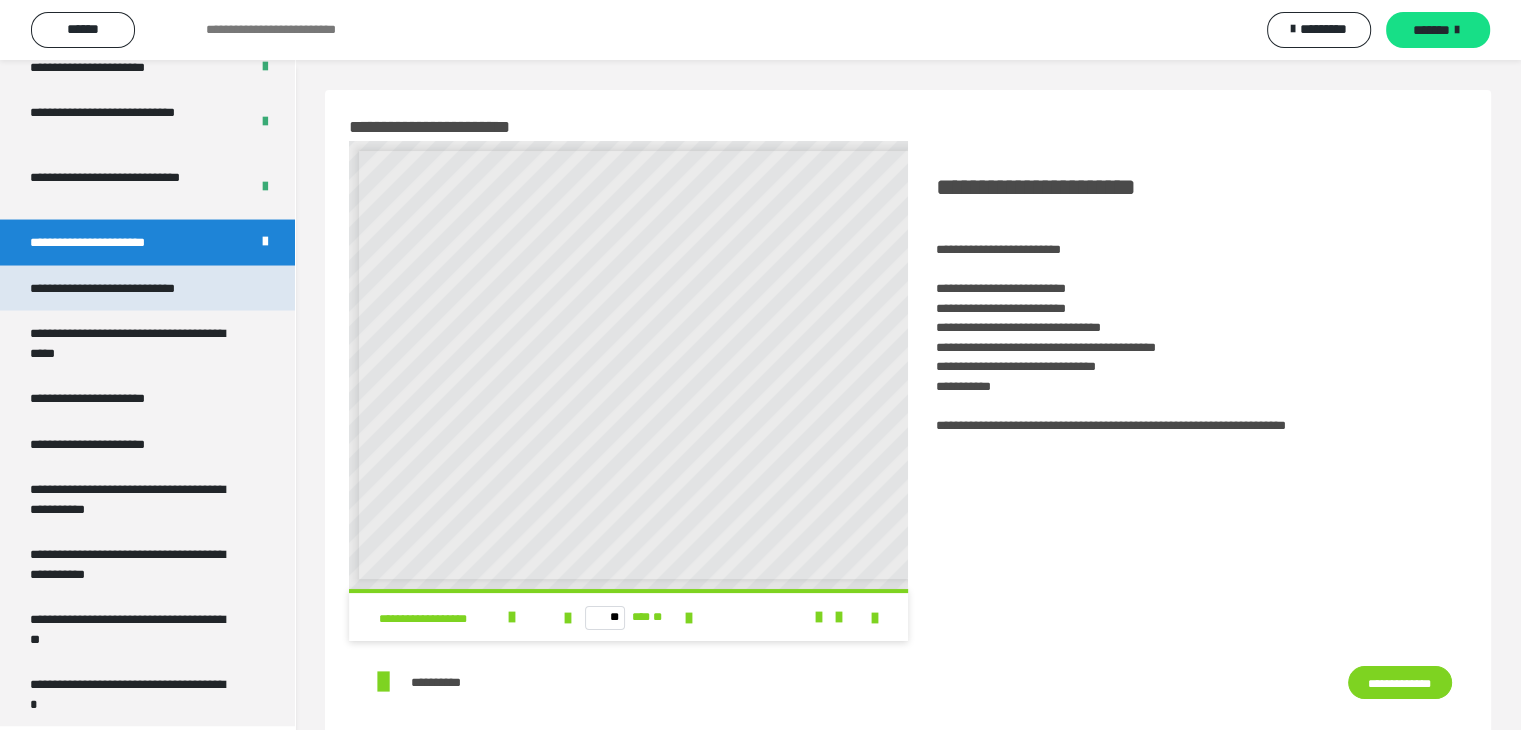 click on "**********" at bounding box center (129, 289) 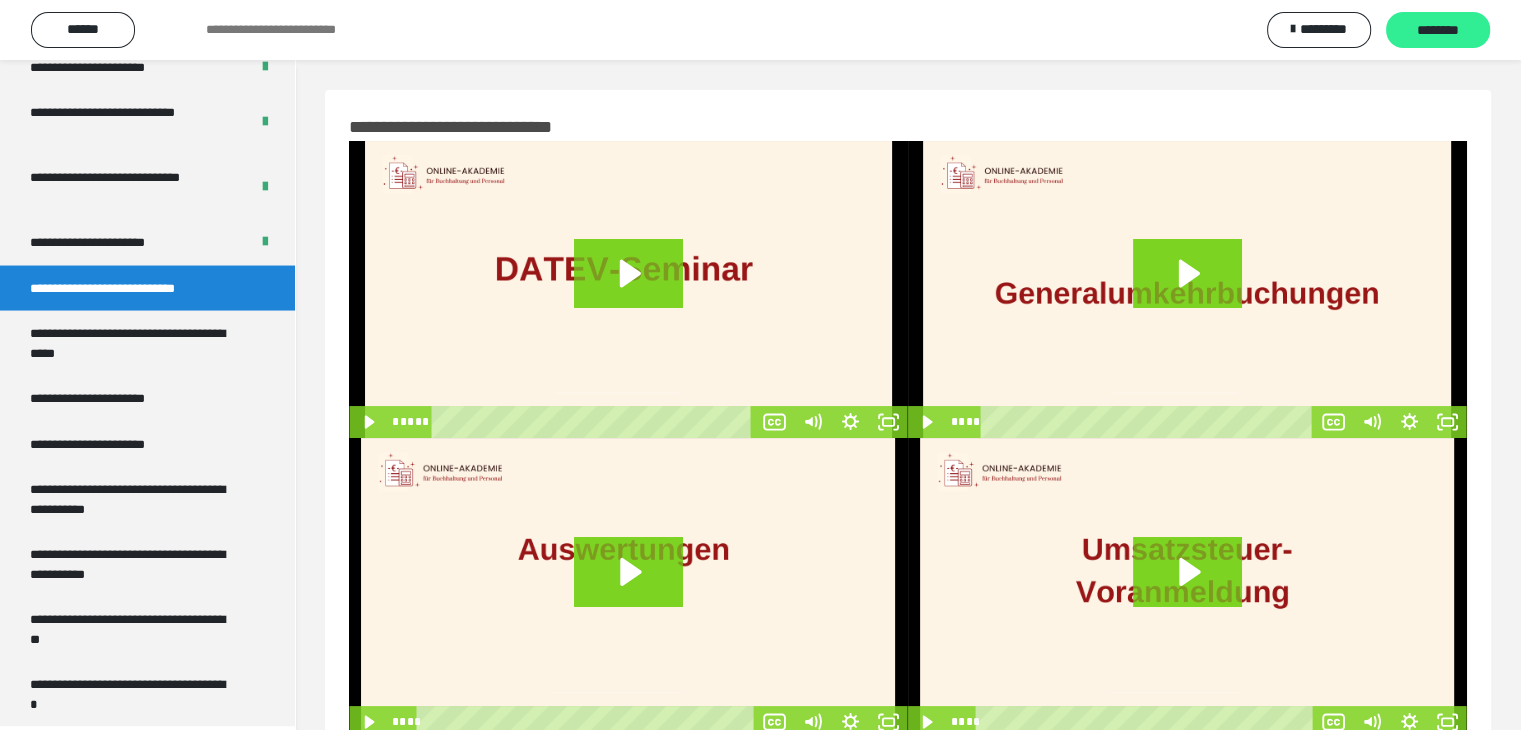 click on "********" at bounding box center (1438, 31) 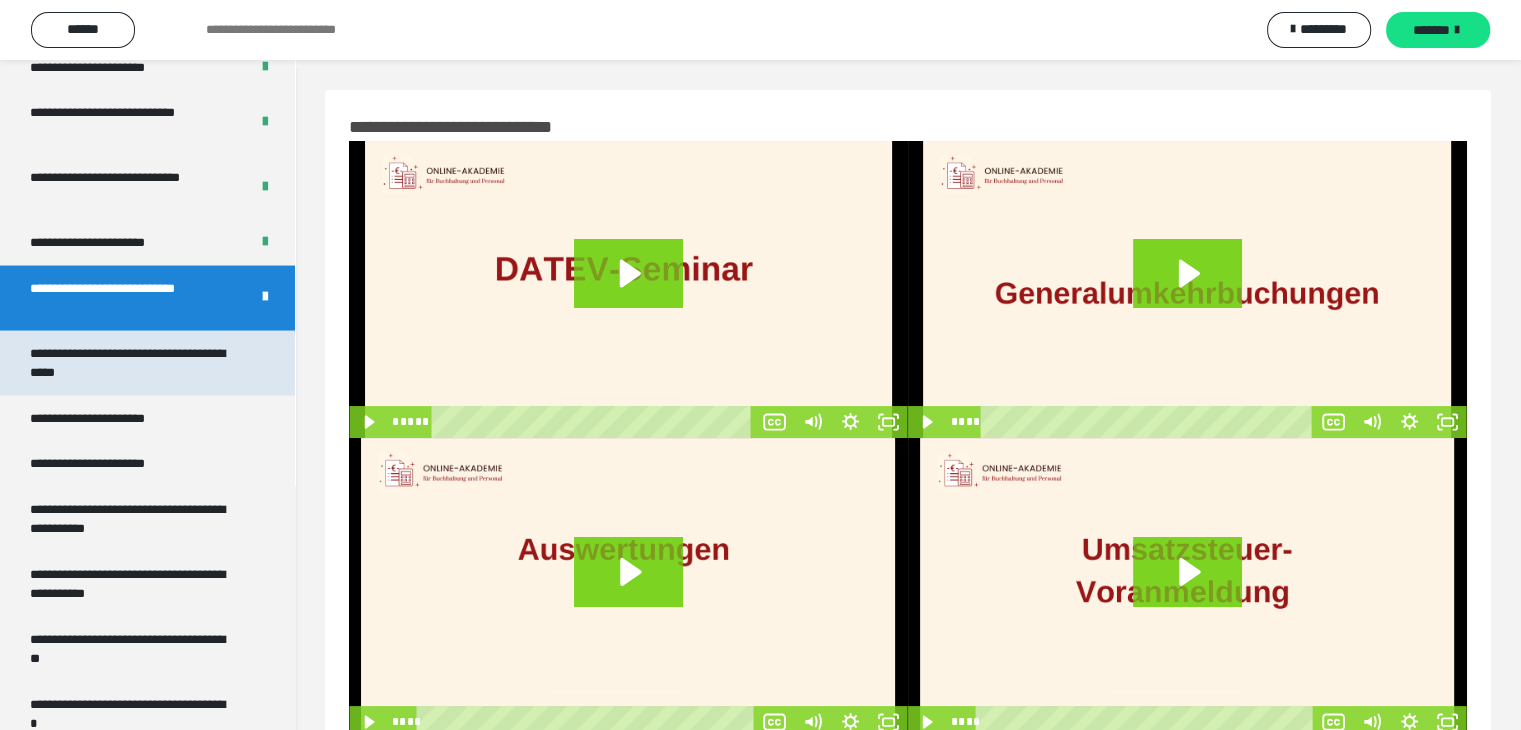 click on "**********" at bounding box center (132, 363) 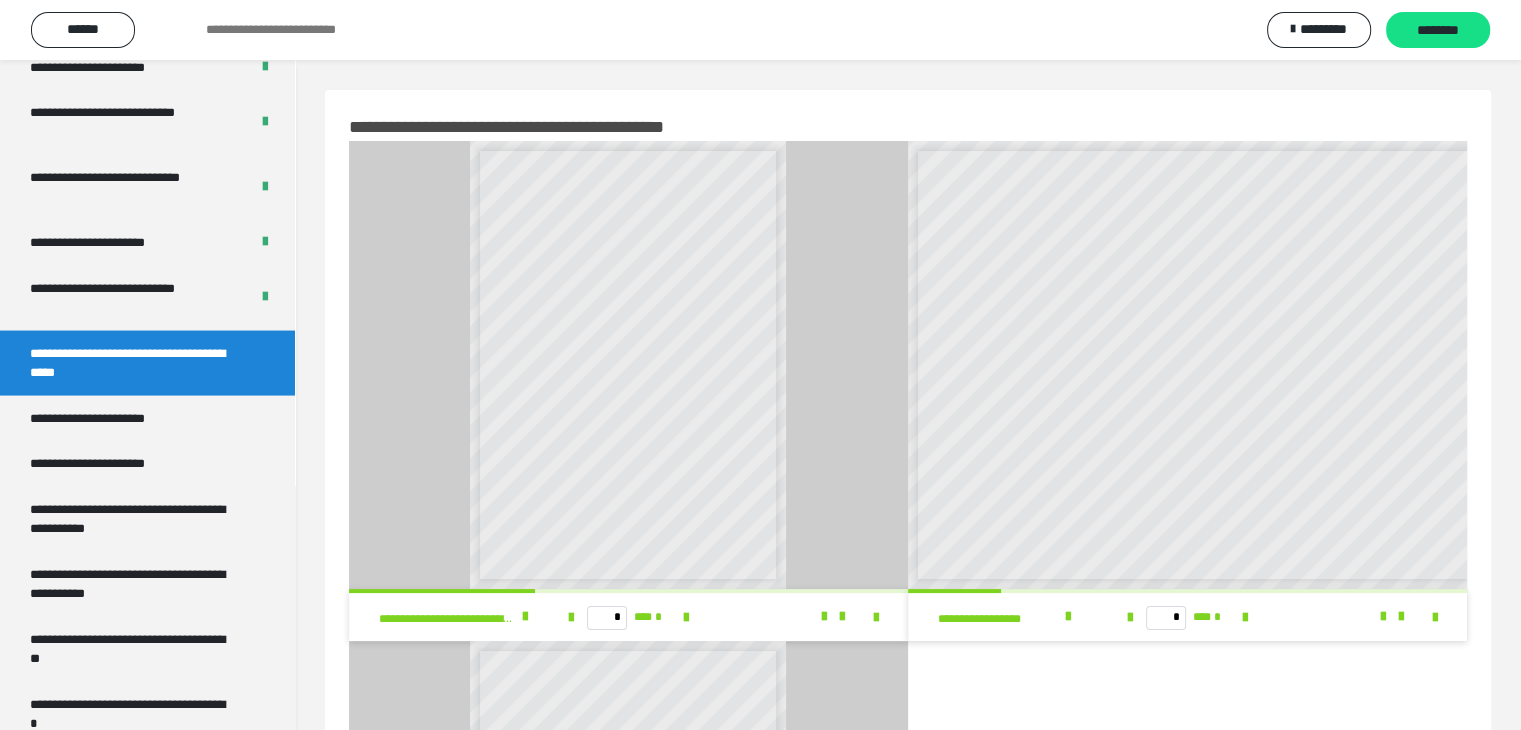 scroll, scrollTop: 8, scrollLeft: 0, axis: vertical 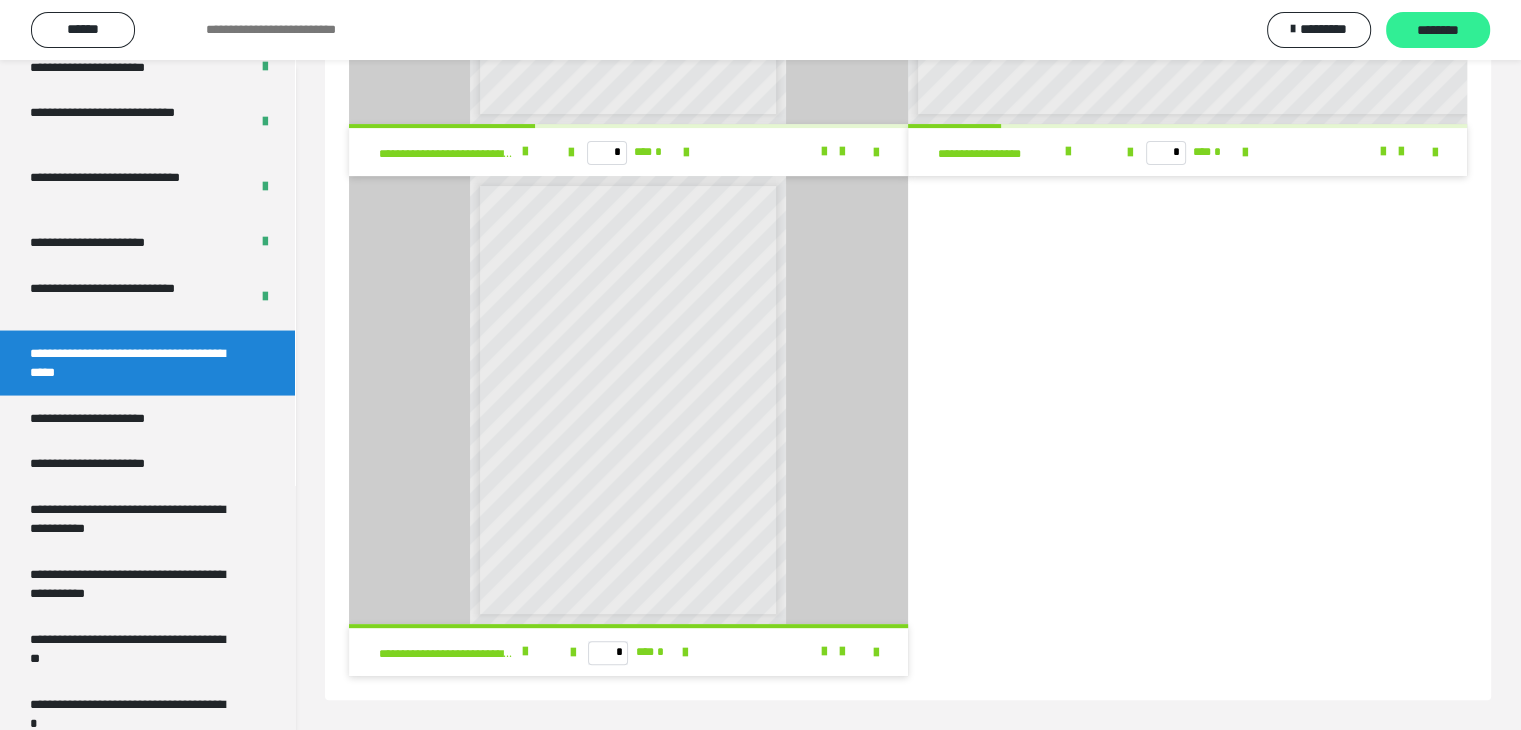 click on "********" at bounding box center (1438, 31) 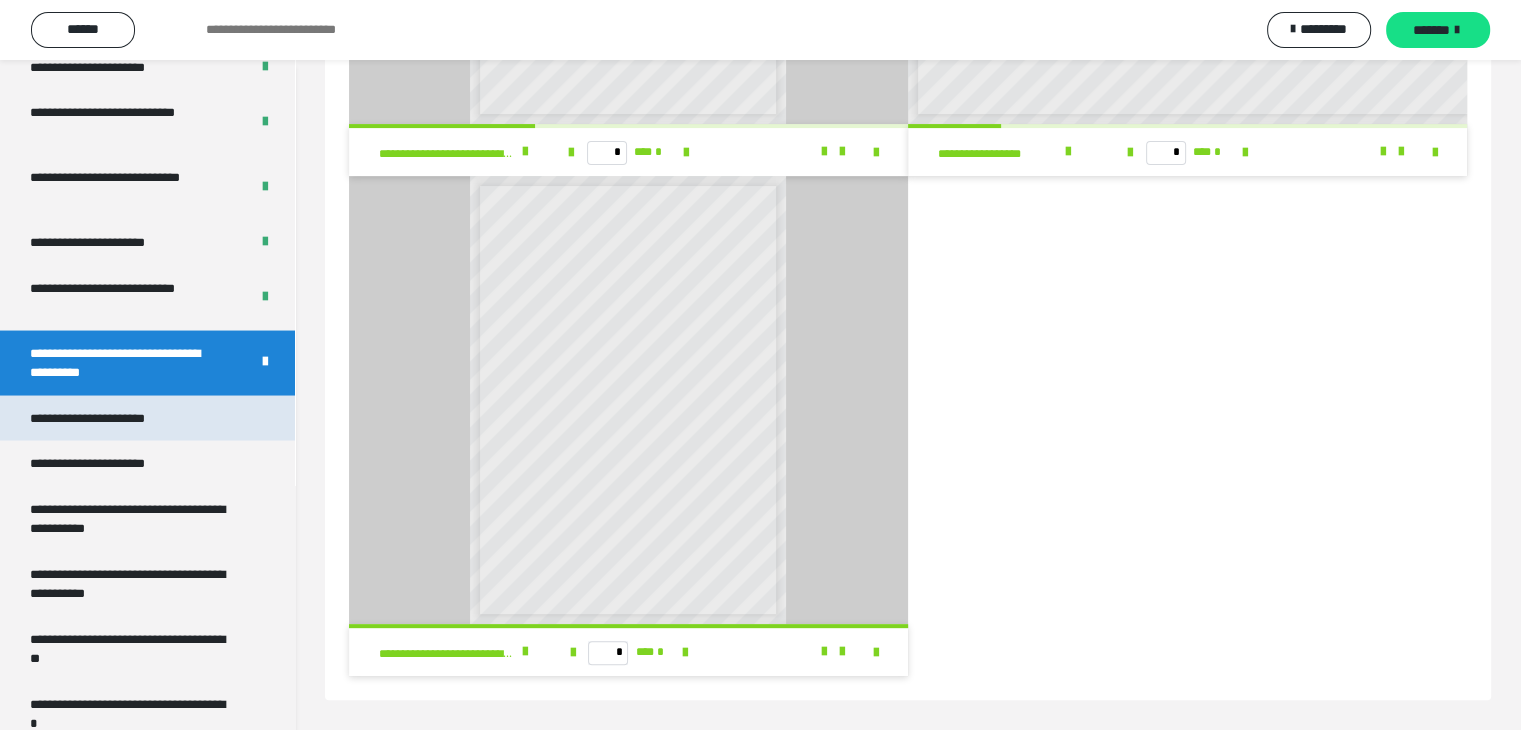 click on "**********" at bounding box center (110, 419) 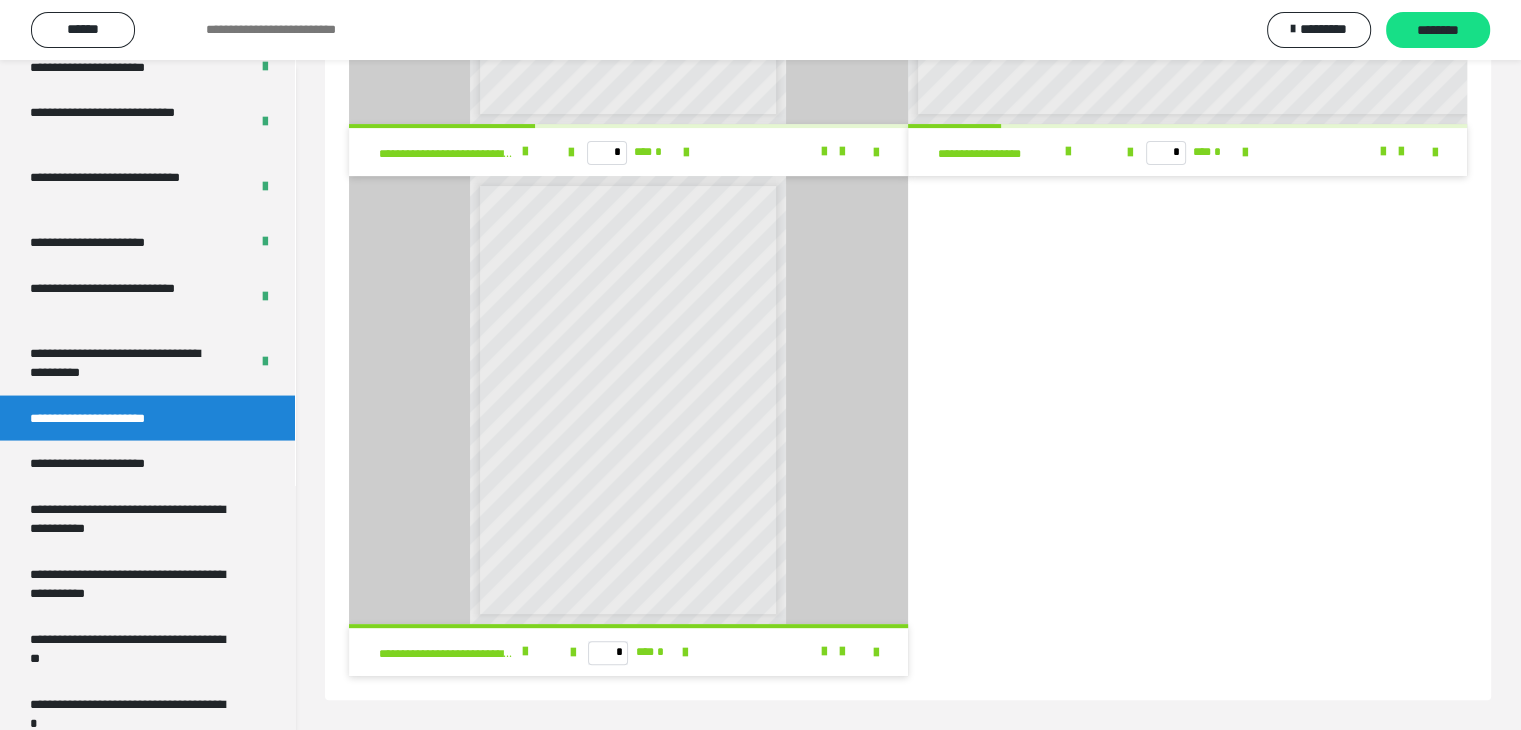 scroll, scrollTop: 60, scrollLeft: 0, axis: vertical 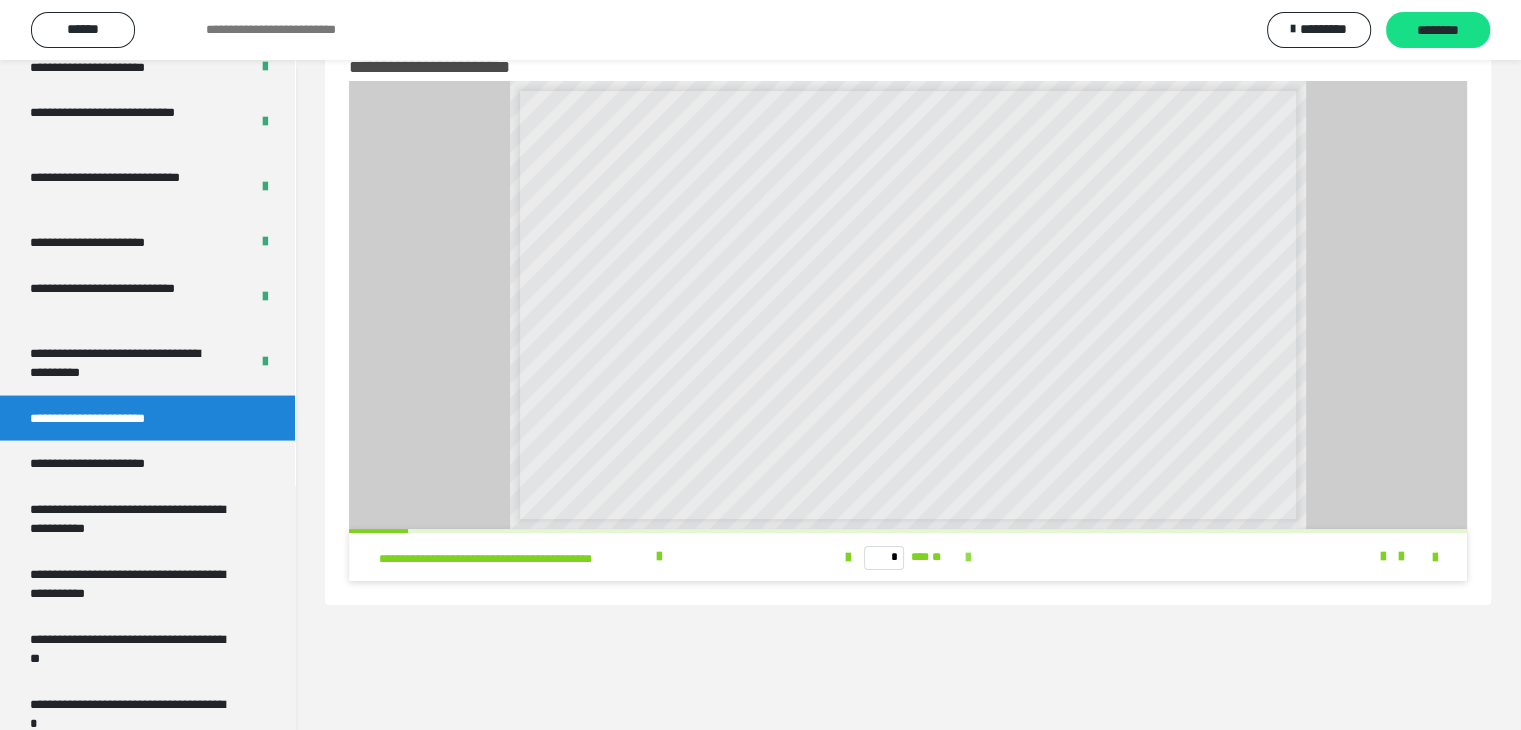 click at bounding box center [968, 558] 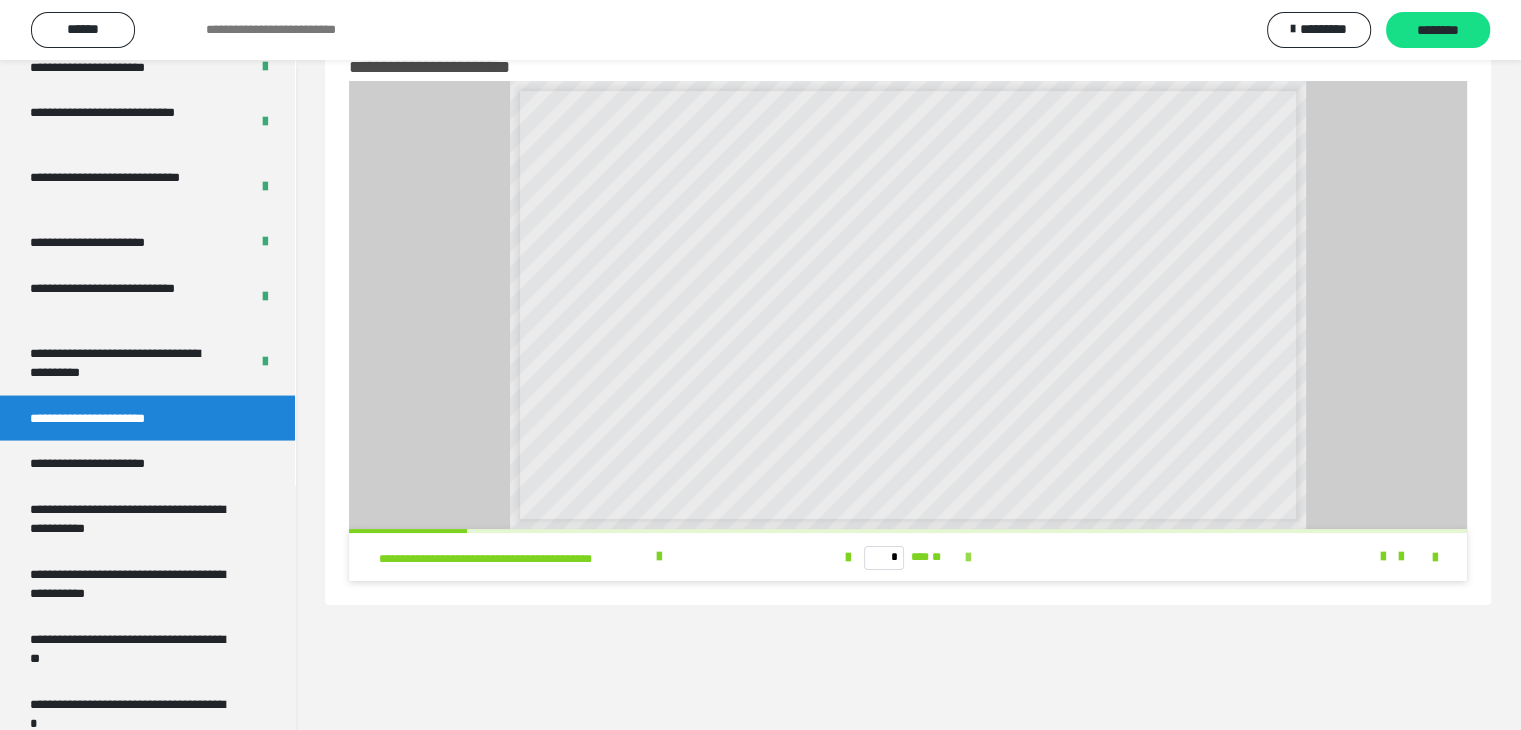 click at bounding box center (968, 558) 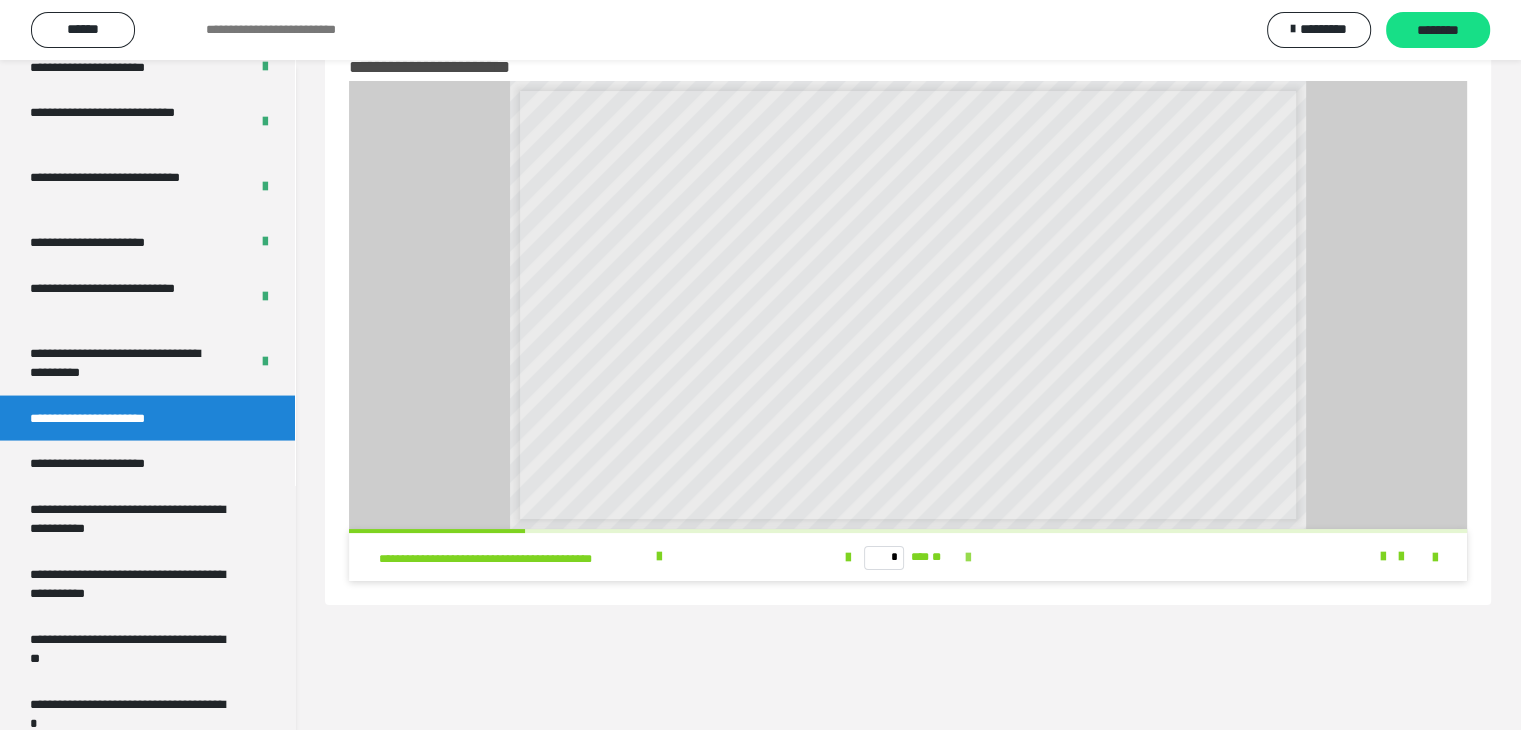 click at bounding box center [968, 558] 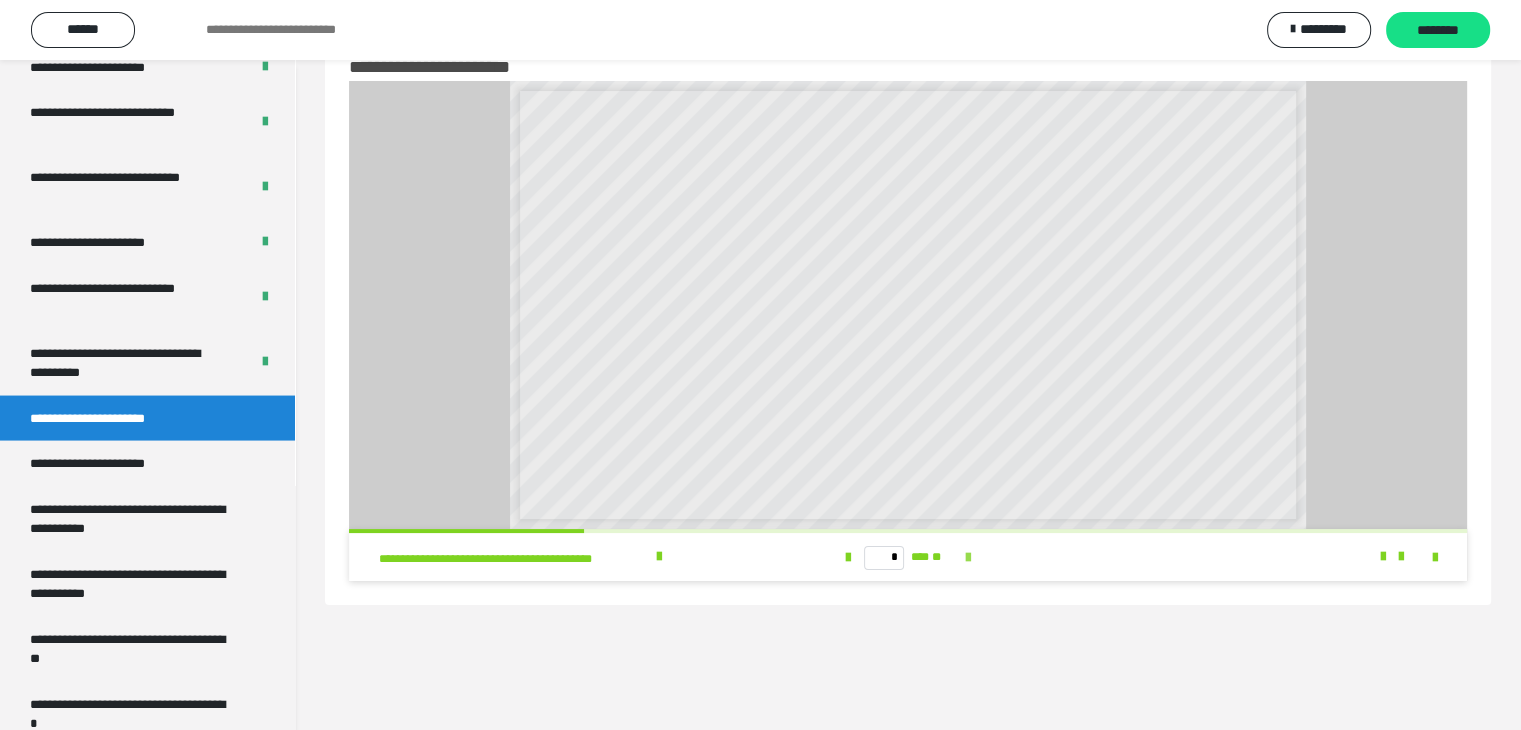 click at bounding box center [968, 558] 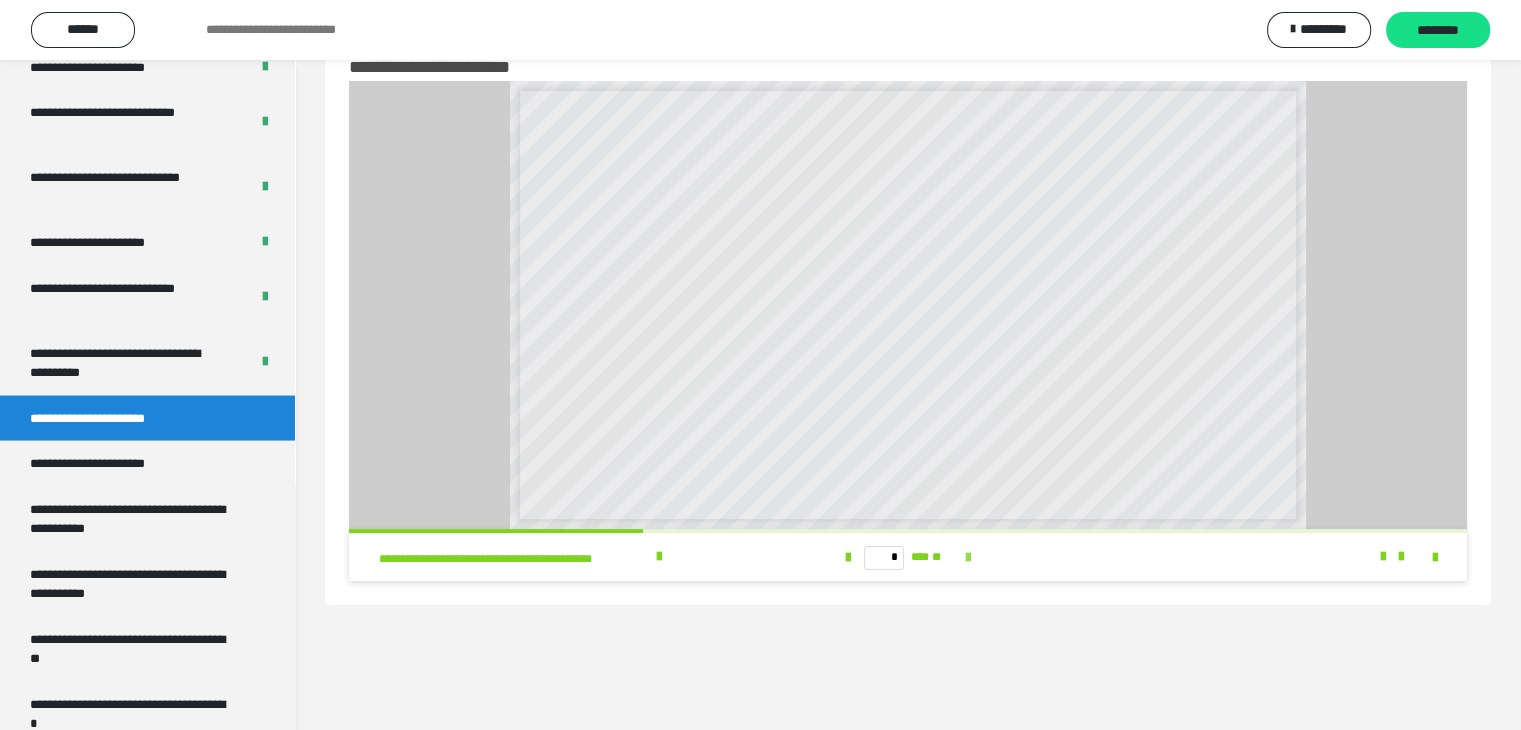 click at bounding box center (968, 558) 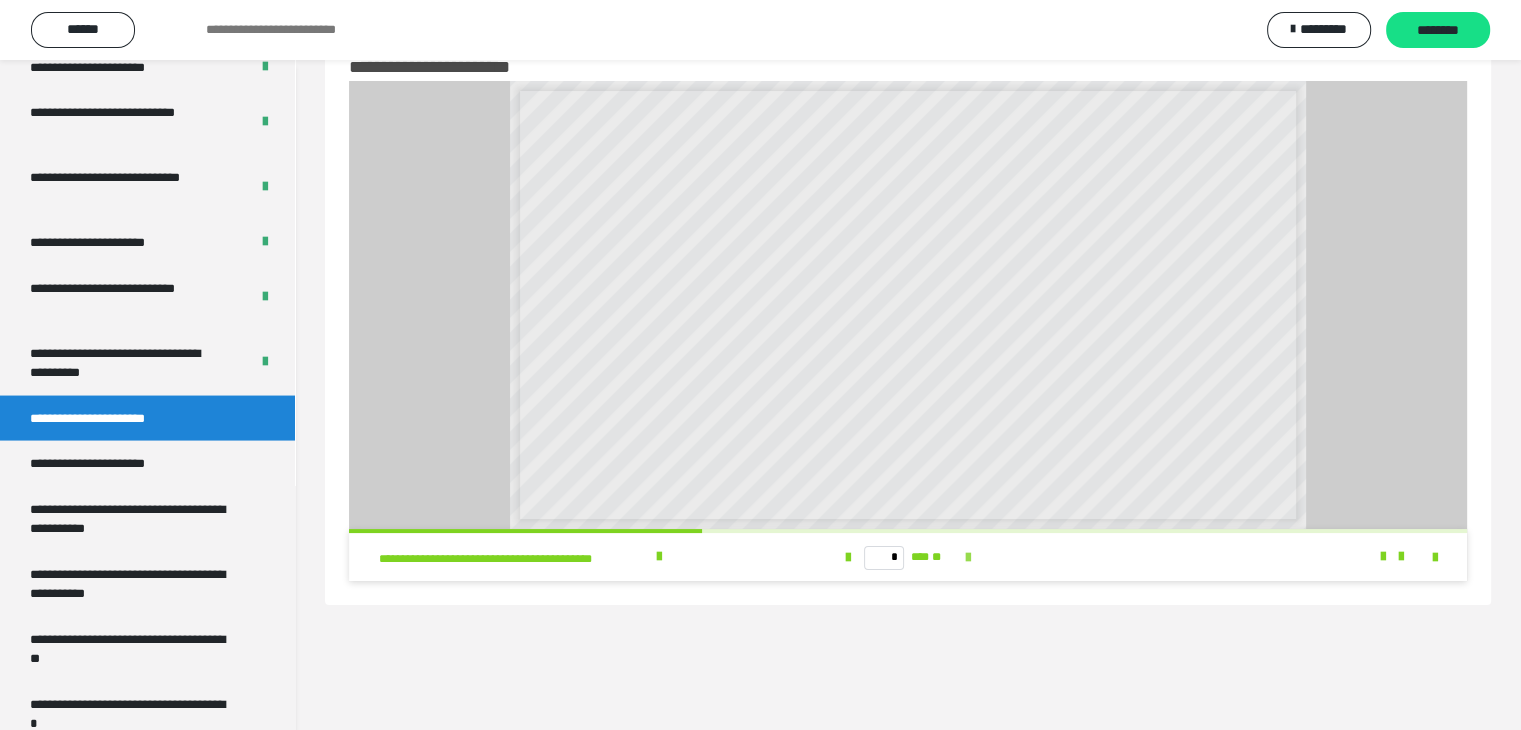 click at bounding box center (968, 558) 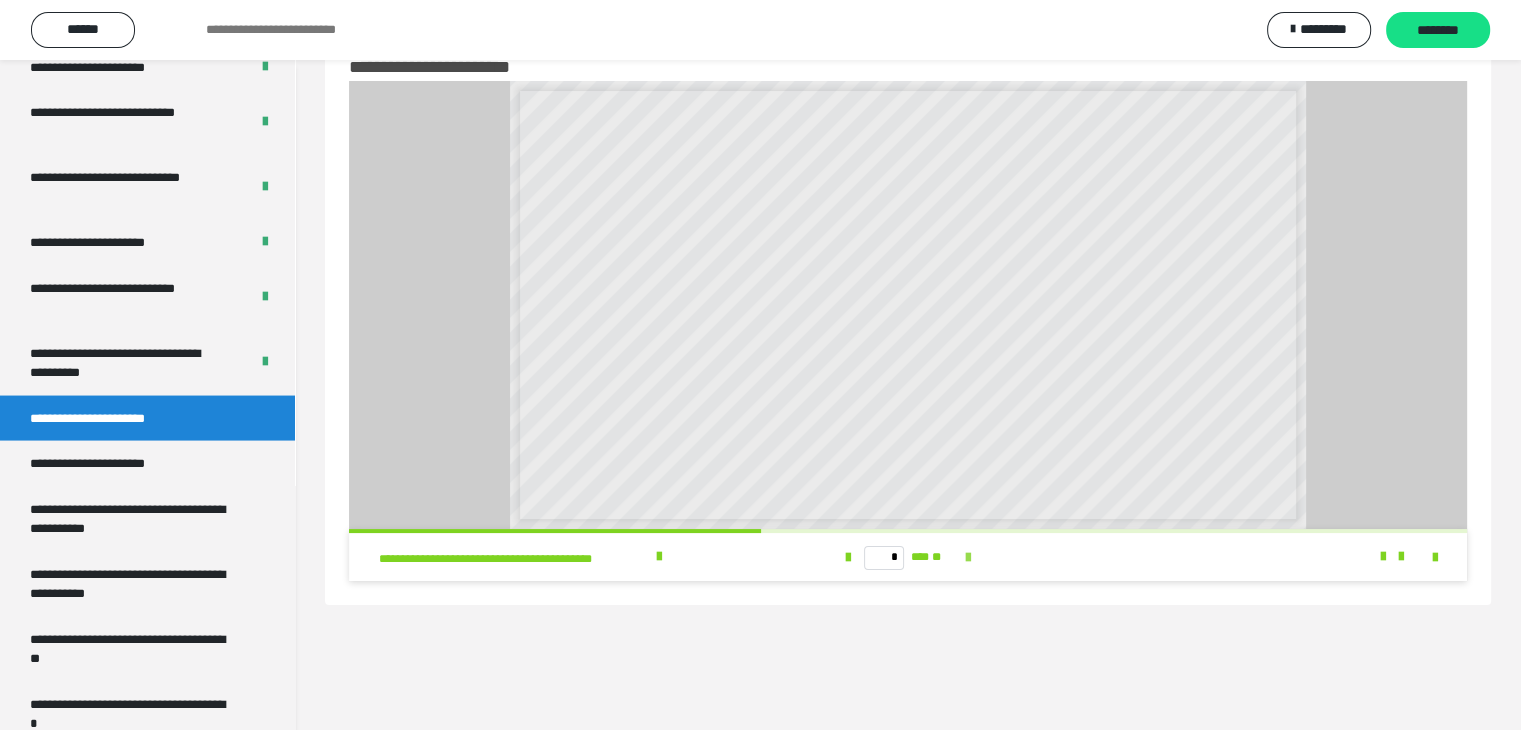 click at bounding box center [968, 558] 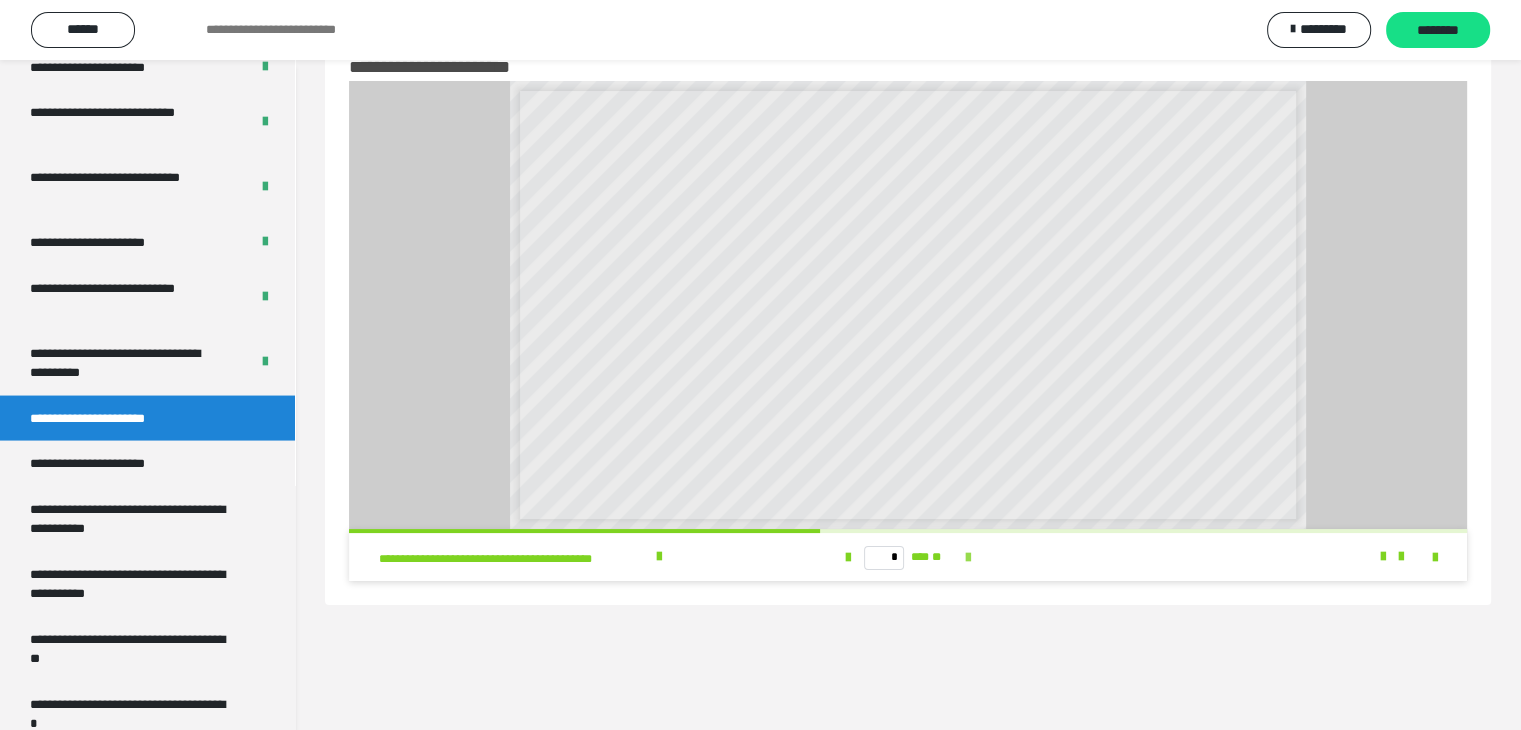 click at bounding box center [968, 558] 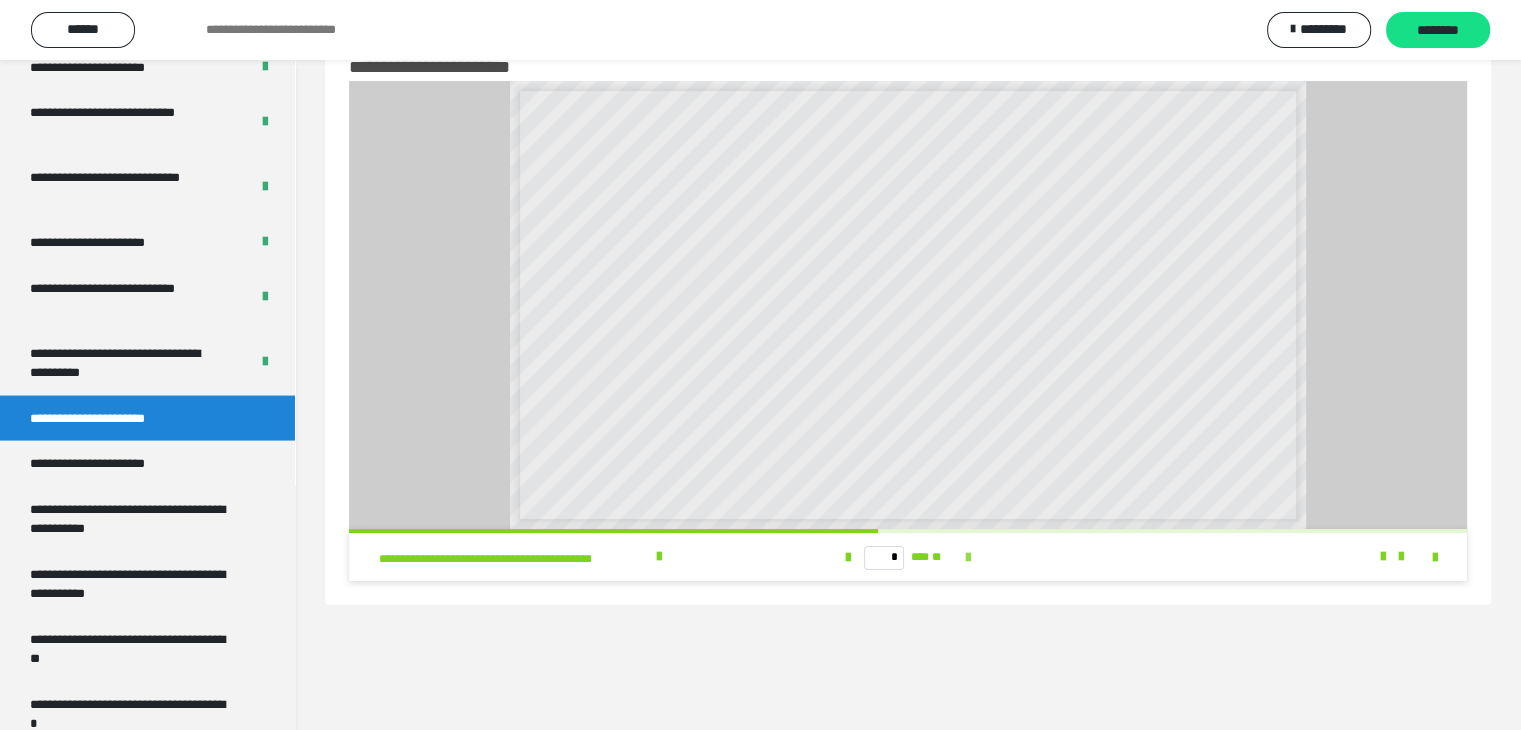 click at bounding box center (968, 558) 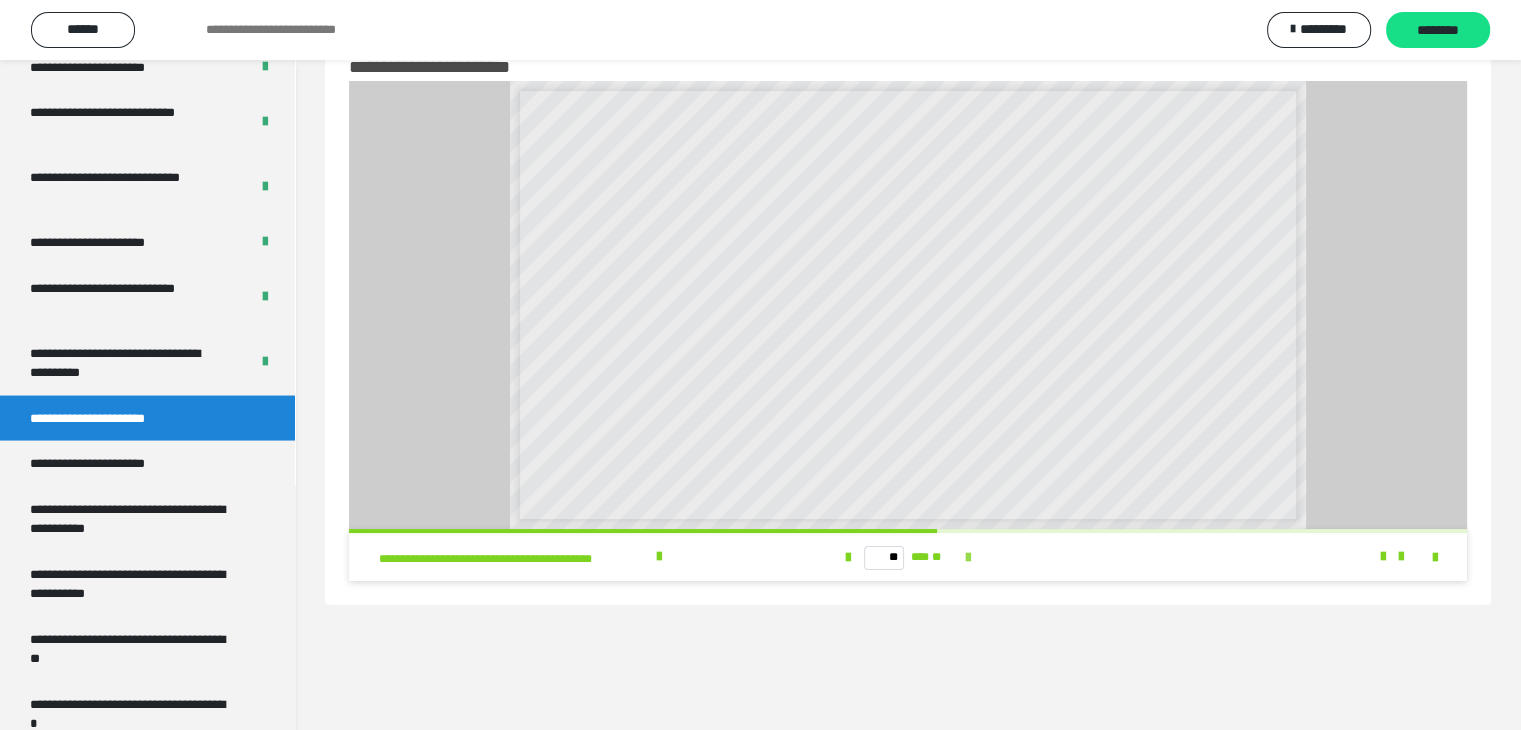 click at bounding box center (968, 558) 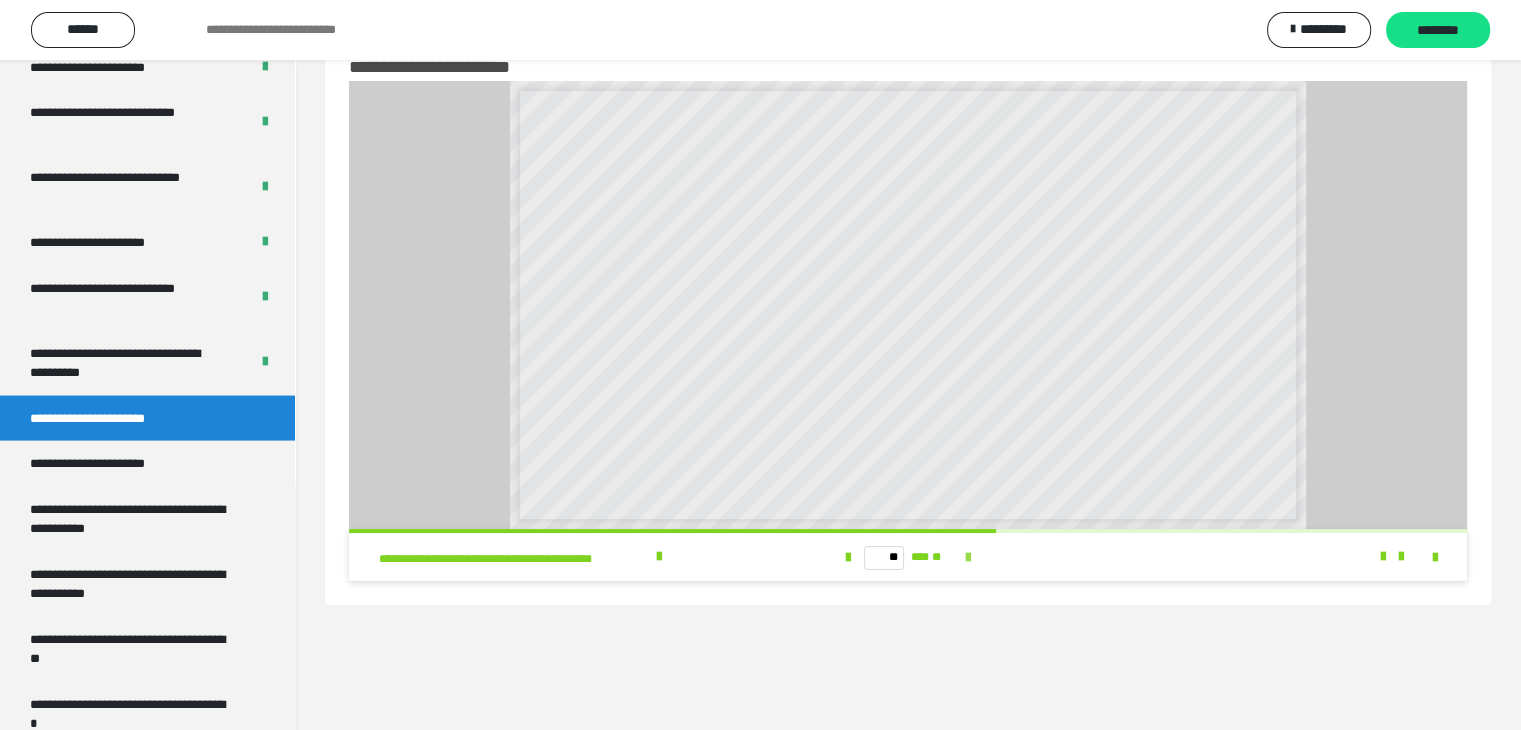 click at bounding box center (968, 558) 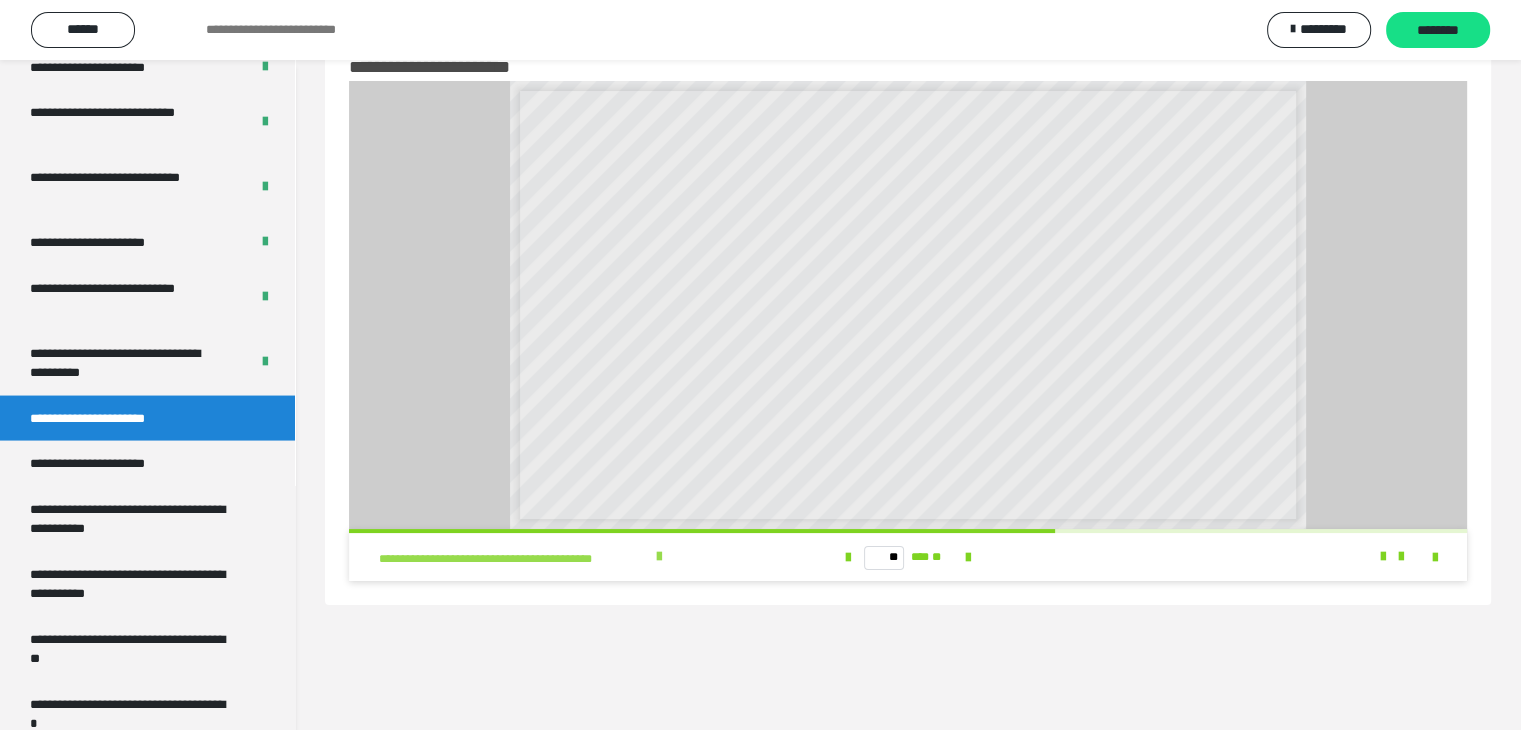 click at bounding box center (659, 557) 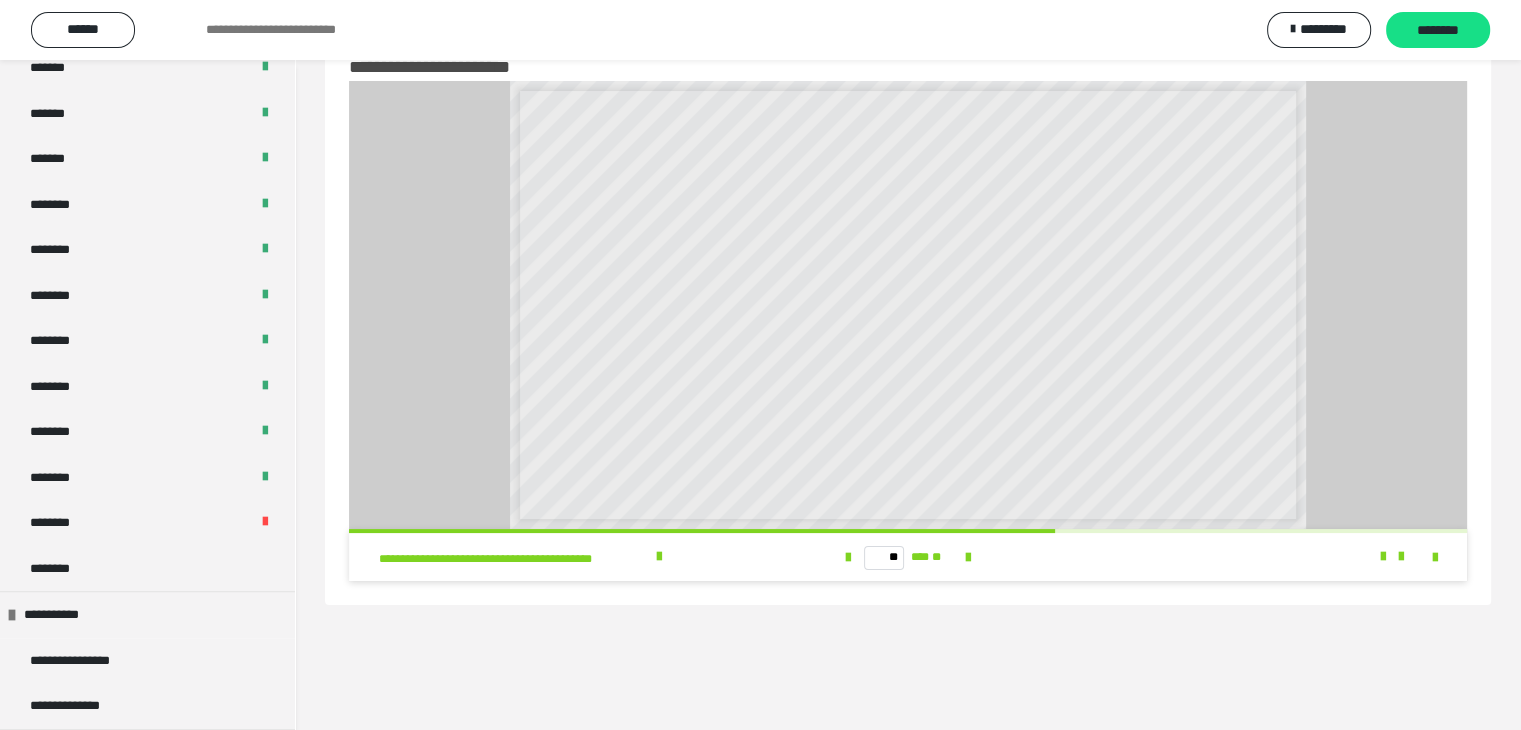 scroll, scrollTop: 1000, scrollLeft: 0, axis: vertical 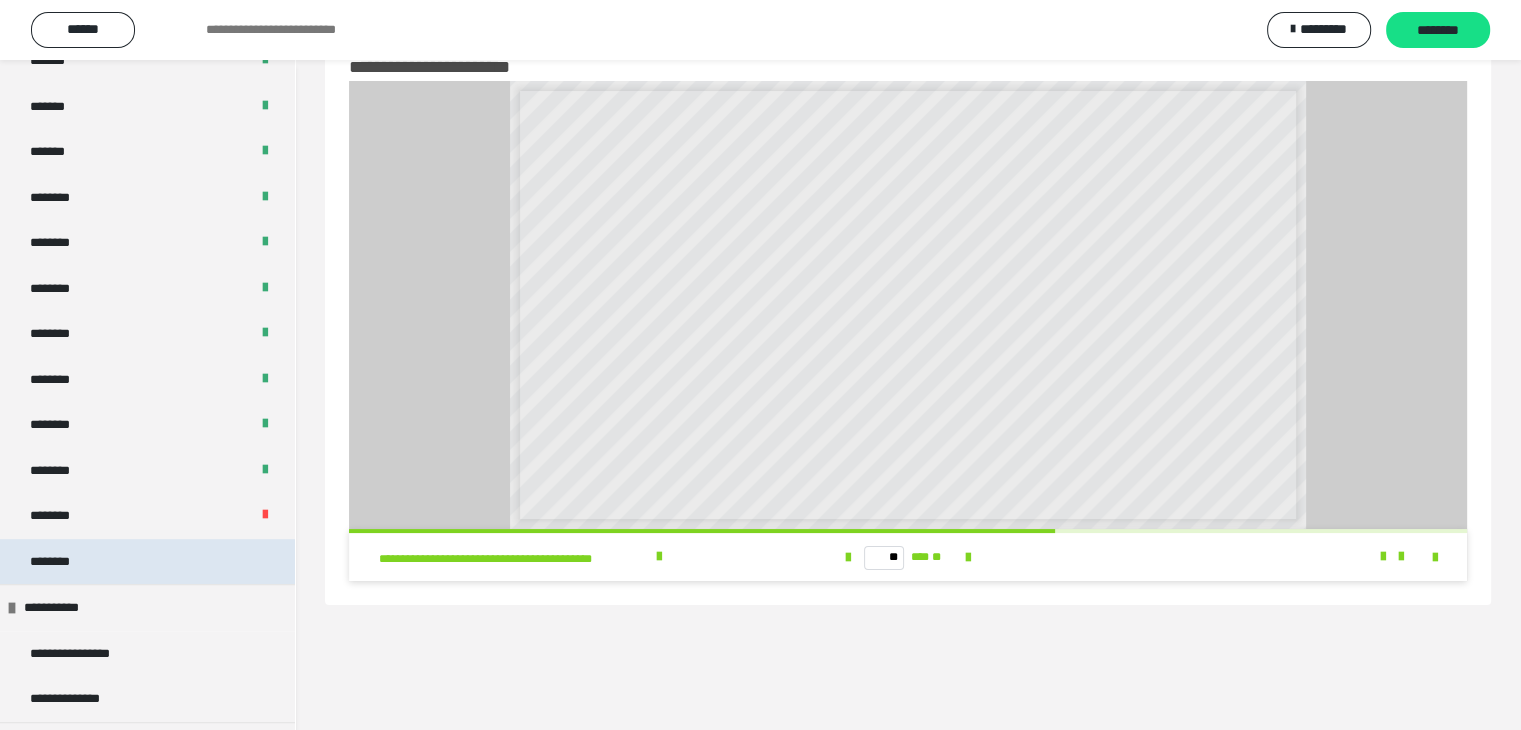 click on "********" at bounding box center [147, 562] 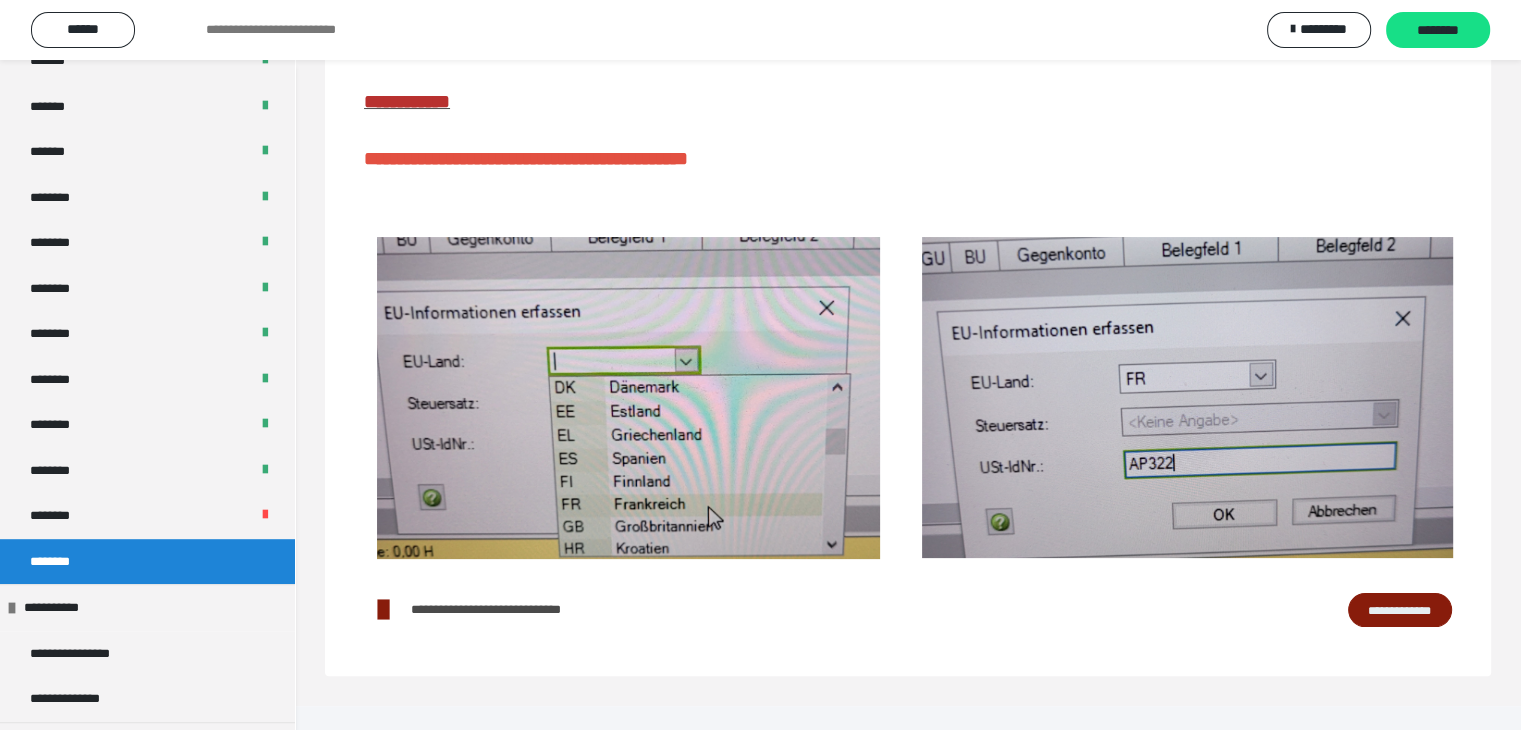 scroll, scrollTop: 311, scrollLeft: 0, axis: vertical 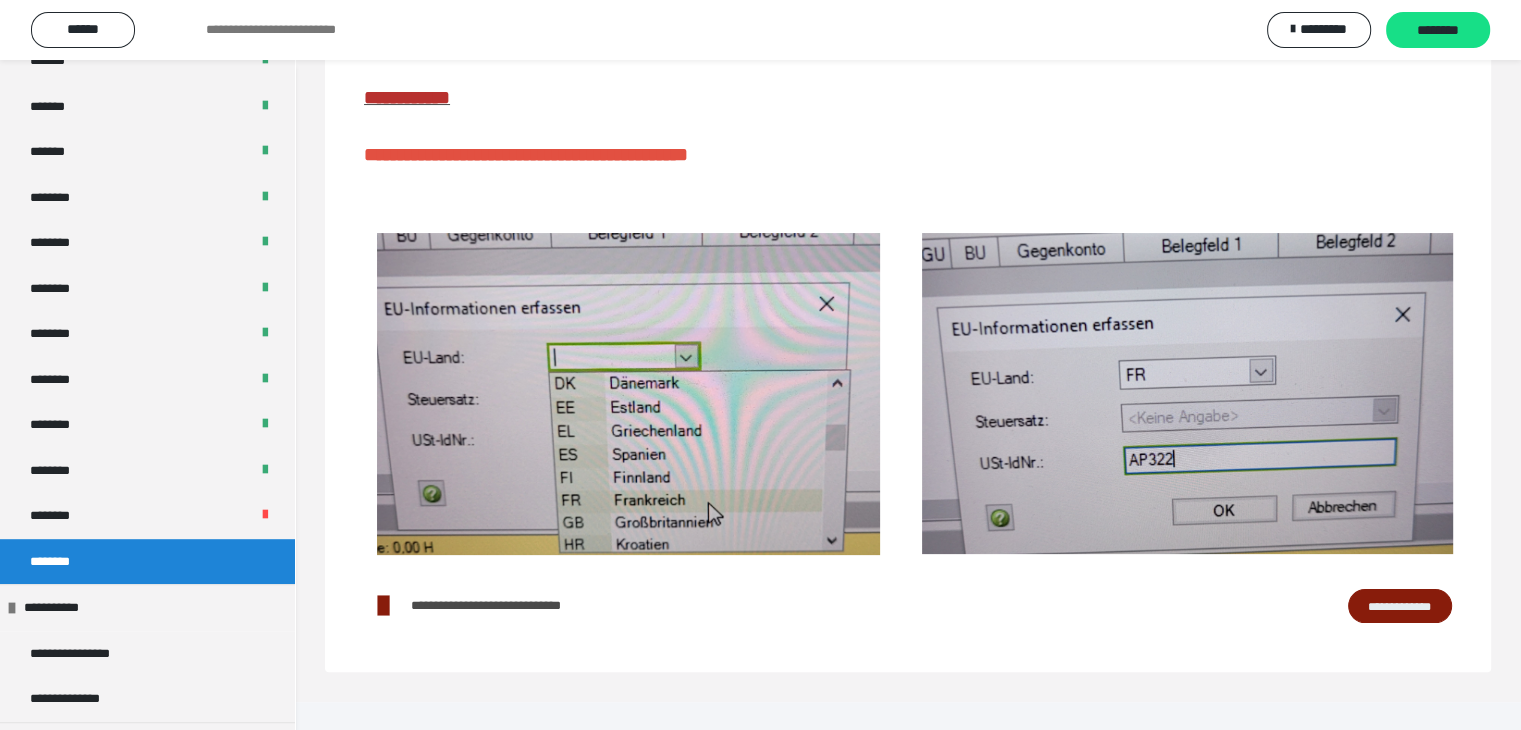 click on "**********" at bounding box center [1400, 606] 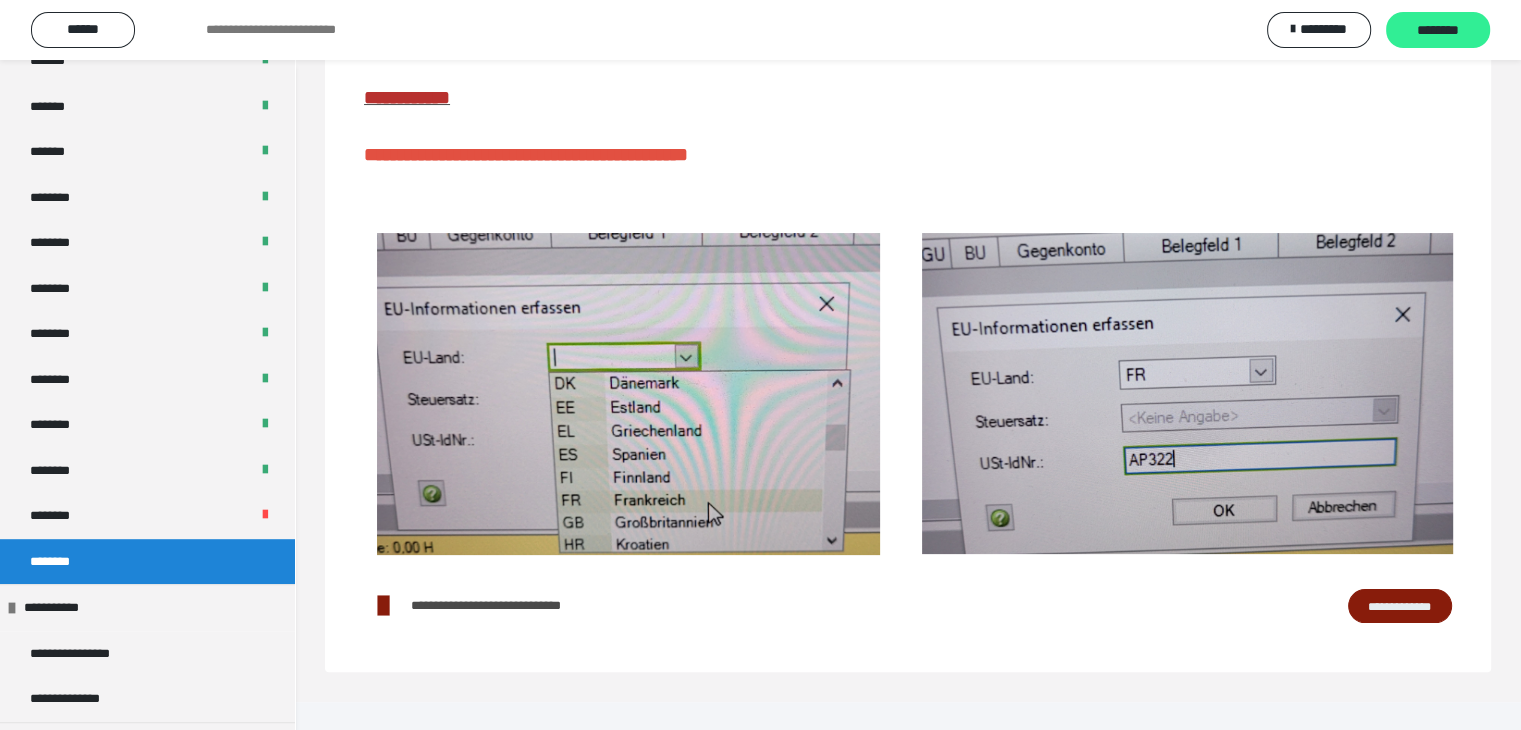 click on "********" at bounding box center (1438, 30) 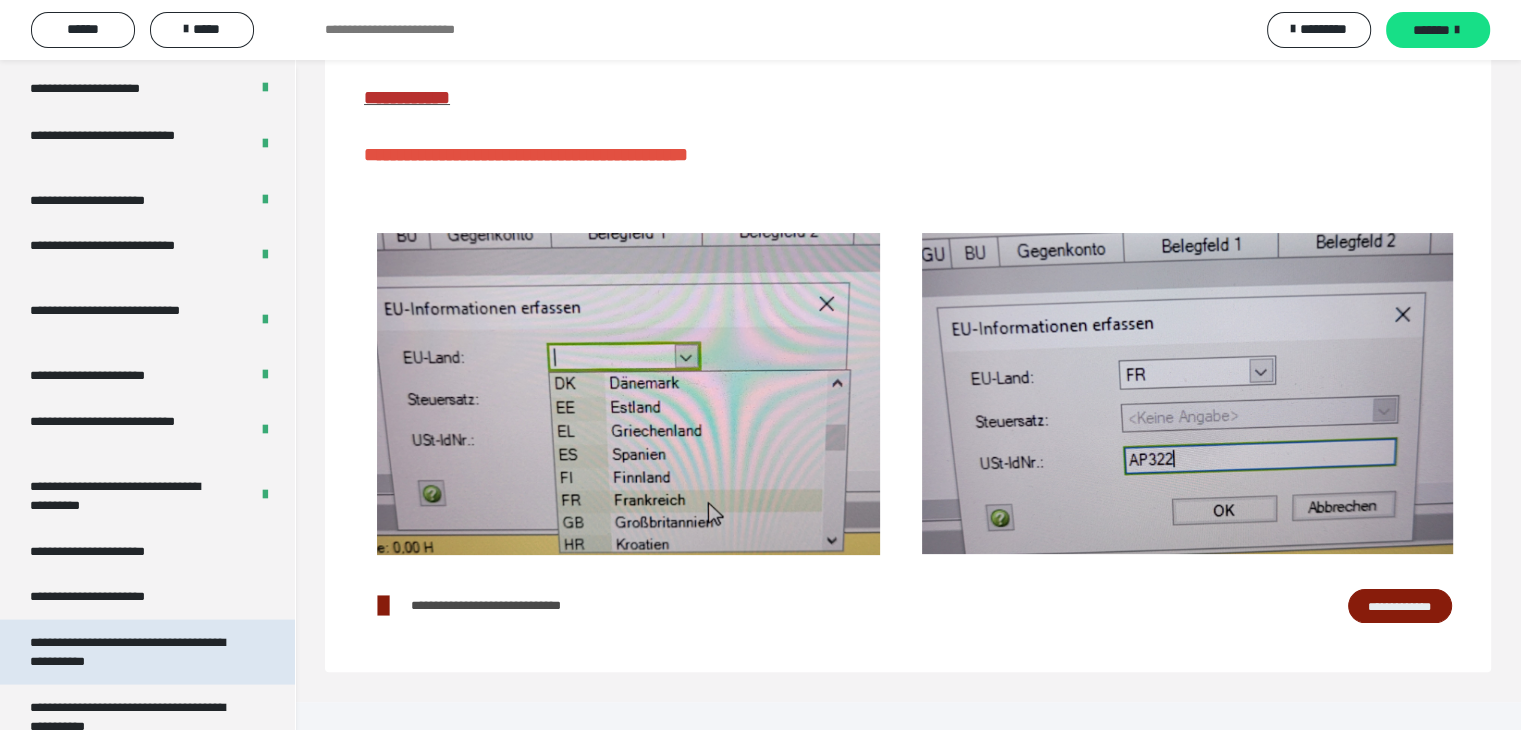 scroll, scrollTop: 3912, scrollLeft: 0, axis: vertical 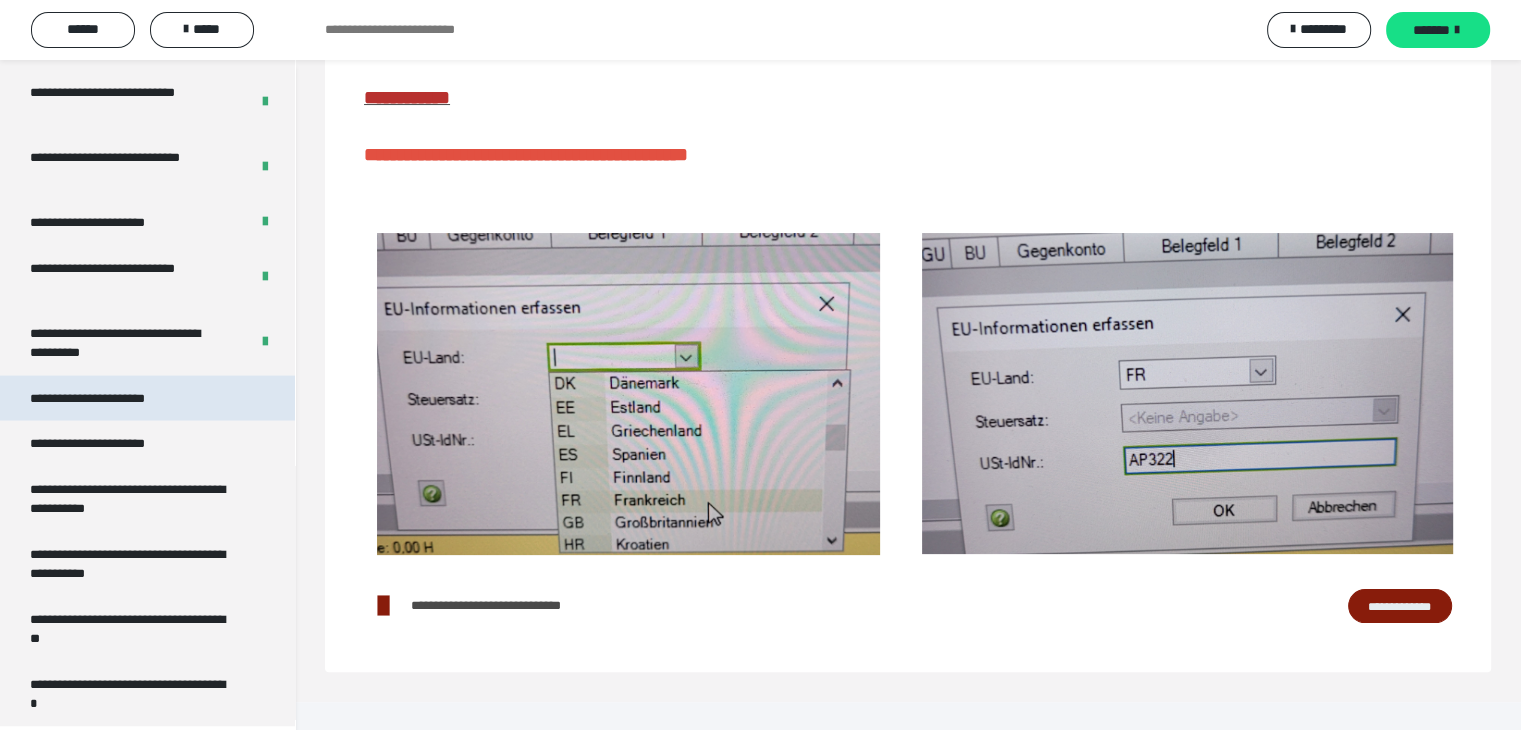 click on "**********" at bounding box center (147, 399) 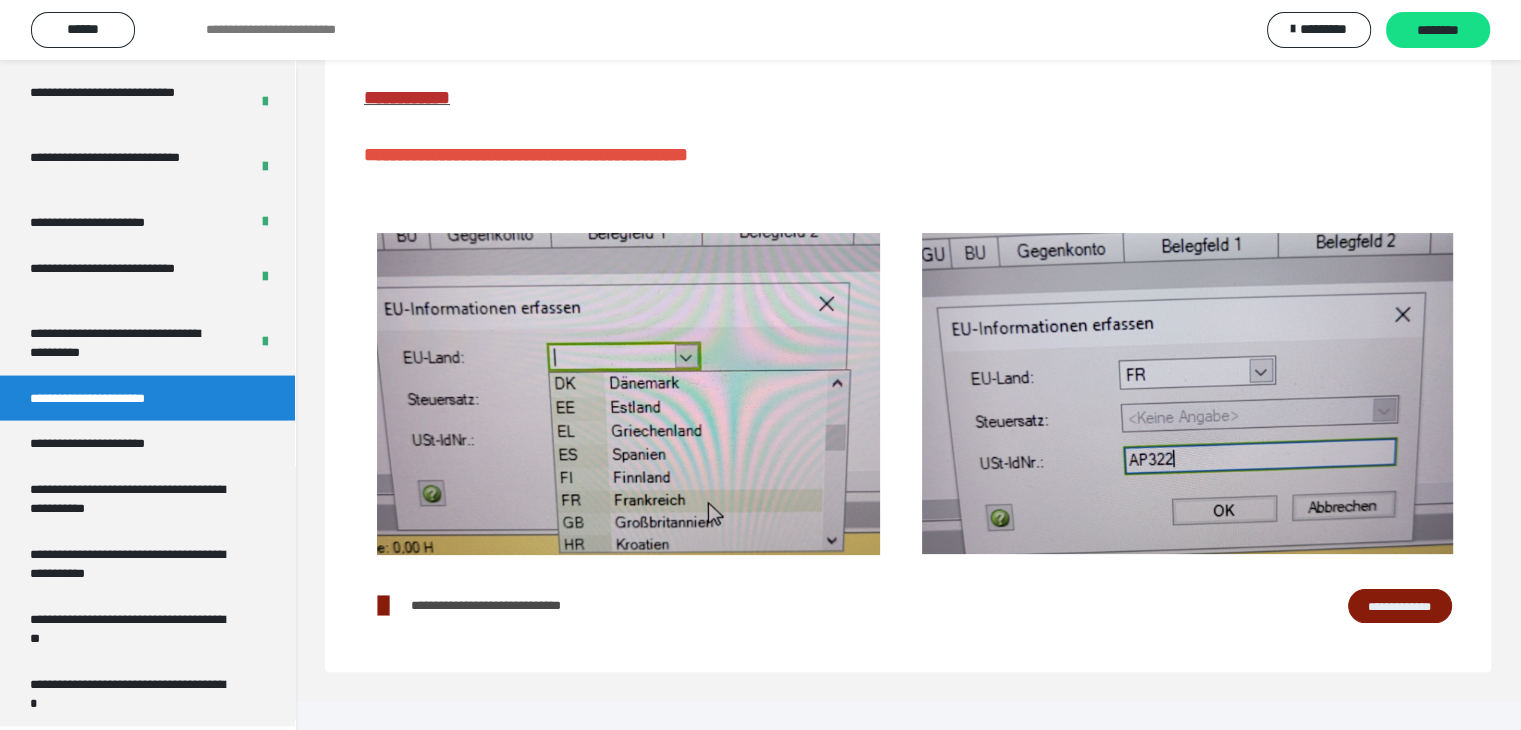scroll, scrollTop: 60, scrollLeft: 0, axis: vertical 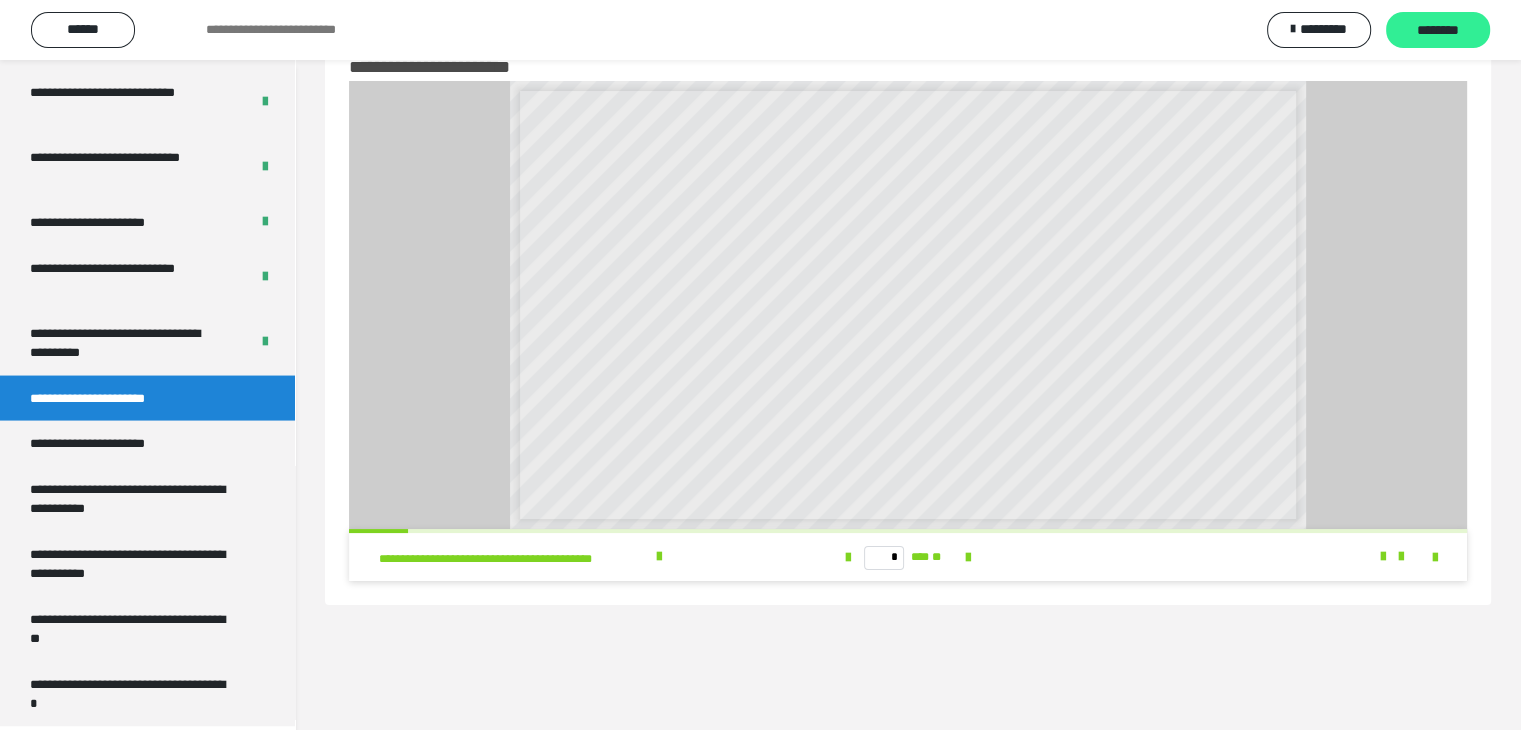 click on "********" at bounding box center [1438, 31] 